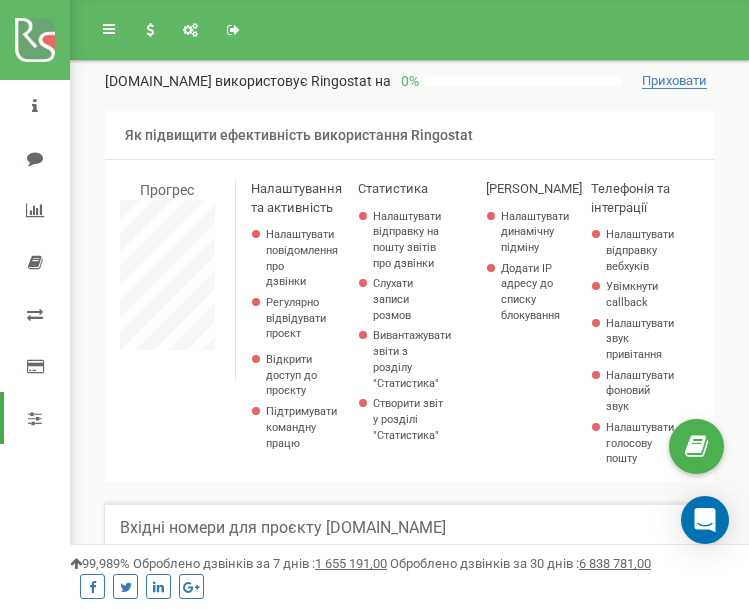 select on "2" 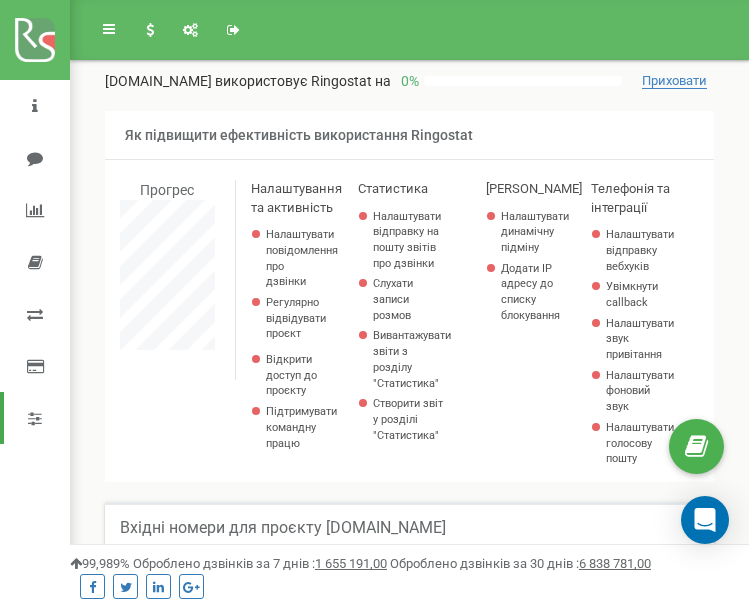 scroll, scrollTop: 211, scrollLeft: 0, axis: vertical 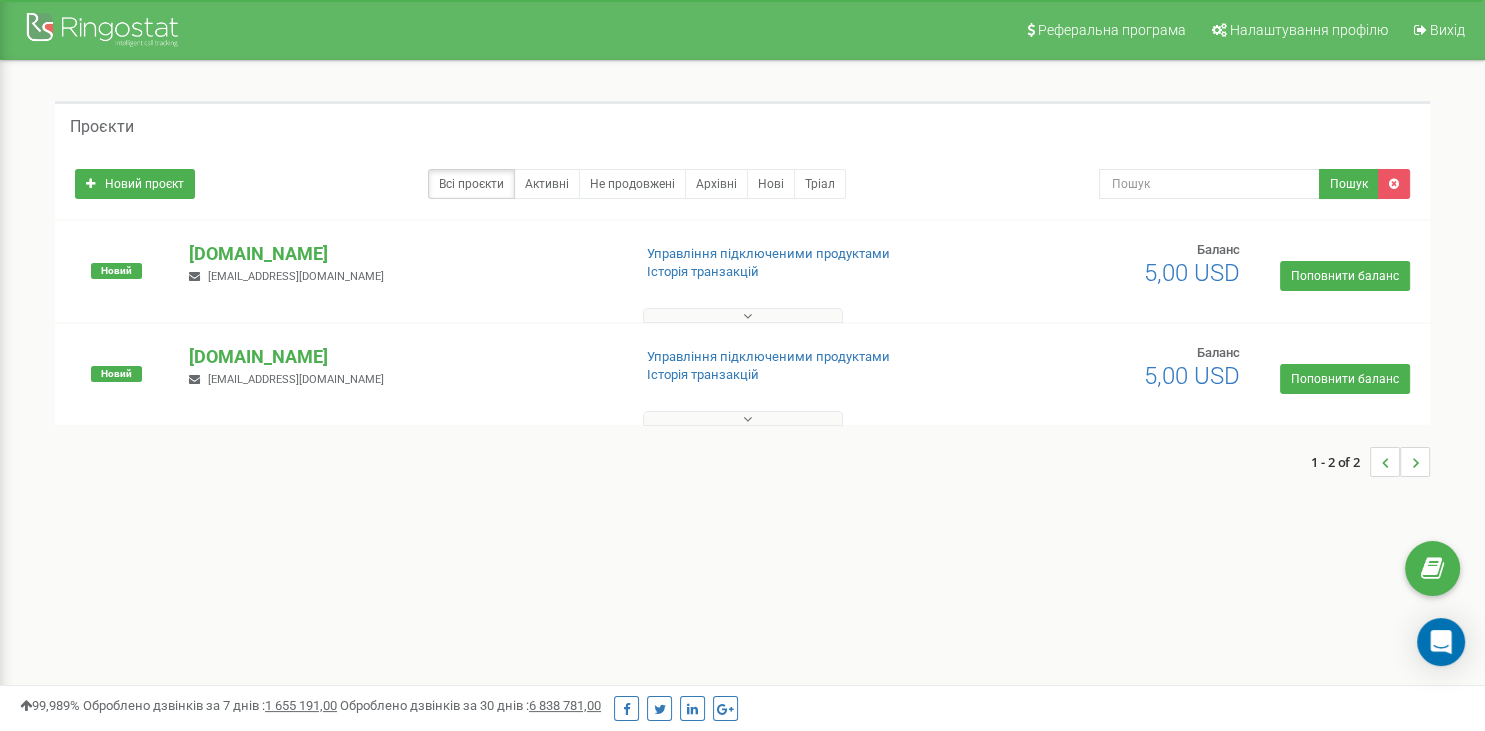 click at bounding box center (747, 419) 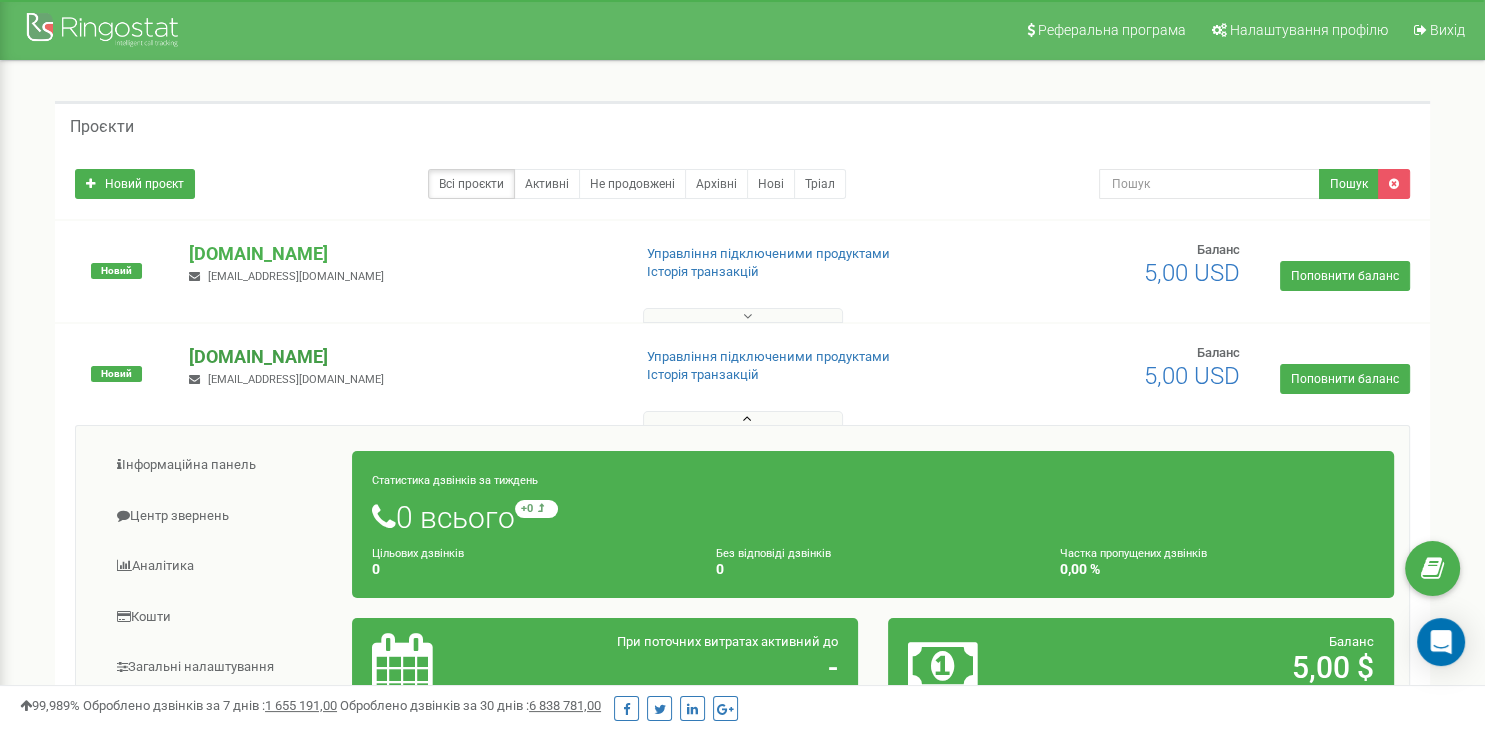 click on "[DOMAIN_NAME]" at bounding box center [401, 357] 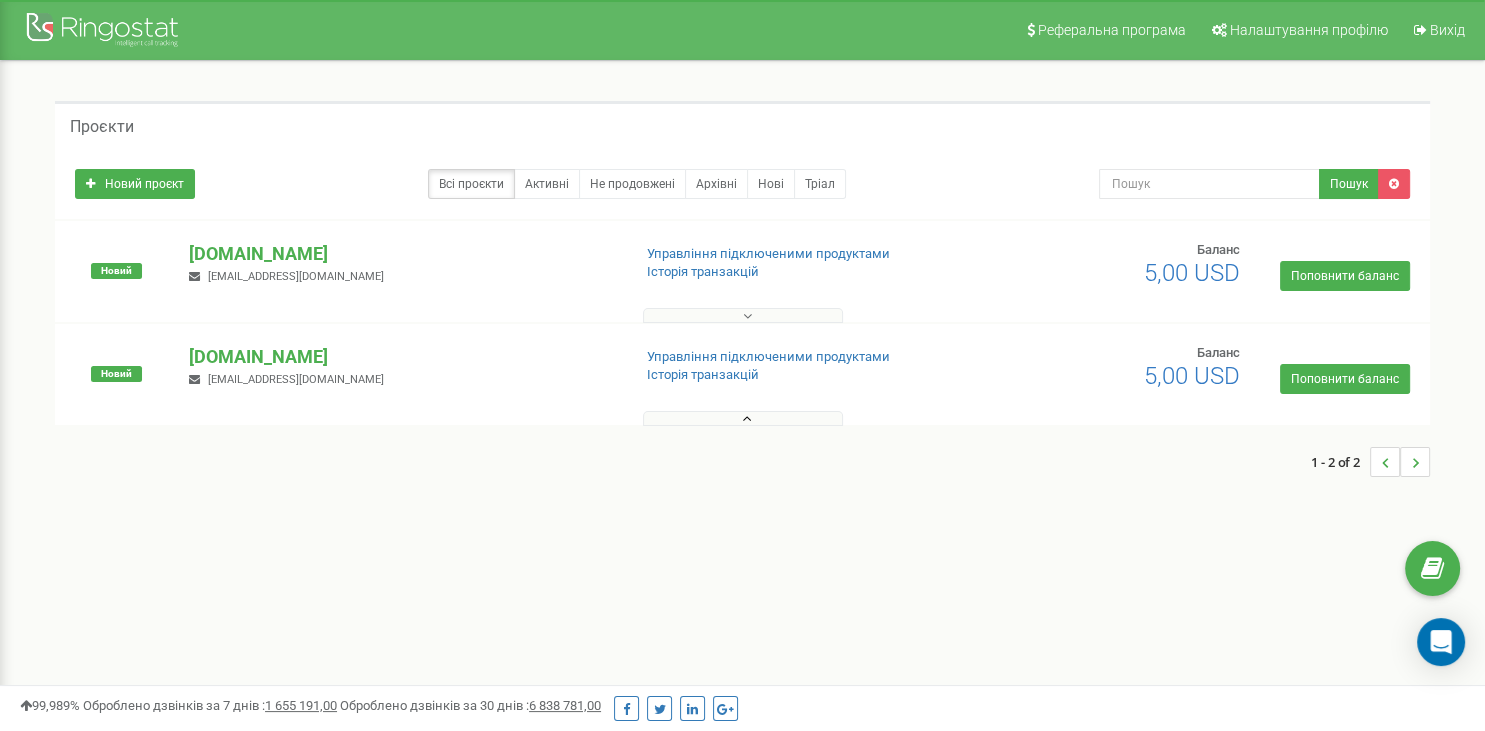 click at bounding box center (743, 418) 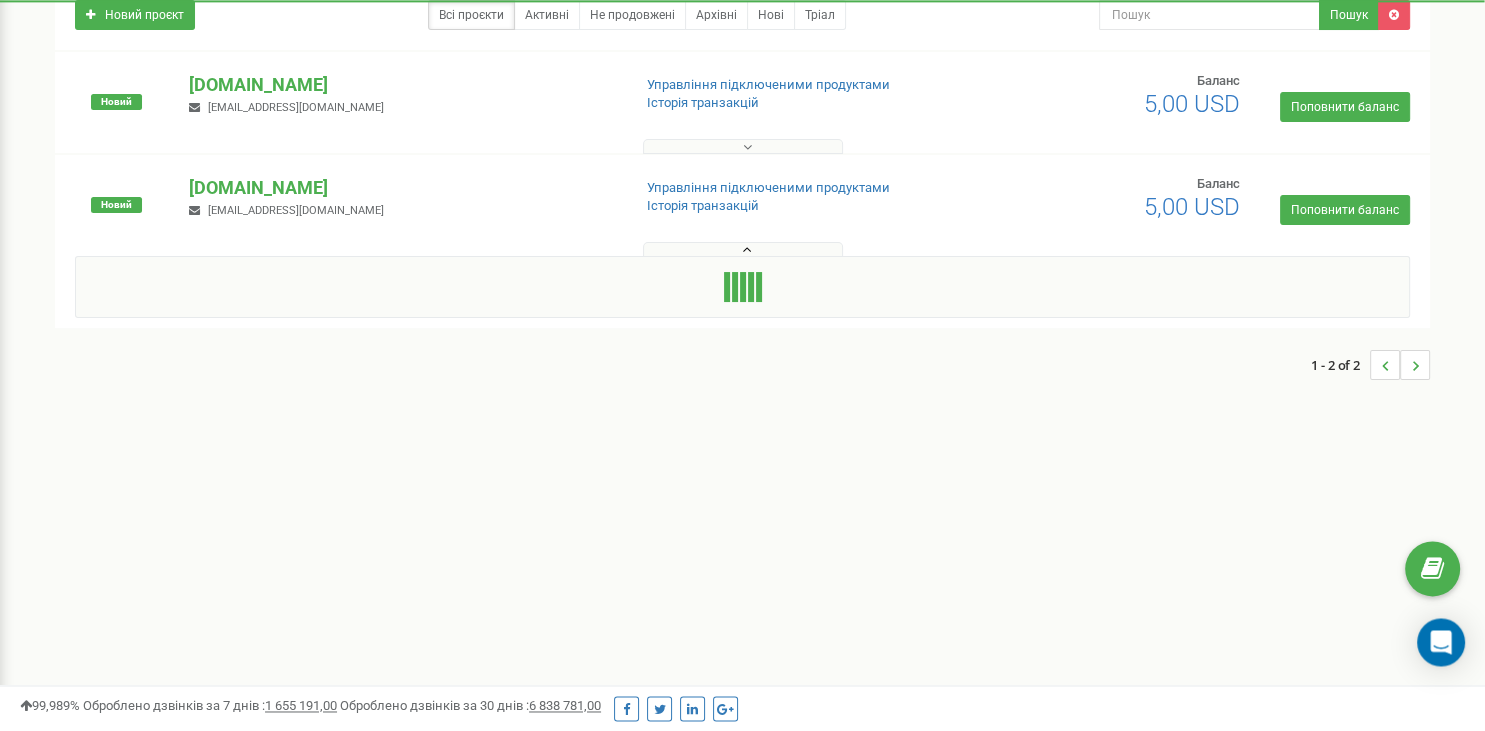 scroll, scrollTop: 211, scrollLeft: 0, axis: vertical 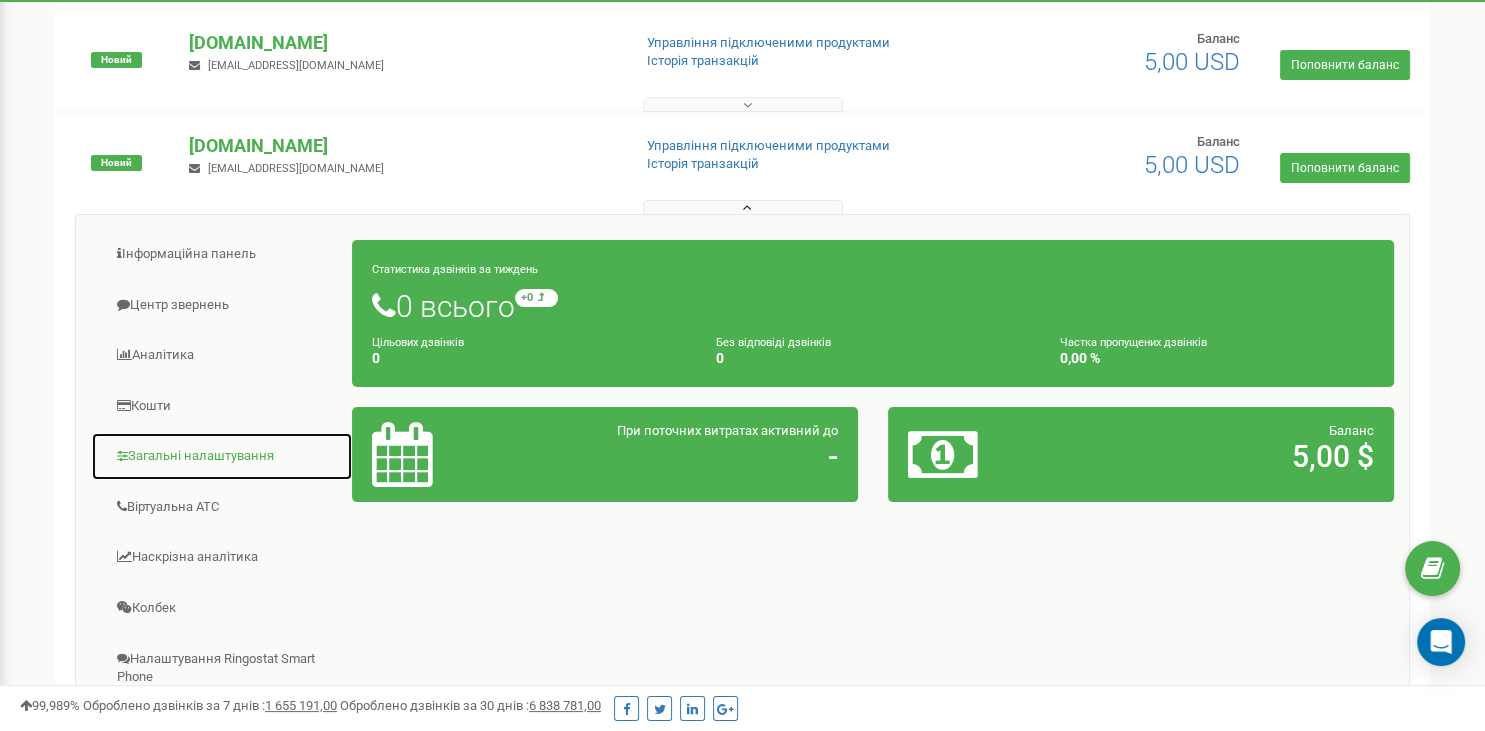 click on "Загальні налаштування" at bounding box center (222, 456) 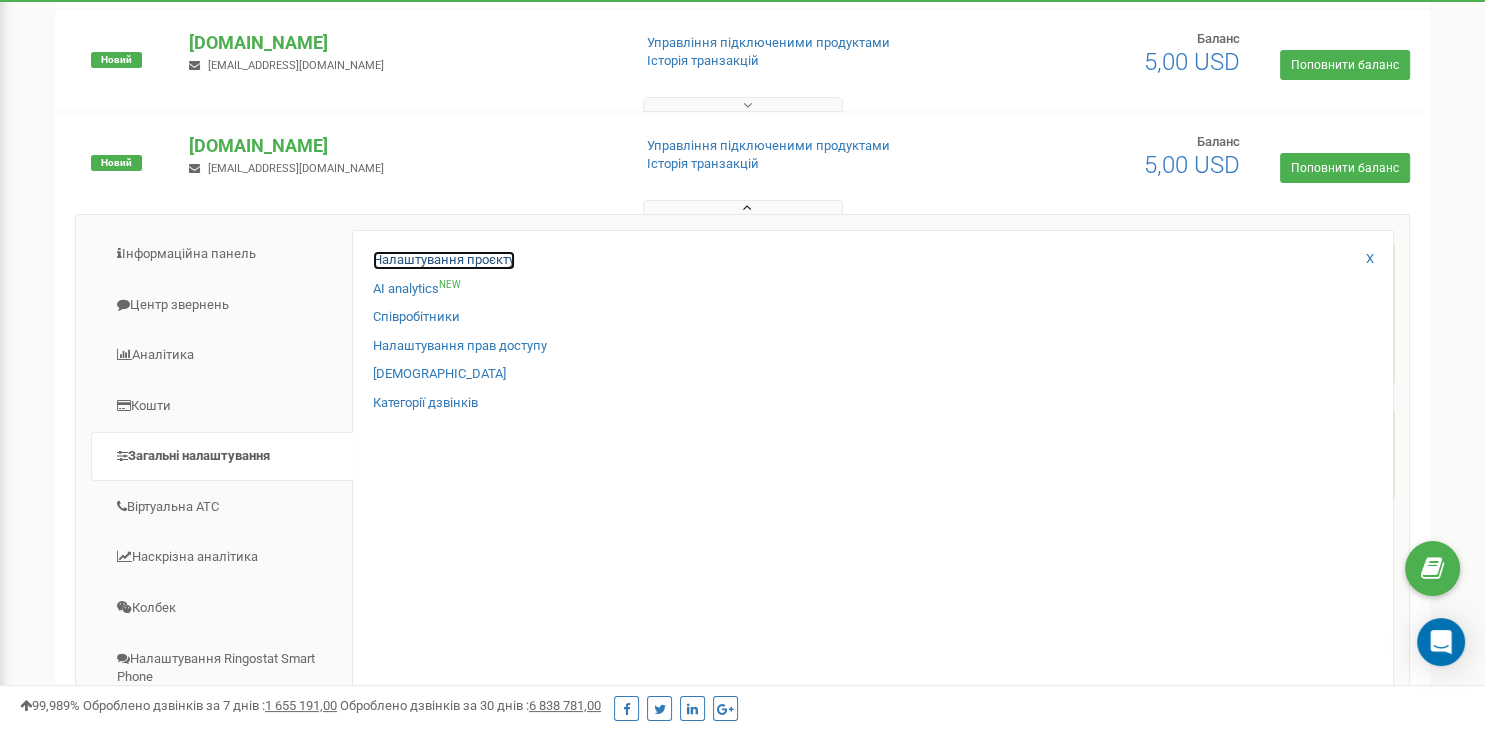 click on "Налаштування проєкту" at bounding box center [444, 260] 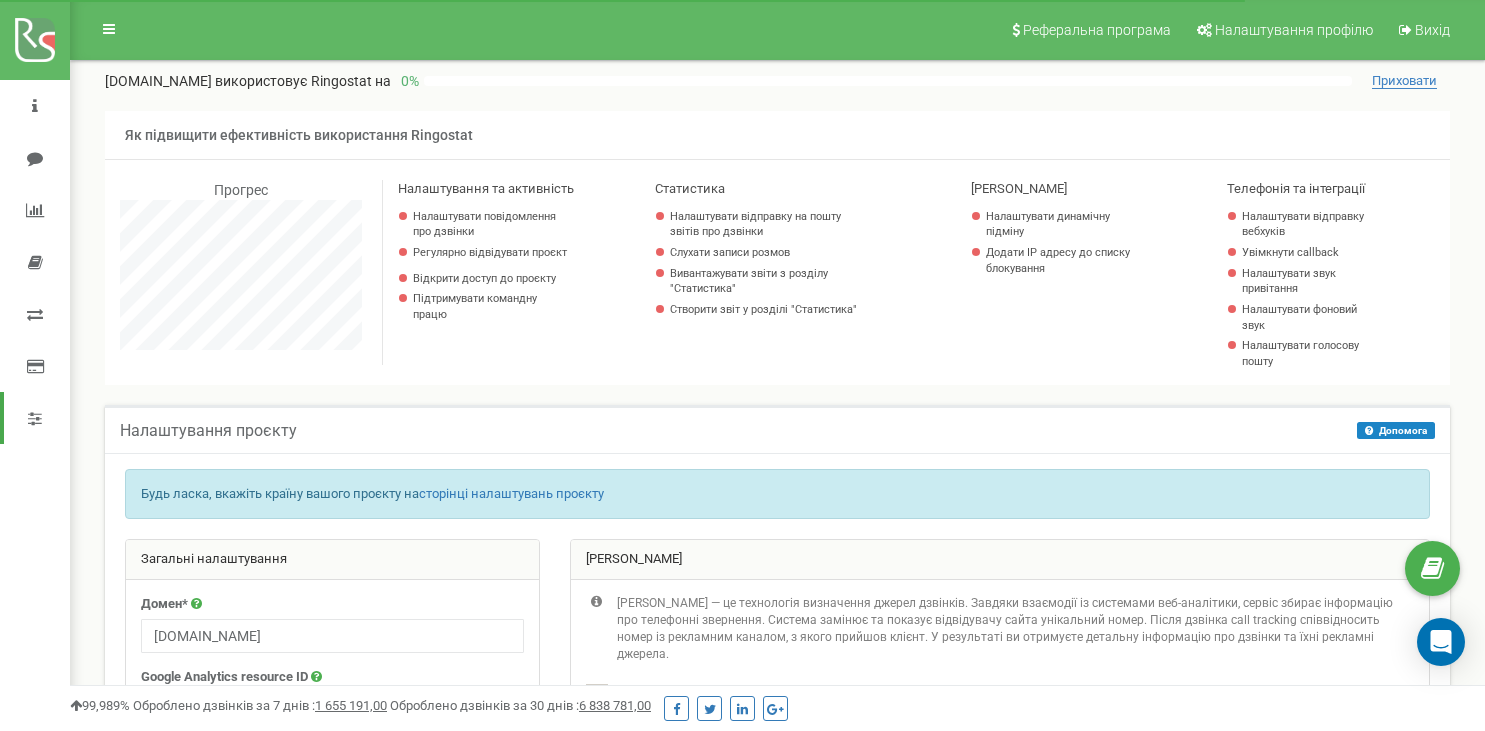 scroll, scrollTop: 106, scrollLeft: 0, axis: vertical 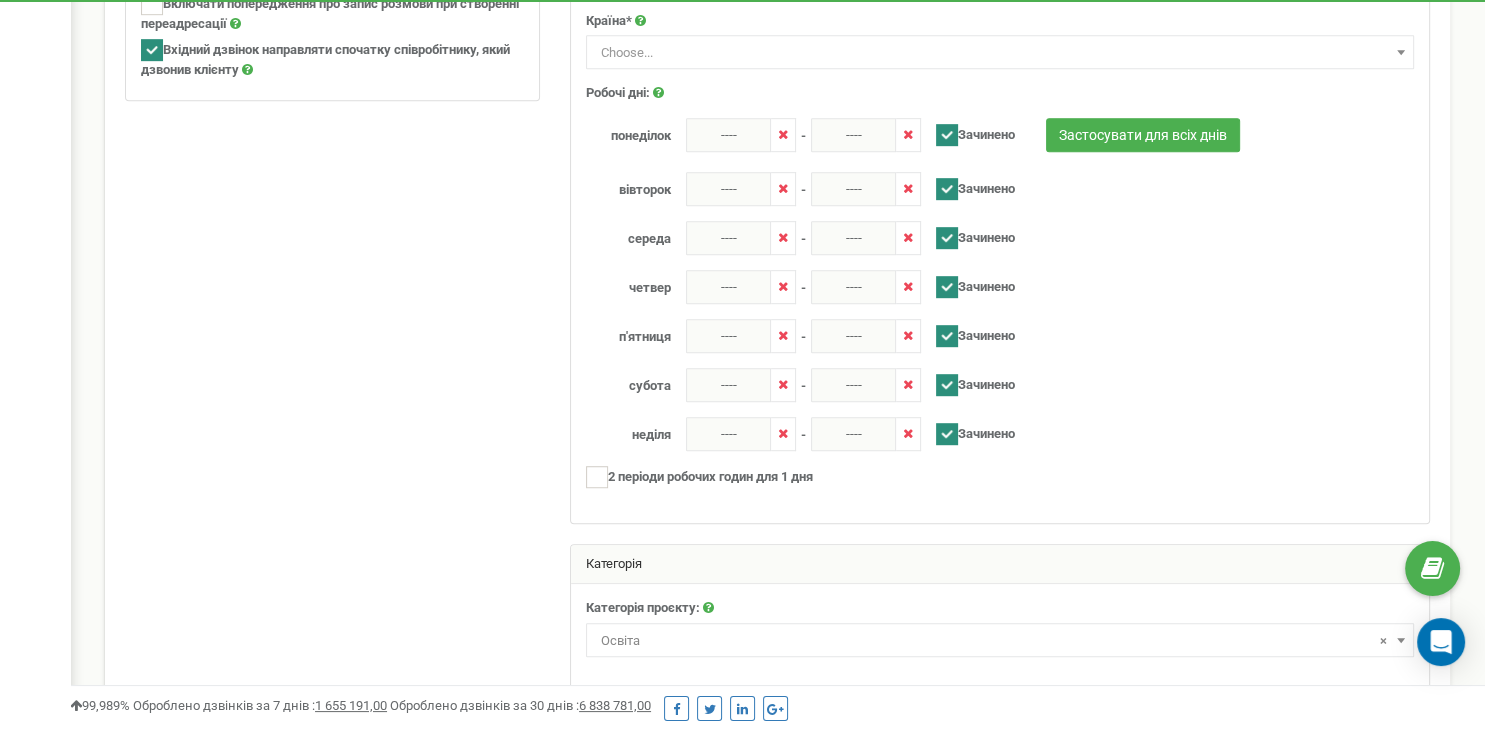 click at bounding box center [947, 135] 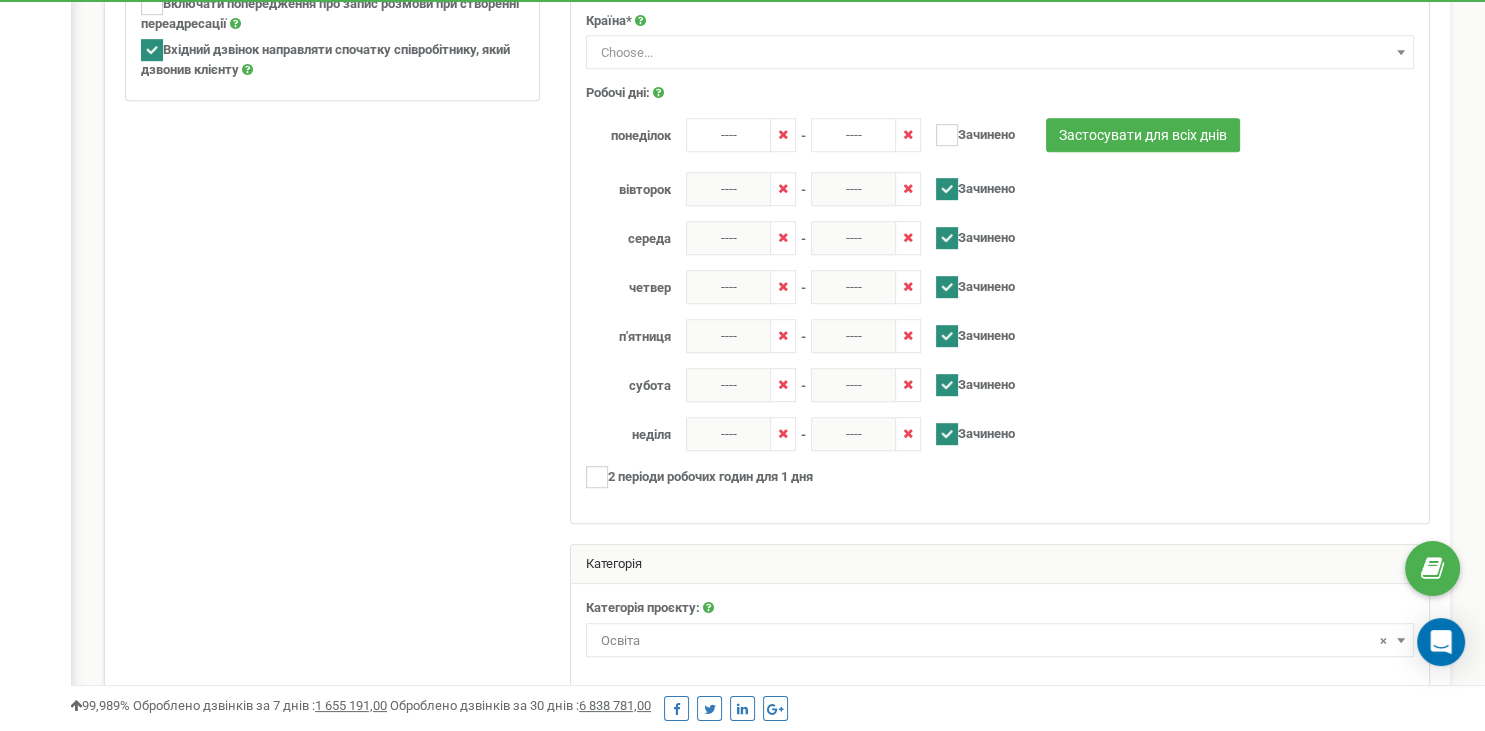 click at bounding box center (947, 189) 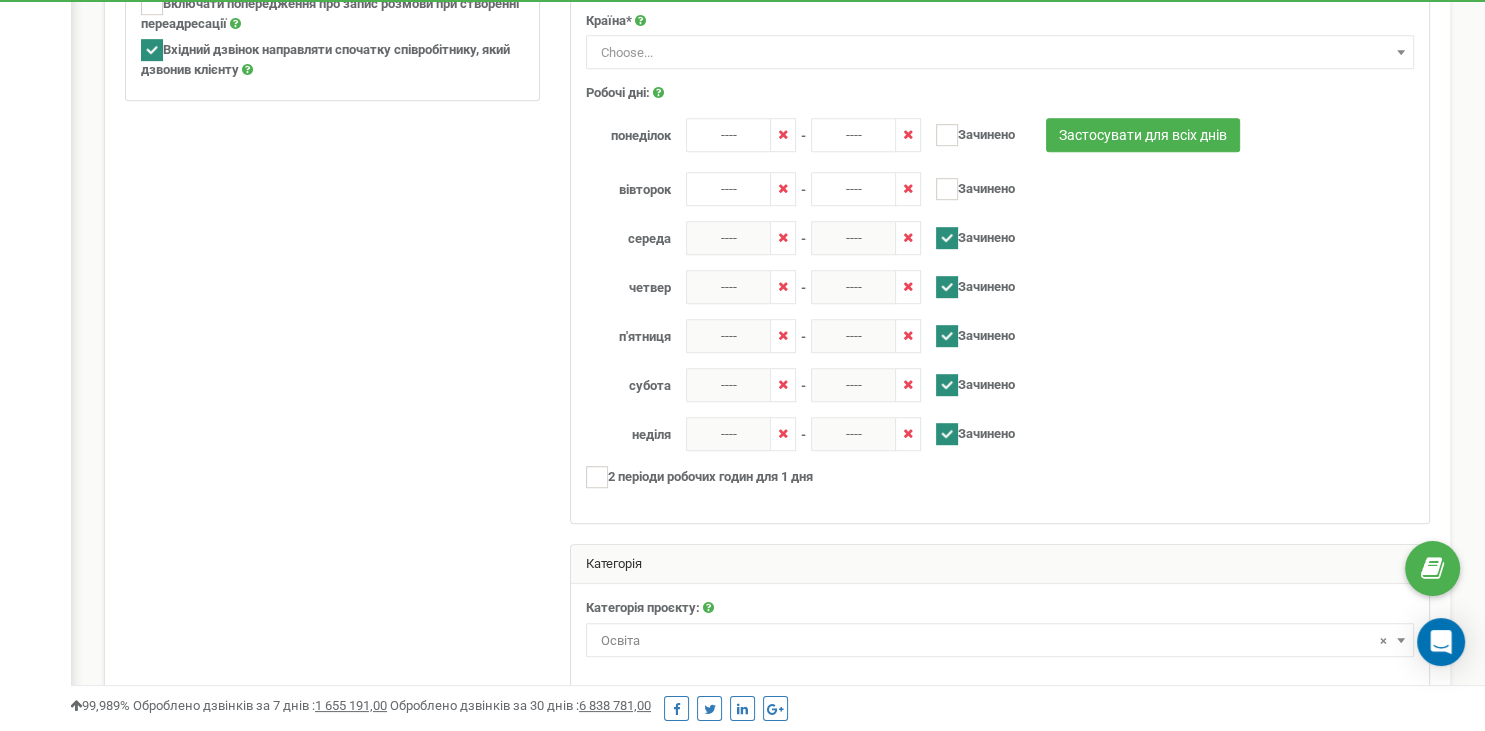 click at bounding box center [947, 238] 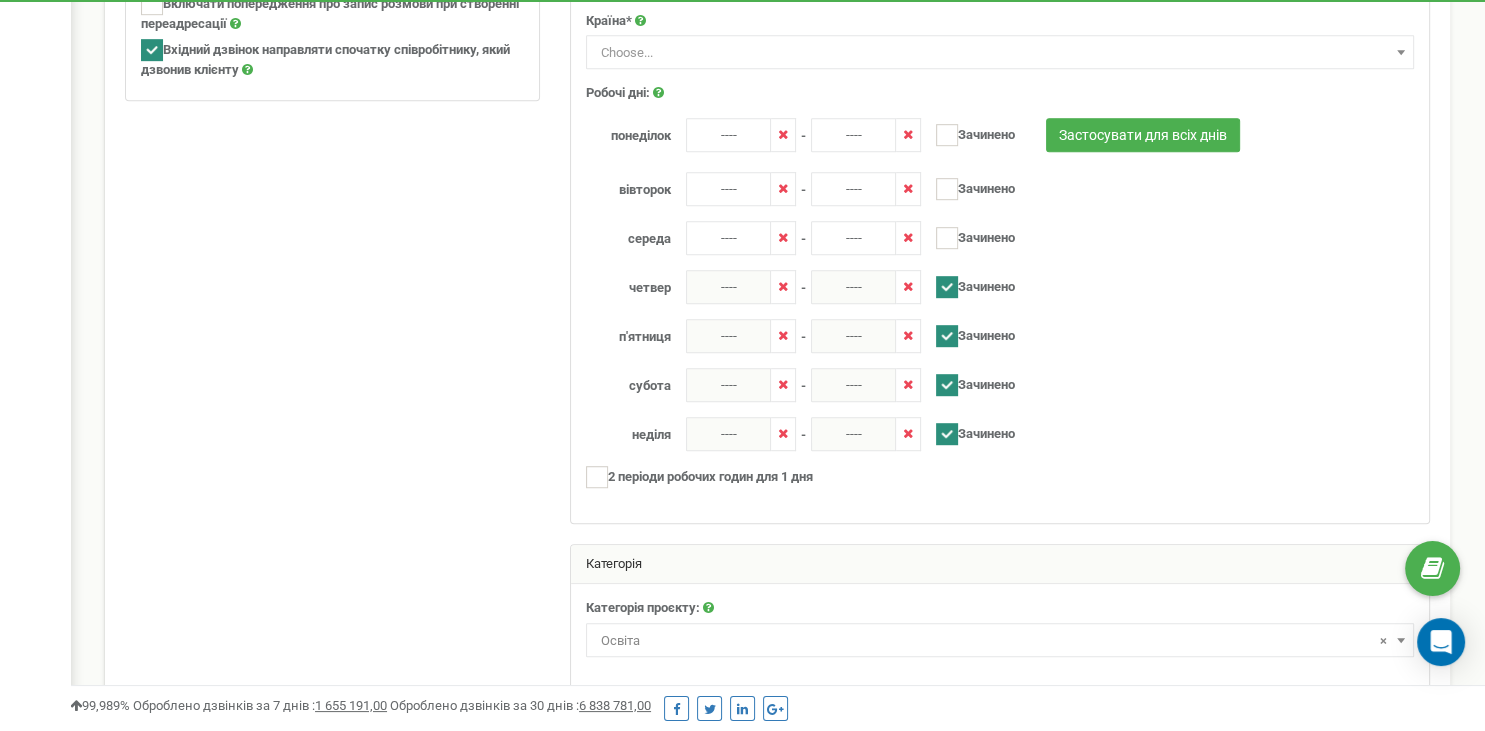 click at bounding box center (947, 287) 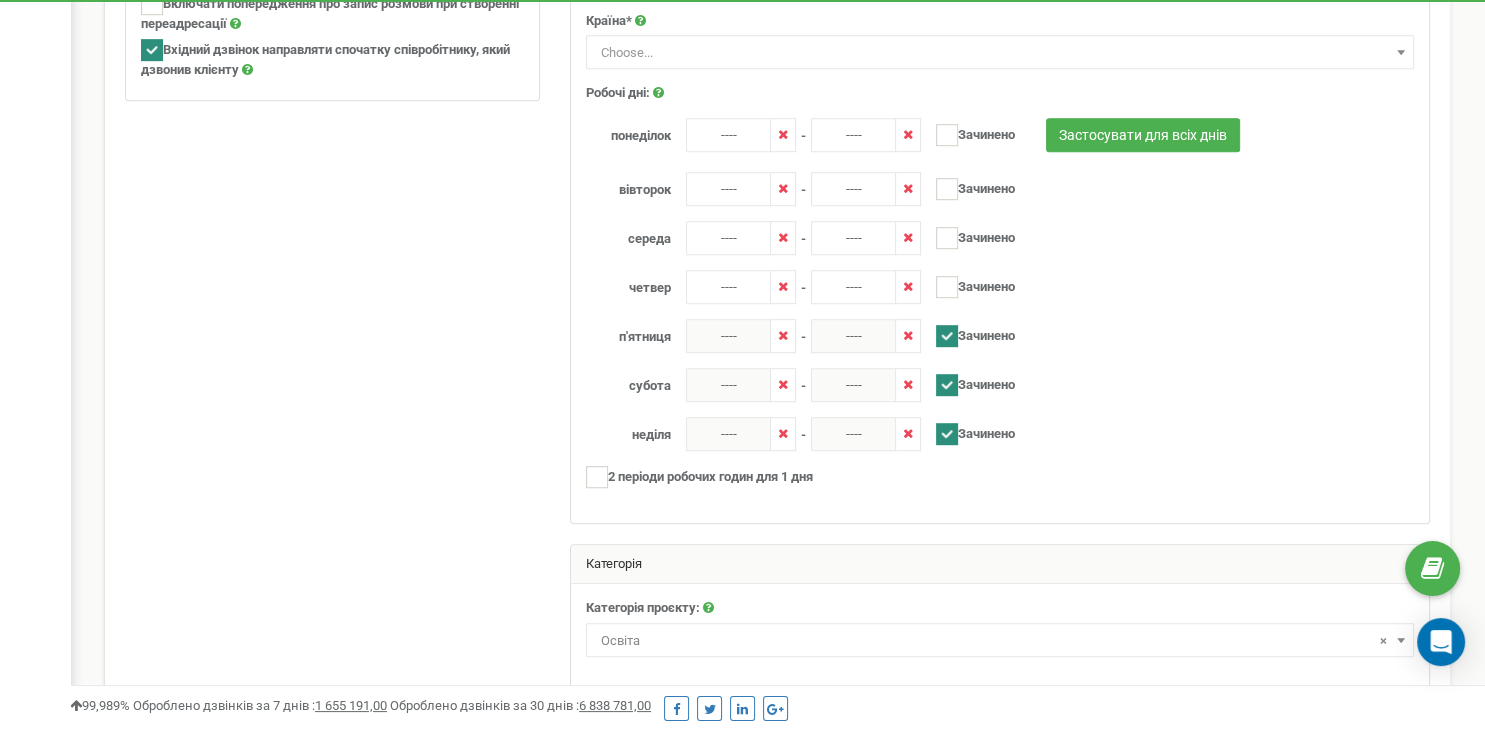 click at bounding box center (947, 336) 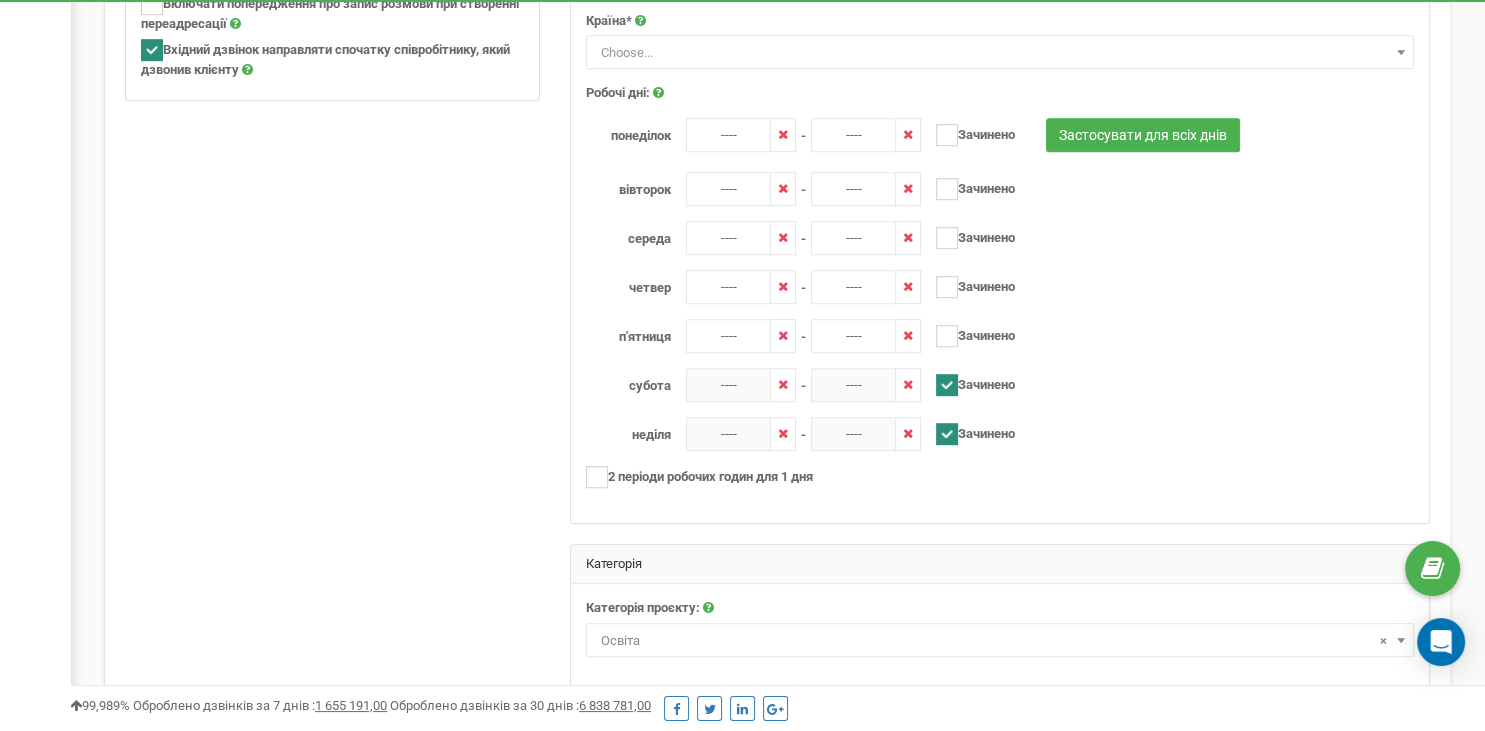 click at bounding box center (947, 385) 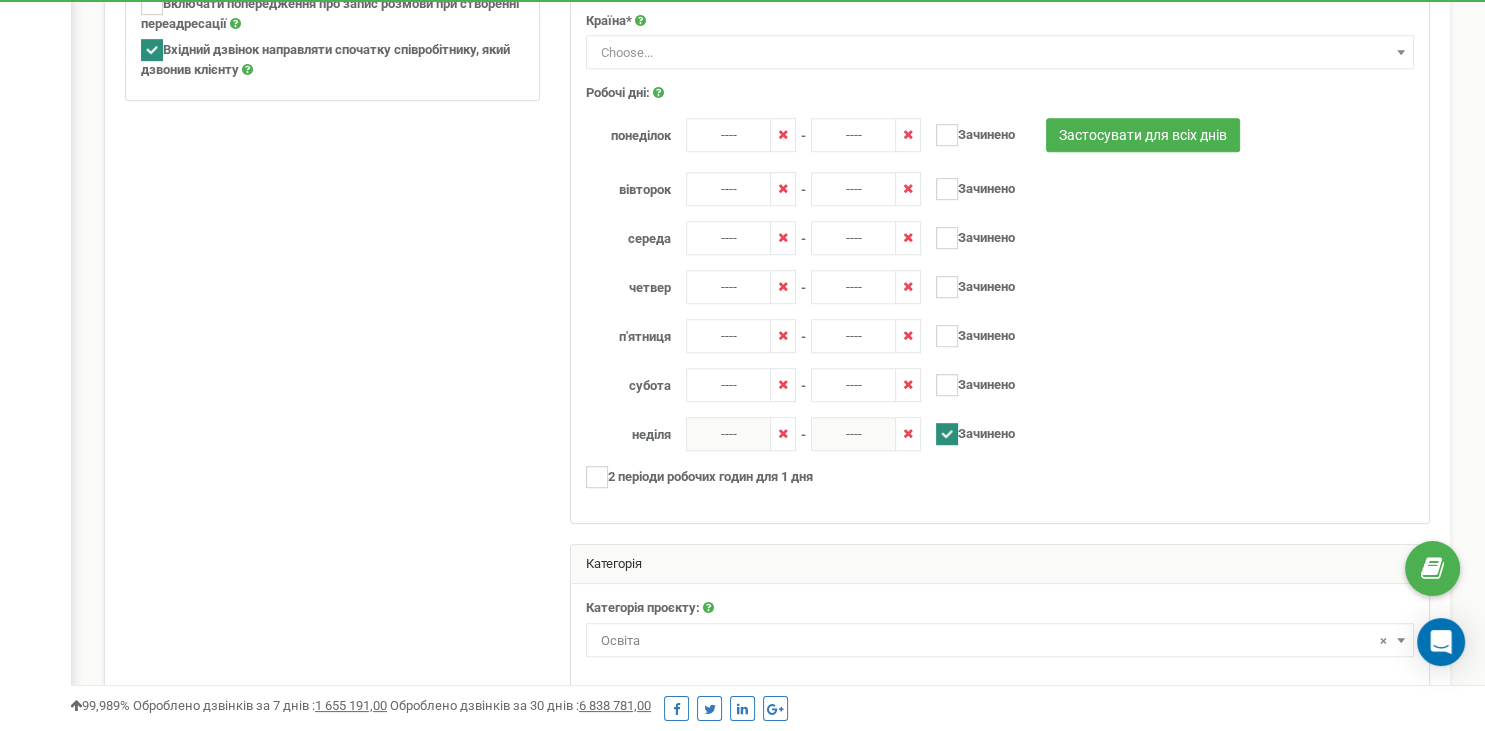 click at bounding box center [947, 434] 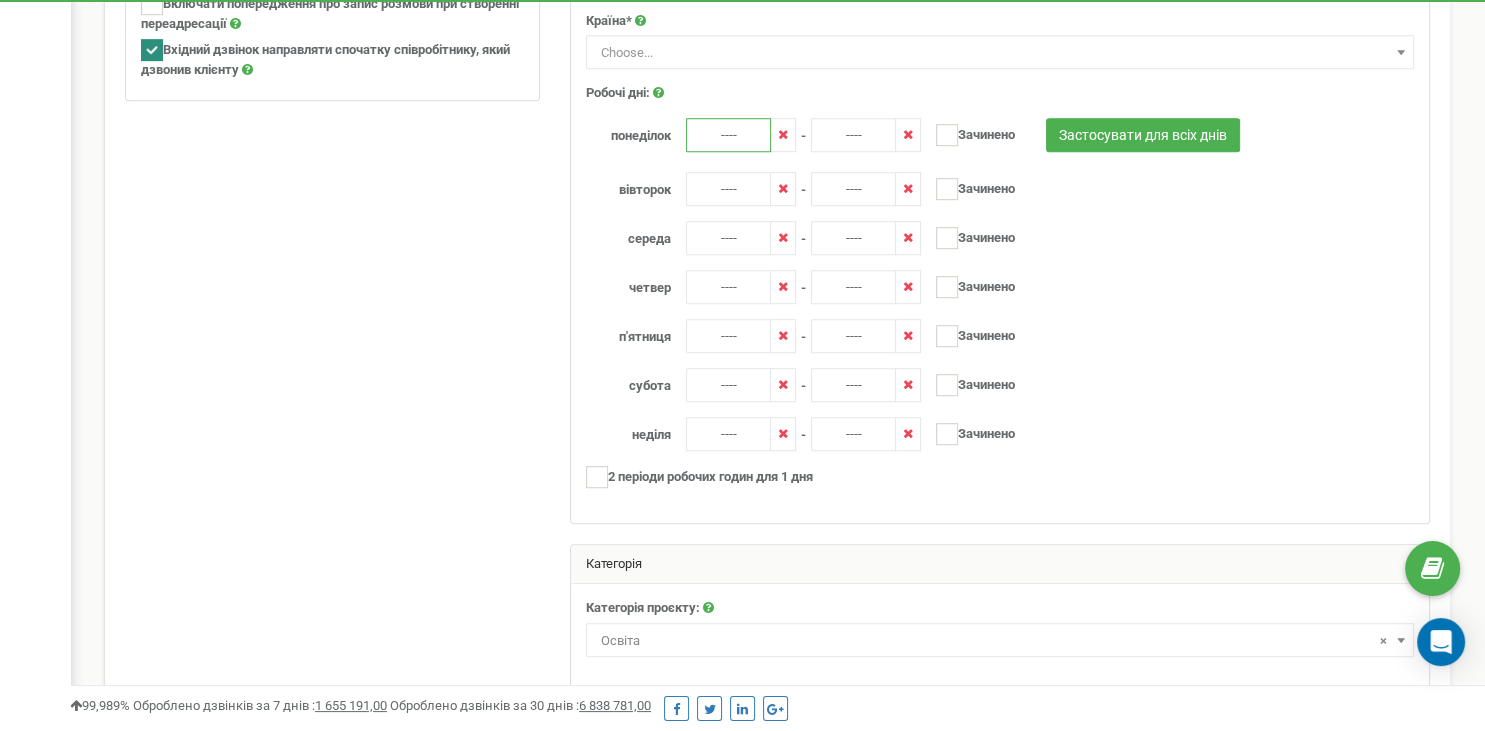 click on "----" at bounding box center (728, 135) 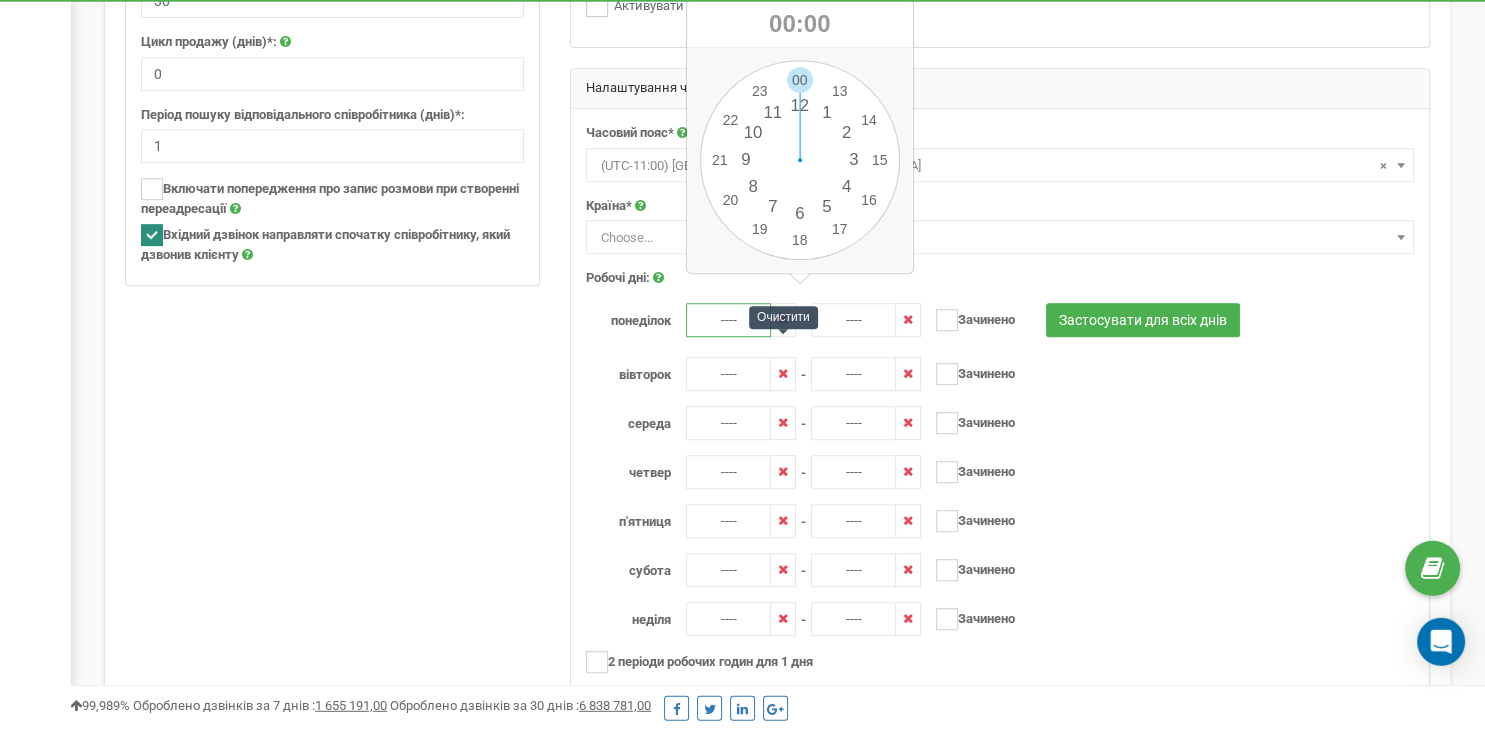 scroll, scrollTop: 844, scrollLeft: 0, axis: vertical 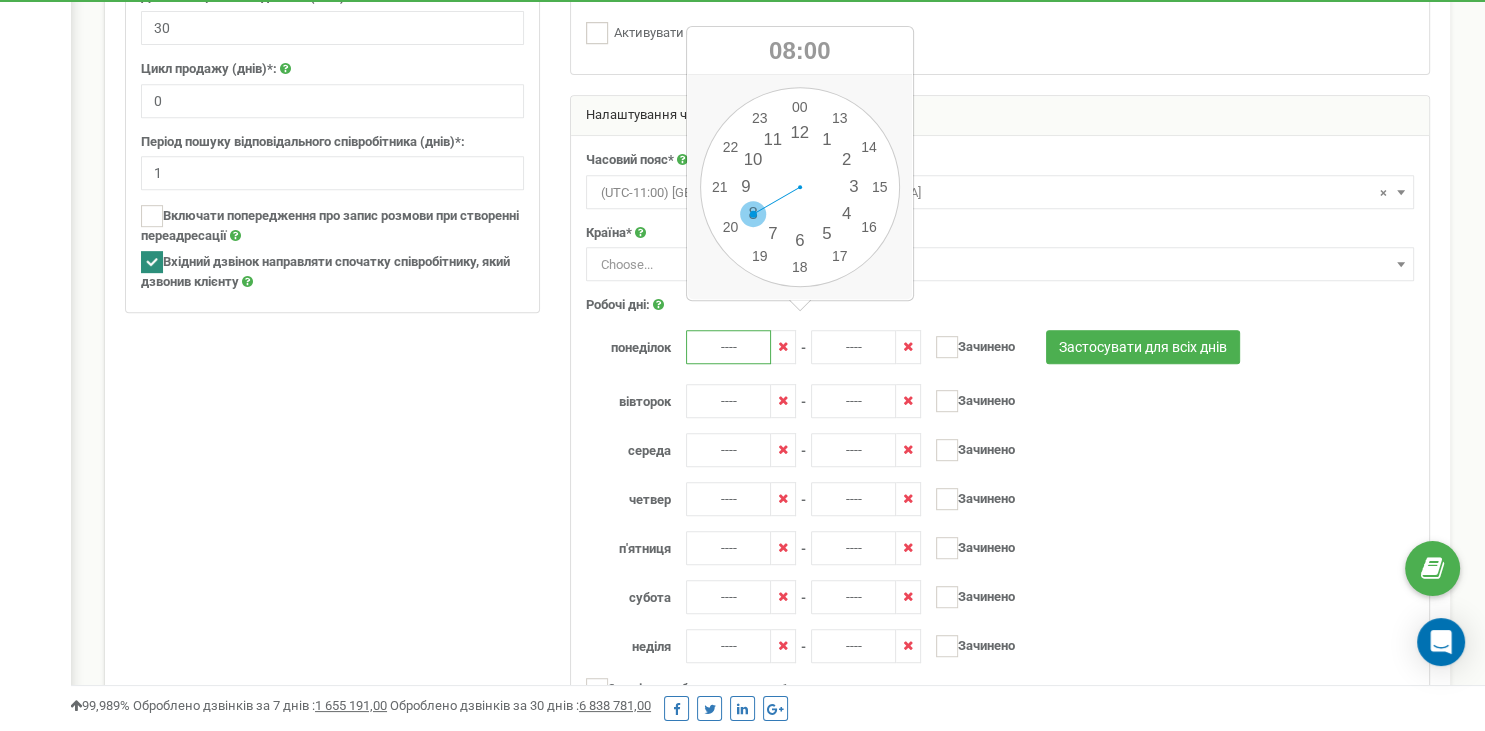 click on "00 1 2 3 4 5 6 7 8 9 10 11 12 13 14 15 16 17 18 19 20 21 22 23 00 05 10 15 20 25 30 35 40 45 50 55" at bounding box center (800, 187) 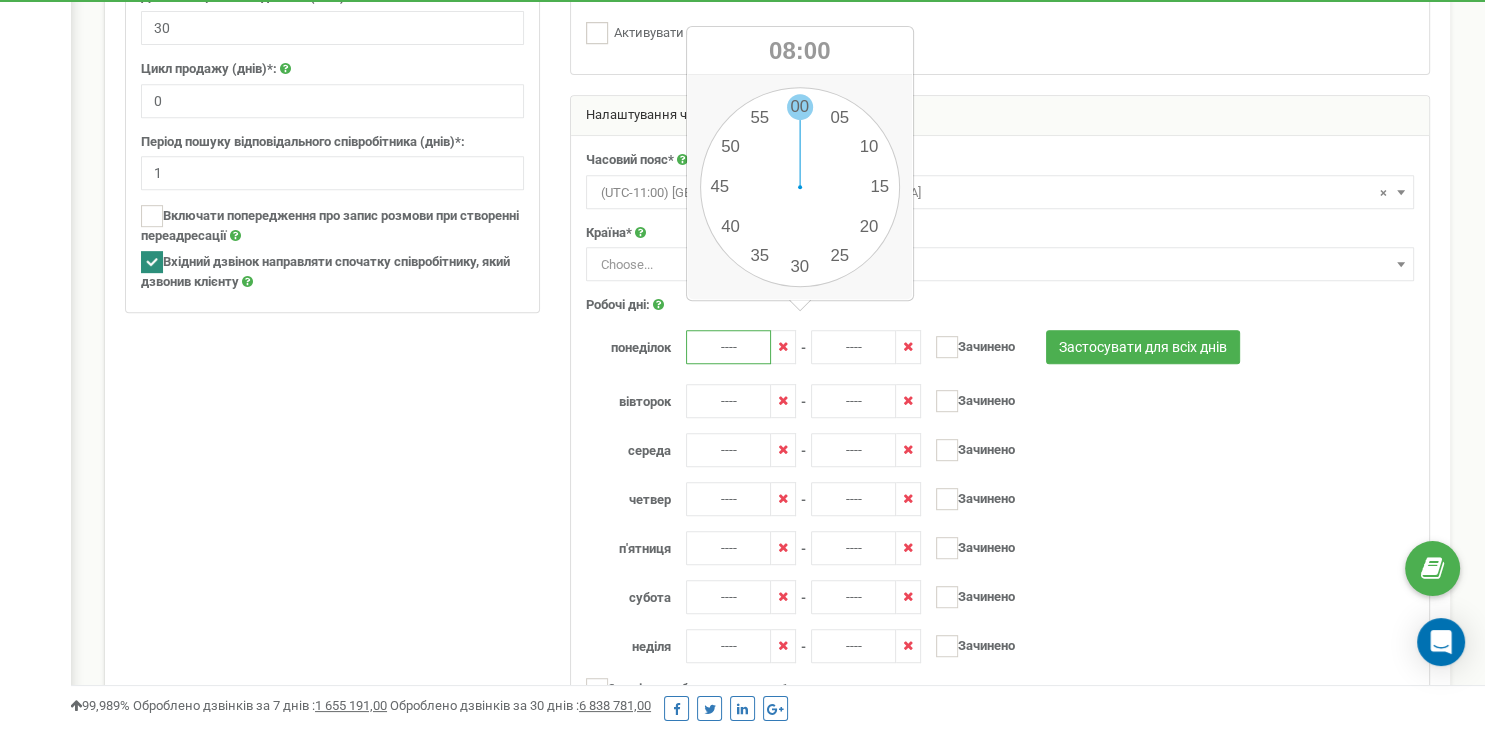 click on "00 1 2 3 4 5 6 7 8 9 10 11 12 13 14 15 16 17 18 19 20 21 22 23 00 05 10 15 20 25 30 35 40 45 50 55" at bounding box center (800, 187) 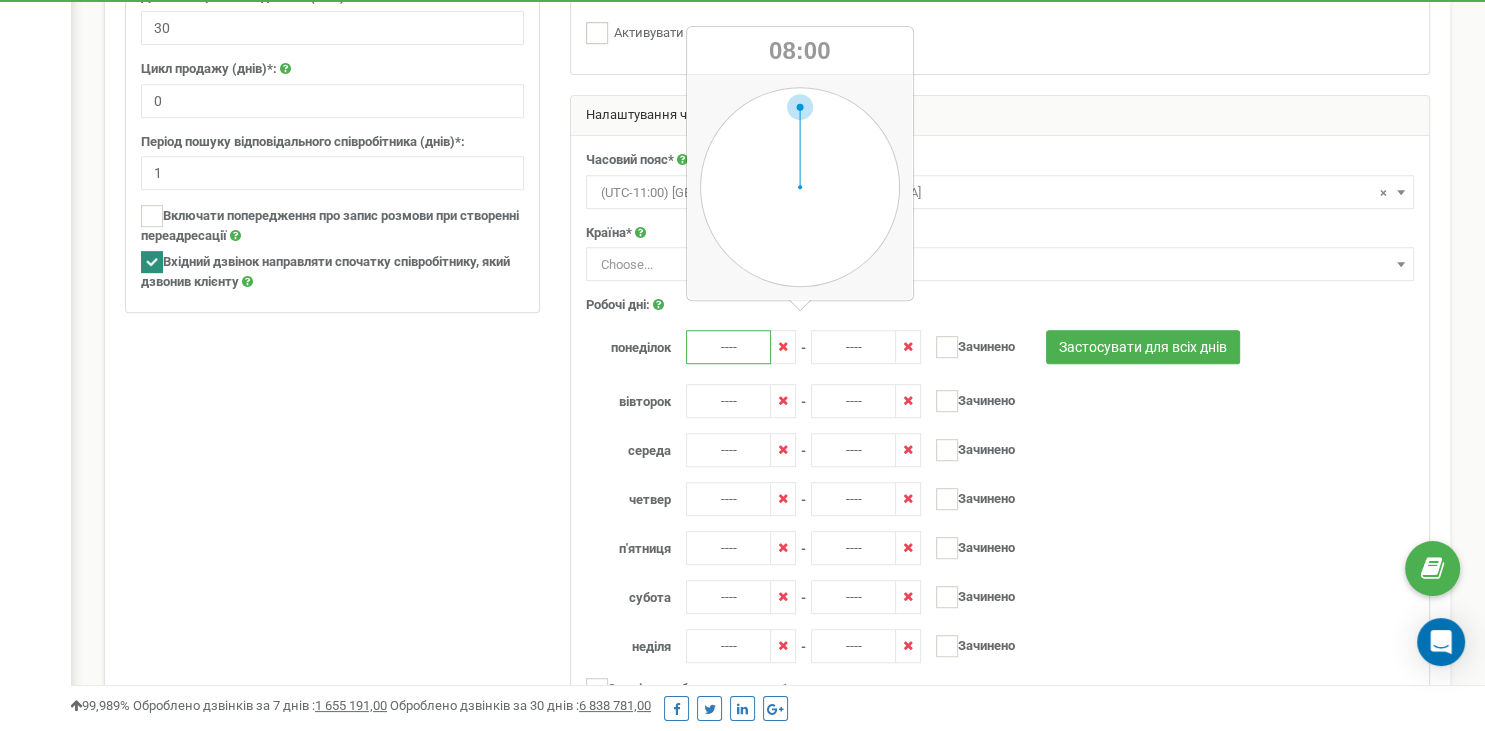 type on "08:00" 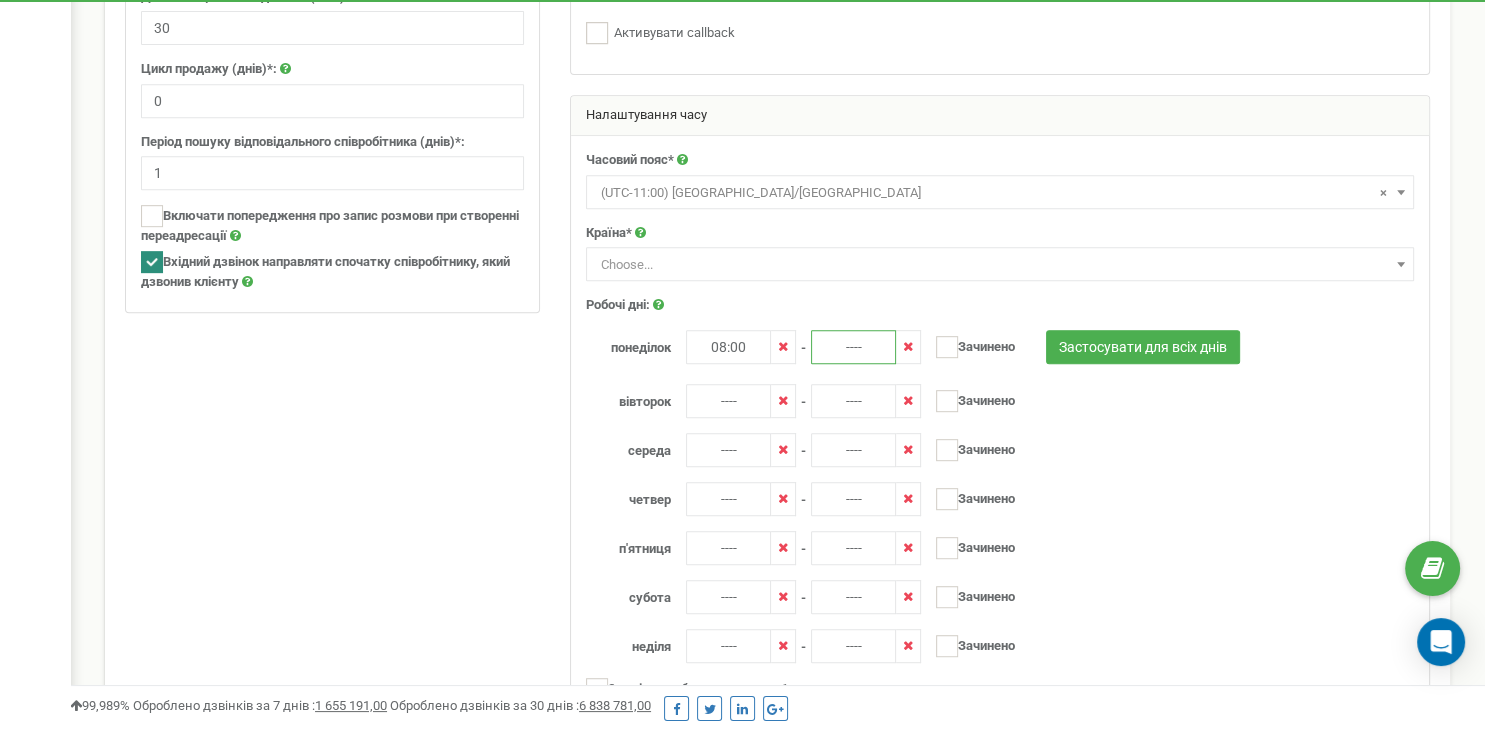 click on "----" at bounding box center (853, 347) 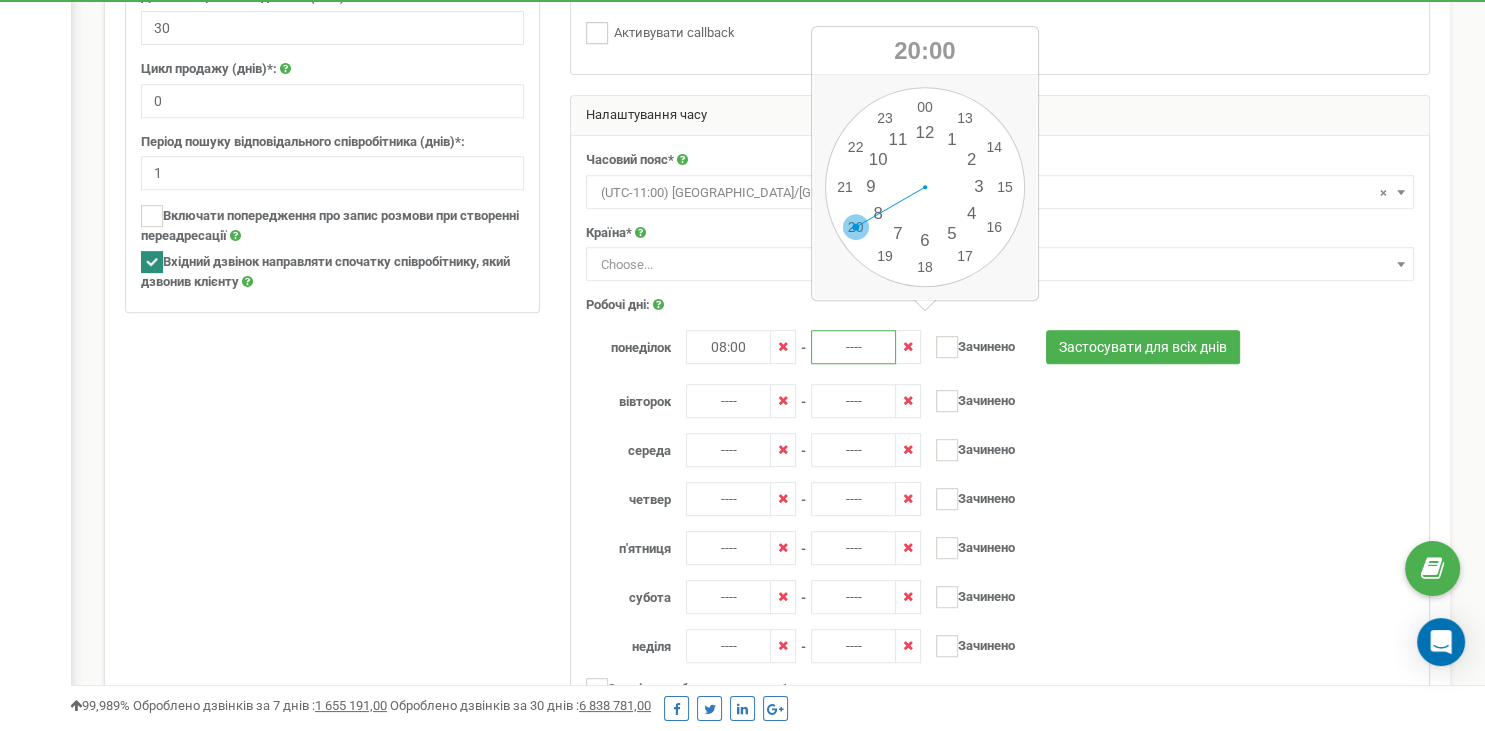 click on "00 1 2 3 4 5 6 7 8 9 10 11 12 13 14 15 16 17 18 19 20 21 22 23 00 05 10 15 20 25 30 35 40 45 50 55" at bounding box center [925, 187] 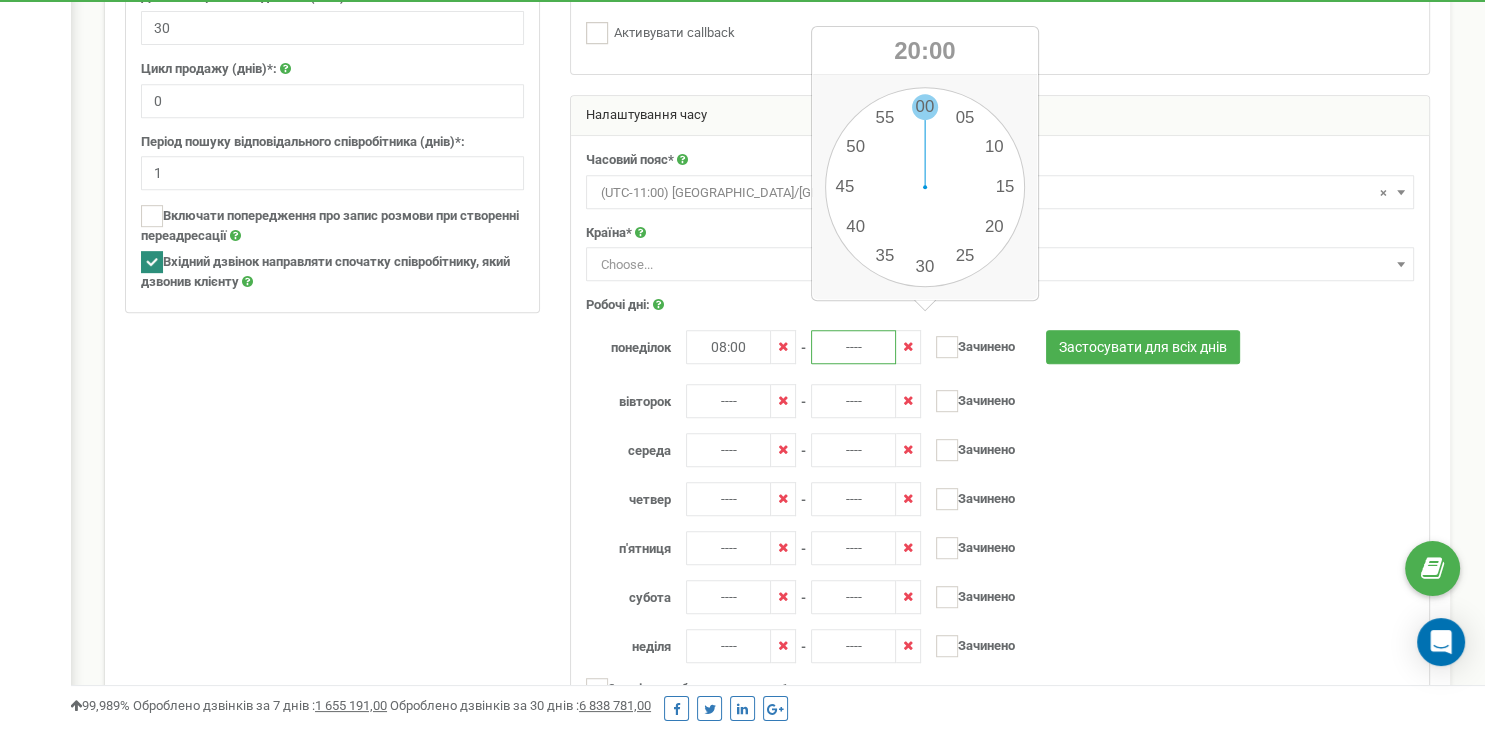 click on "00 1 2 3 4 5 6 7 8 9 10 11 12 13 14 15 16 17 18 19 20 21 22 23 00 05 10 15 20 25 30 35 40 45 50 55" at bounding box center (925, 187) 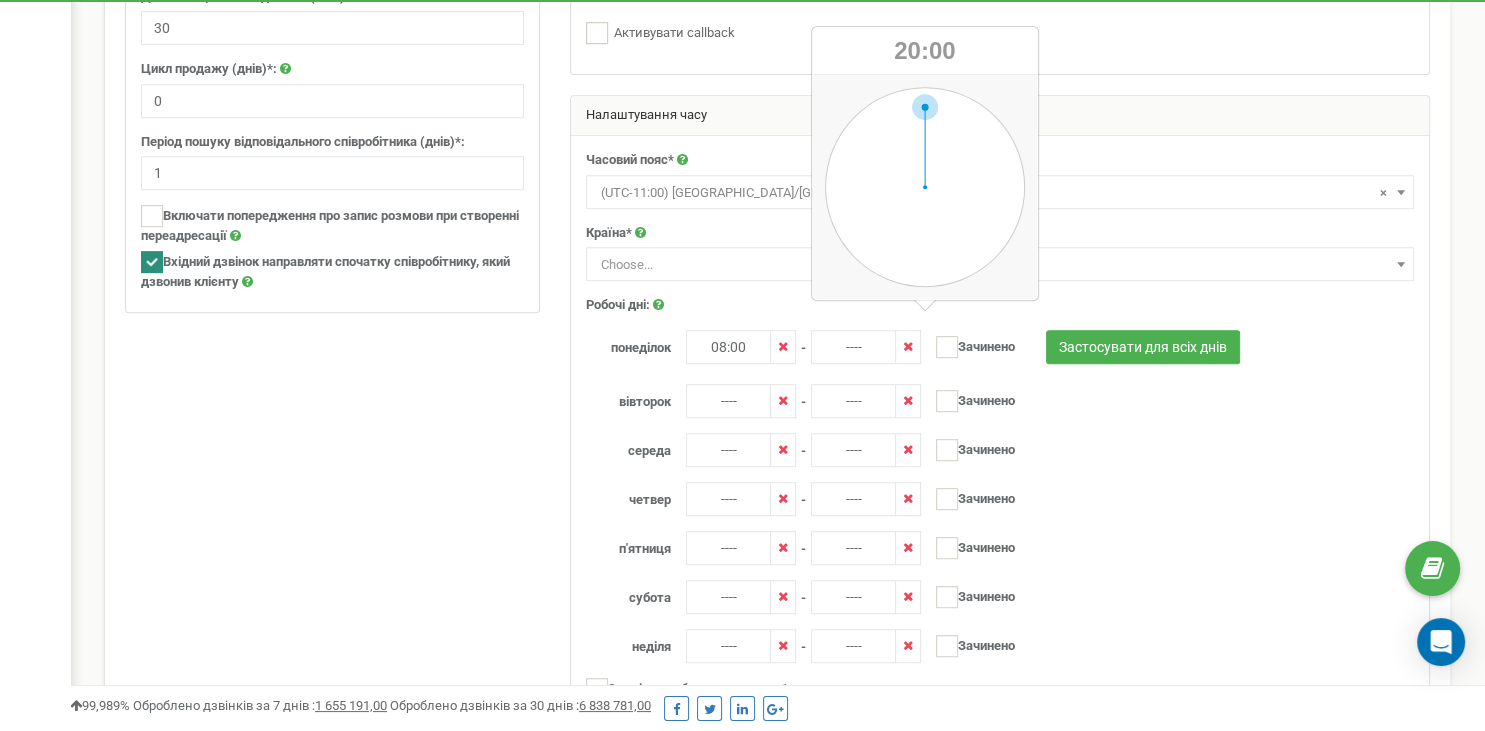 type on "20:00" 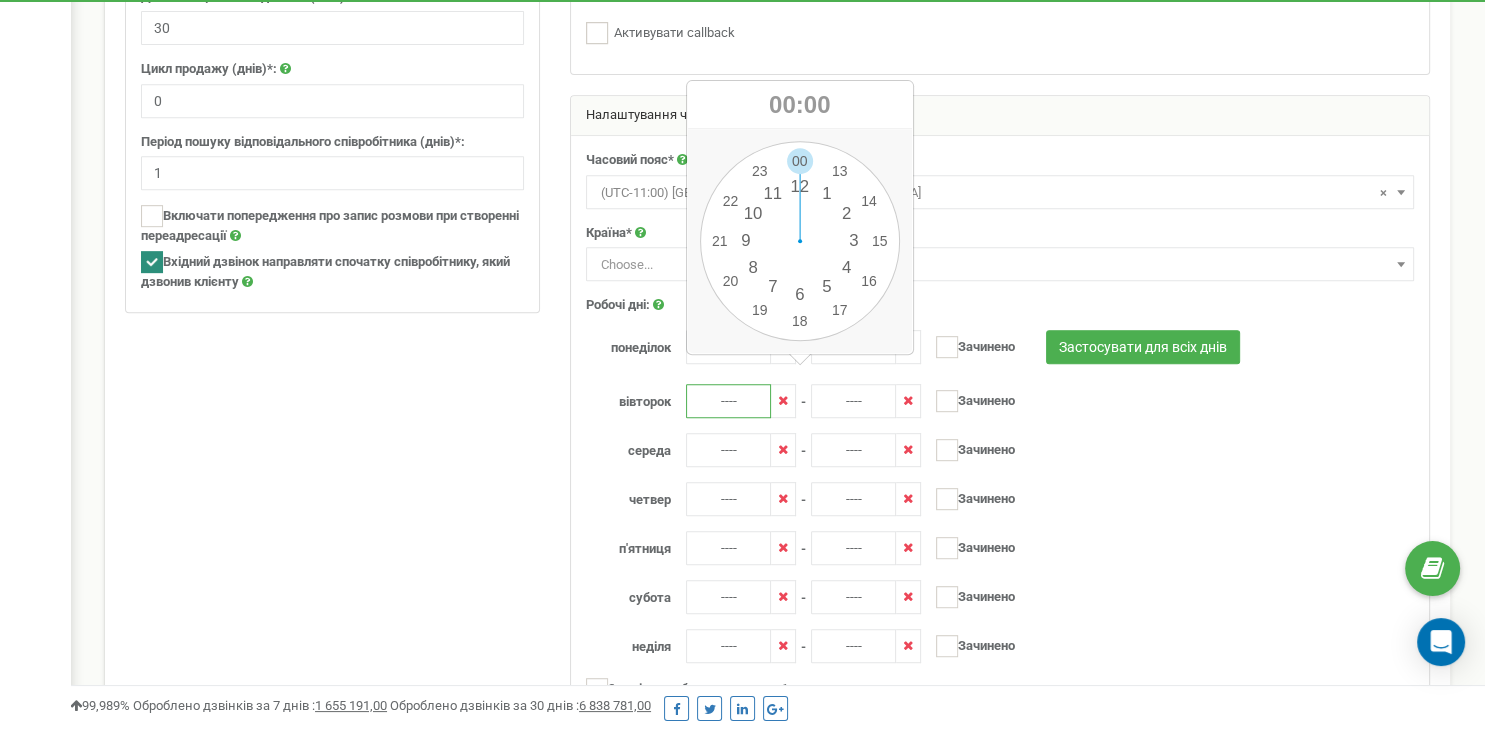 click on "----" at bounding box center (728, 401) 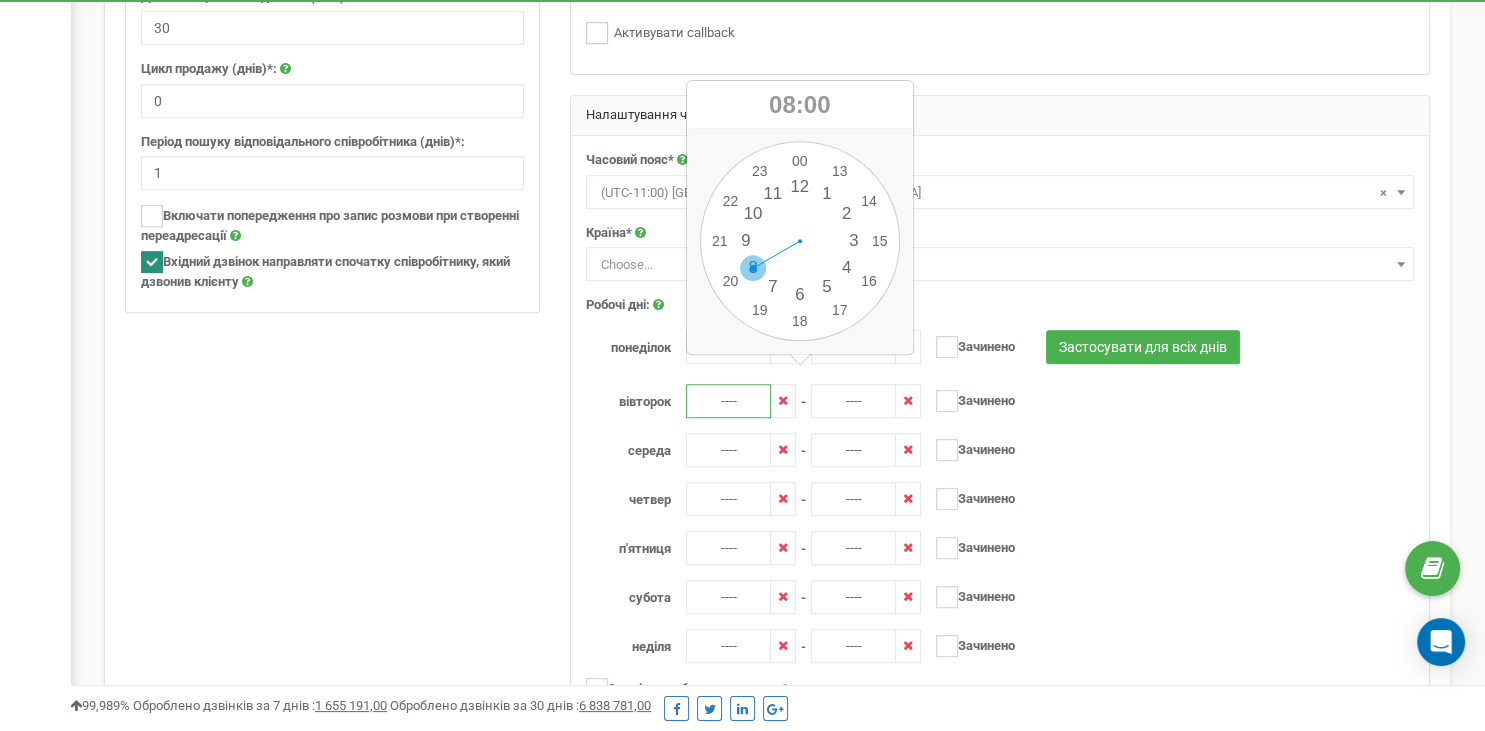 click on "00 1 2 3 4 5 6 7 8 9 10 11 12 13 14 15 16 17 18 19 20 21 22 23 00 05 10 15 20 25 30 35 40 45 50 55" at bounding box center (800, 241) 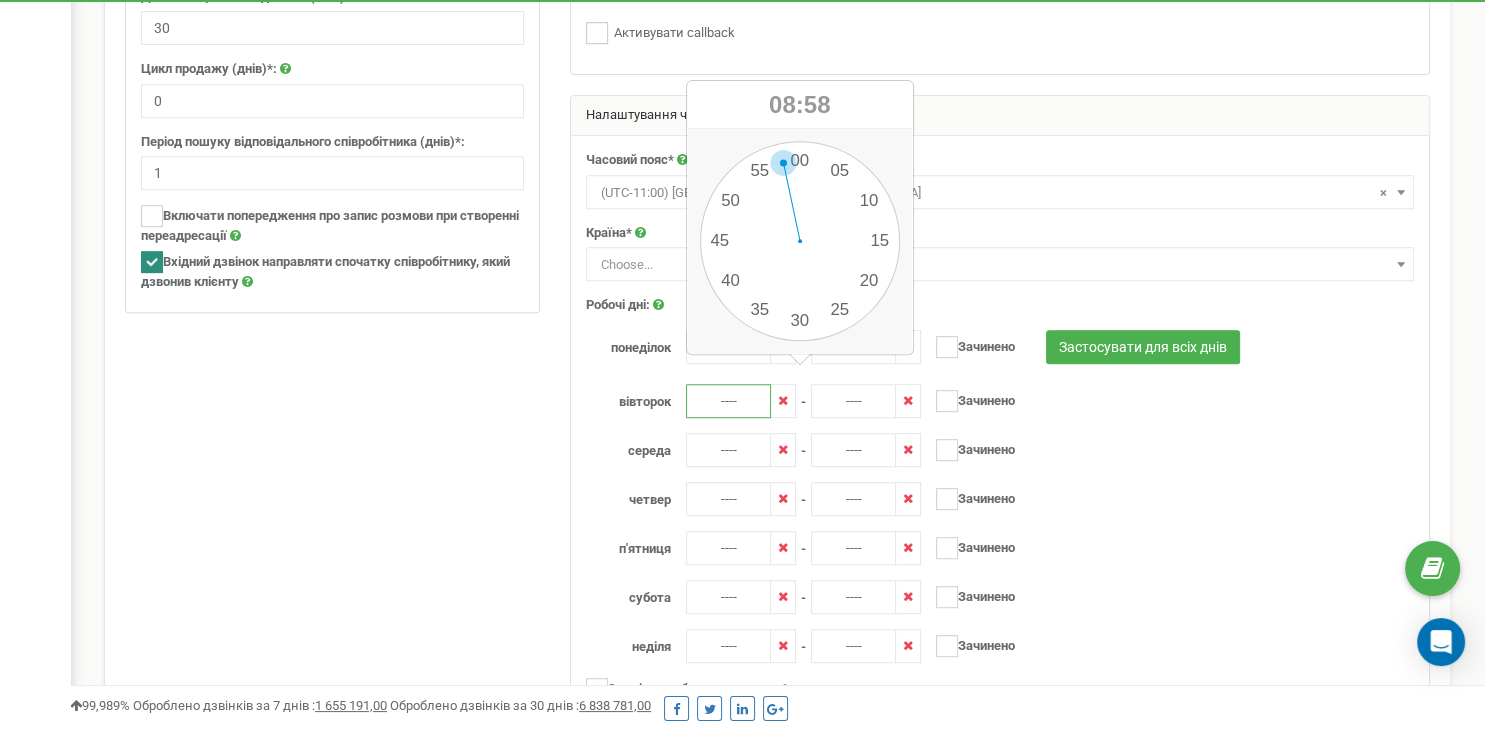 click on "00 1 2 3 4 5 6 7 8 9 10 11 12 13 14 15 16 17 18 19 20 21 22 23 00 05 10 15 20 25 30 35 40 45 50 55" at bounding box center [800, 241] 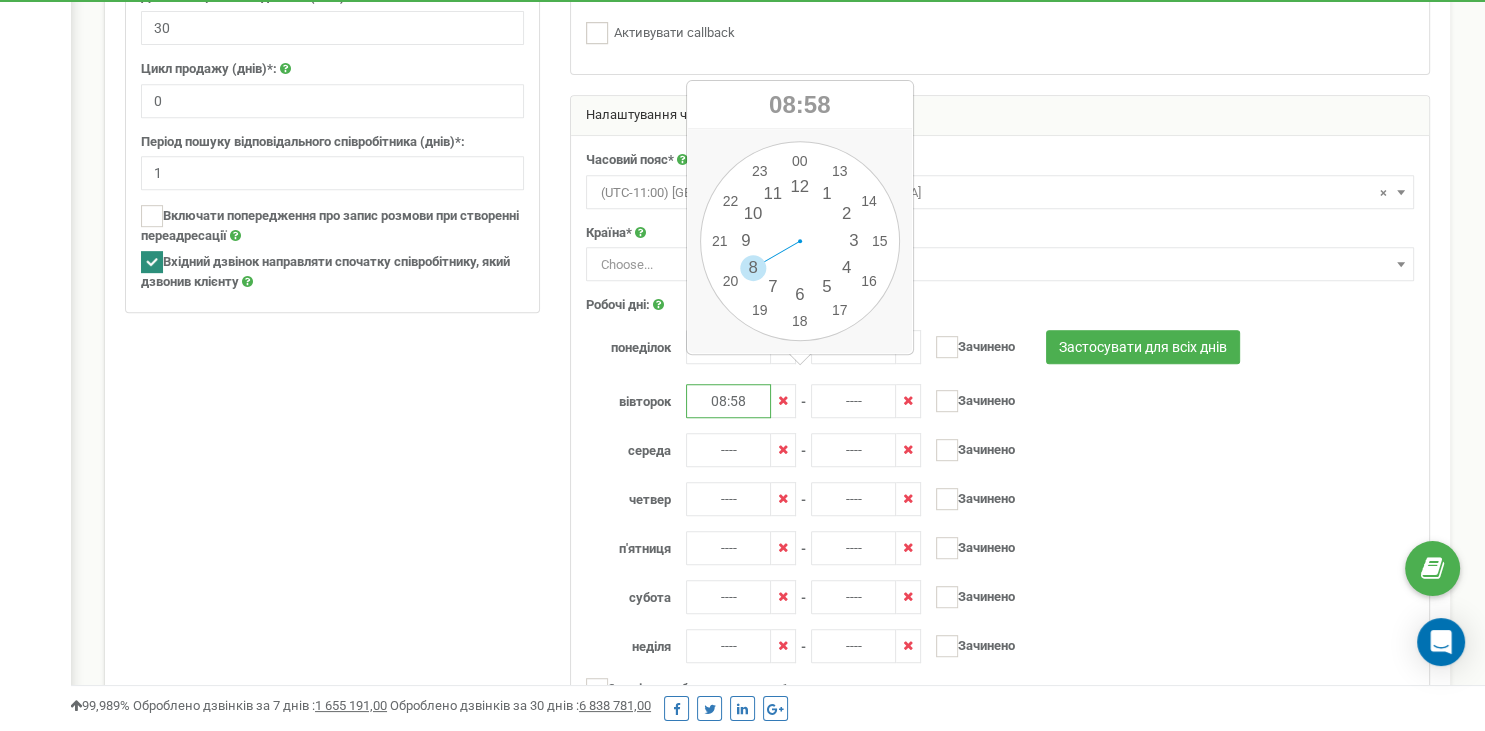 click on "08:58" at bounding box center (728, 401) 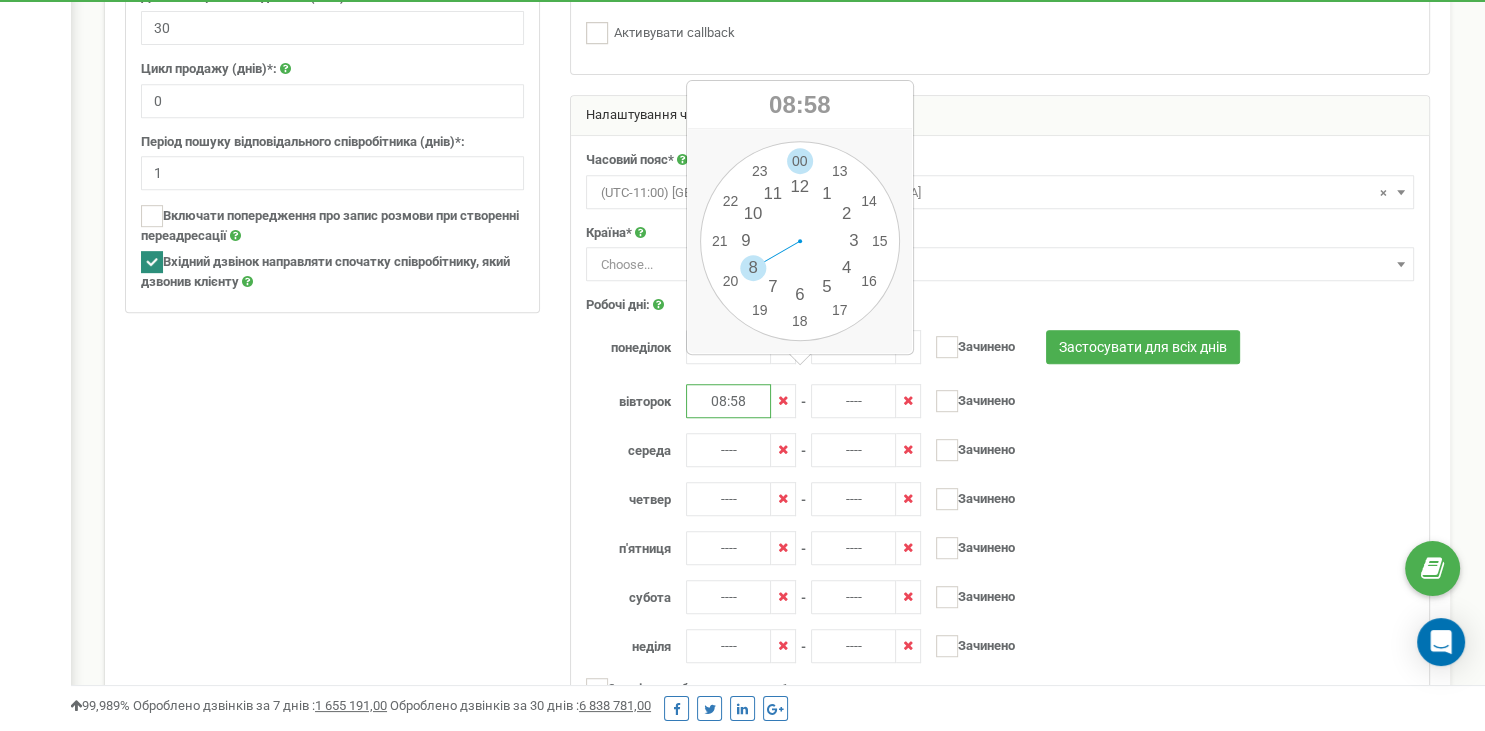 click on "00 1 2 3 4 5 6 7 8 9 10 11 12 13 14 15 16 17 18 19 20 21 22 23 00 05 10 15 20 25 30 35 40 45 50 55" at bounding box center [800, 241] 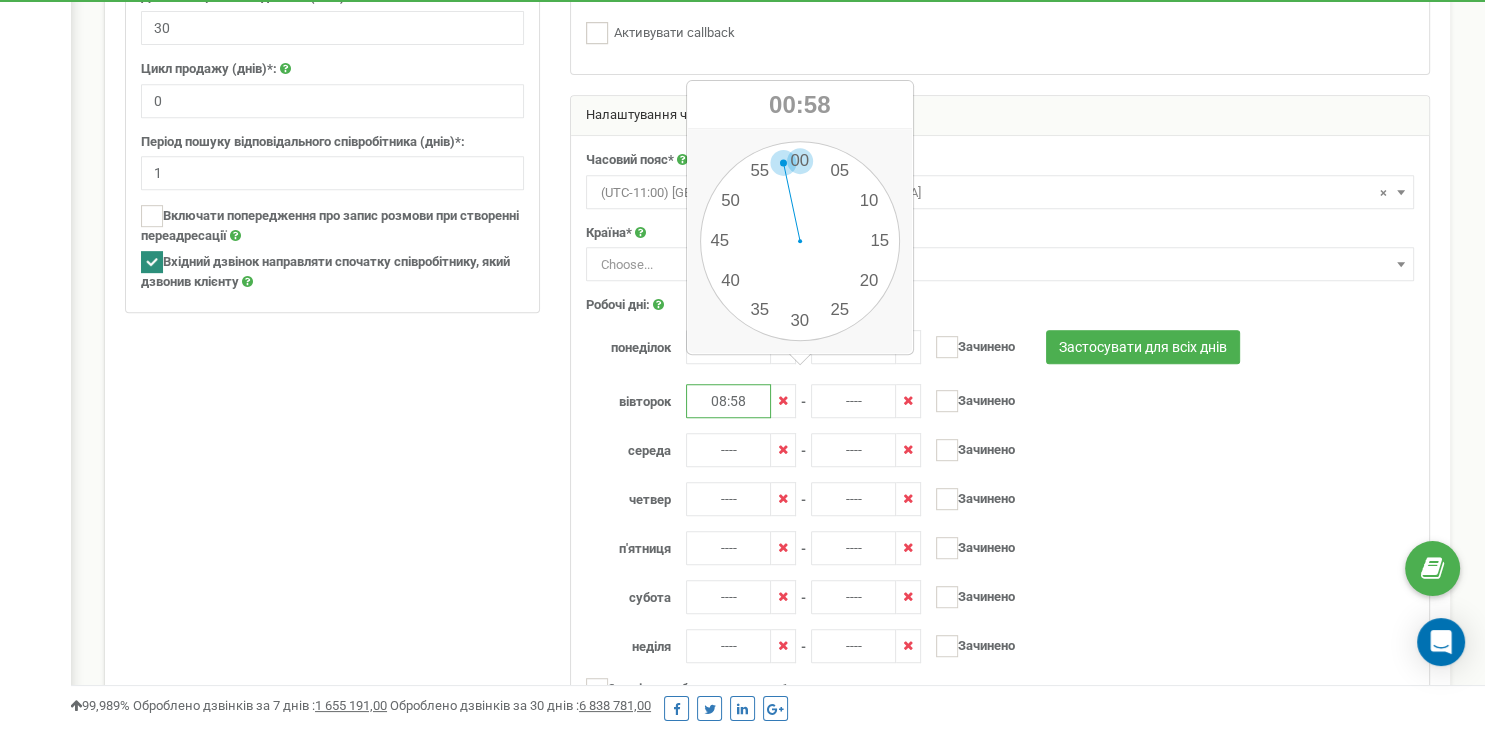 click on "00 1 2 3 4 5 6 7 8 9 10 11 12 13 14 15 16 17 18 19 20 21 22 23 00 05 10 15 20 25 30 35 40 45 50 55" at bounding box center (800, 241) 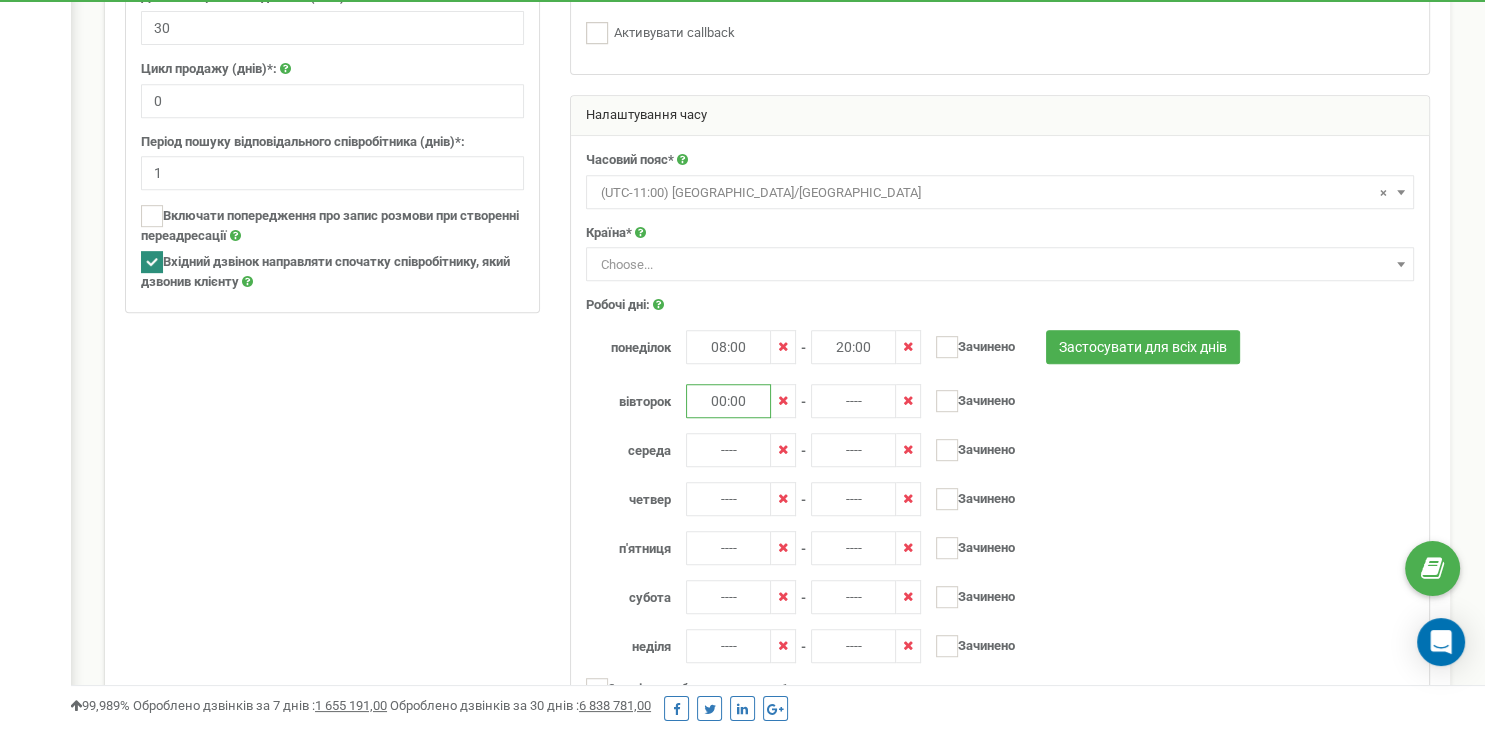 click on "00:00" at bounding box center (728, 401) 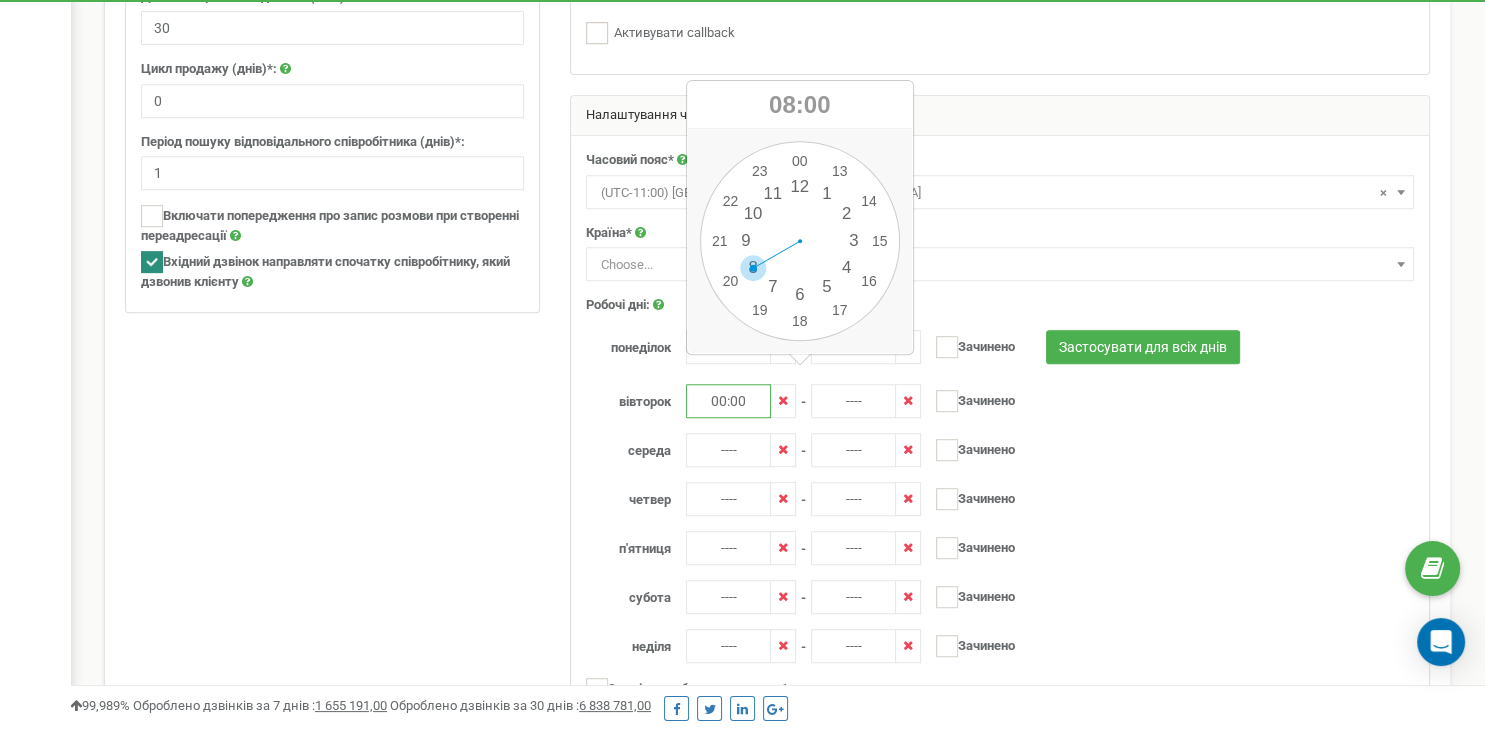 click on "00 1 2 3 4 5 6 7 8 9 10 11 12 13 14 15 16 17 18 19 20 21 22 23 00 05 10 15 20 25 30 35 40 45 50 55" at bounding box center (800, 241) 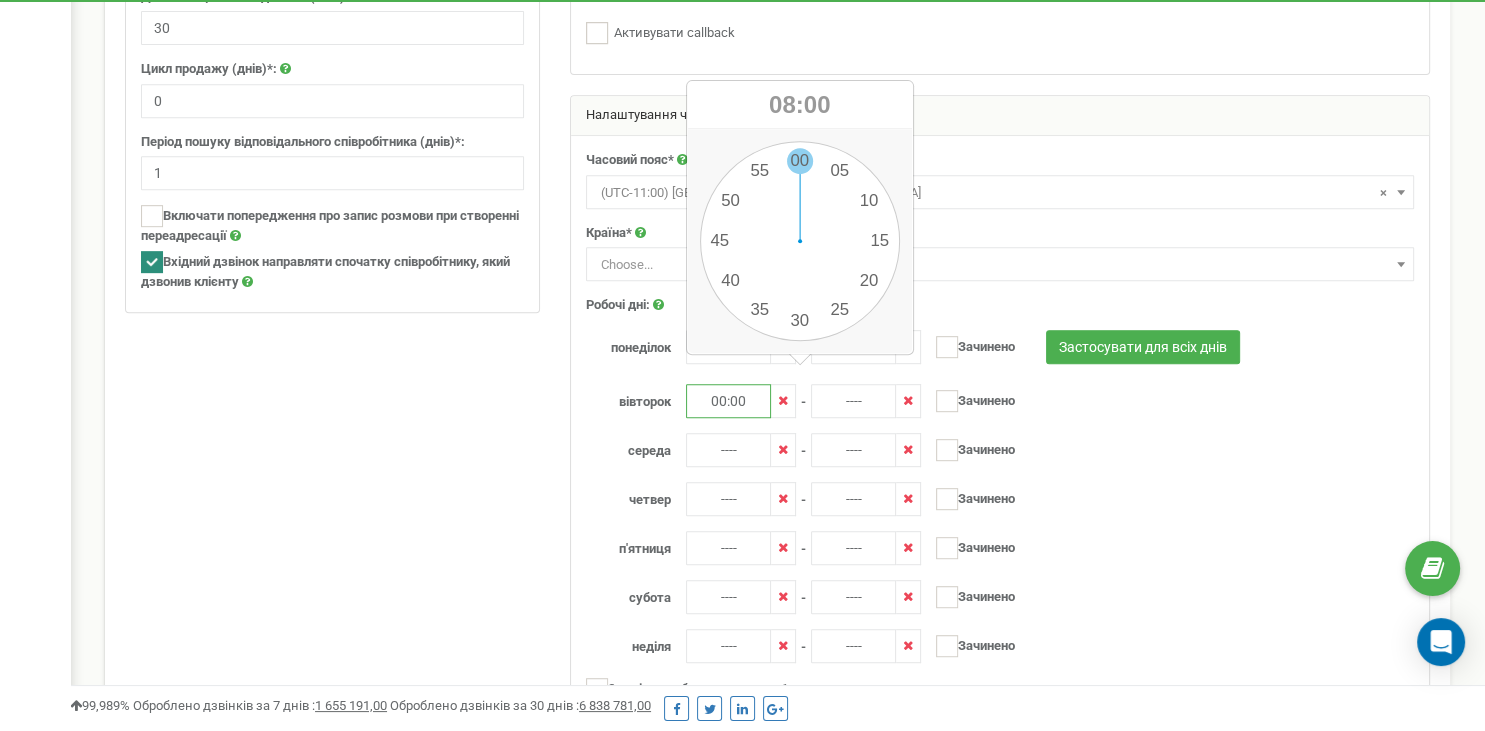 click on "00 1 2 3 4 5 6 7 8 9 10 11 12 13 14 15 16 17 18 19 20 21 22 23 00 05 10 15 20 25 30 35 40 45 50 55" at bounding box center [800, 241] 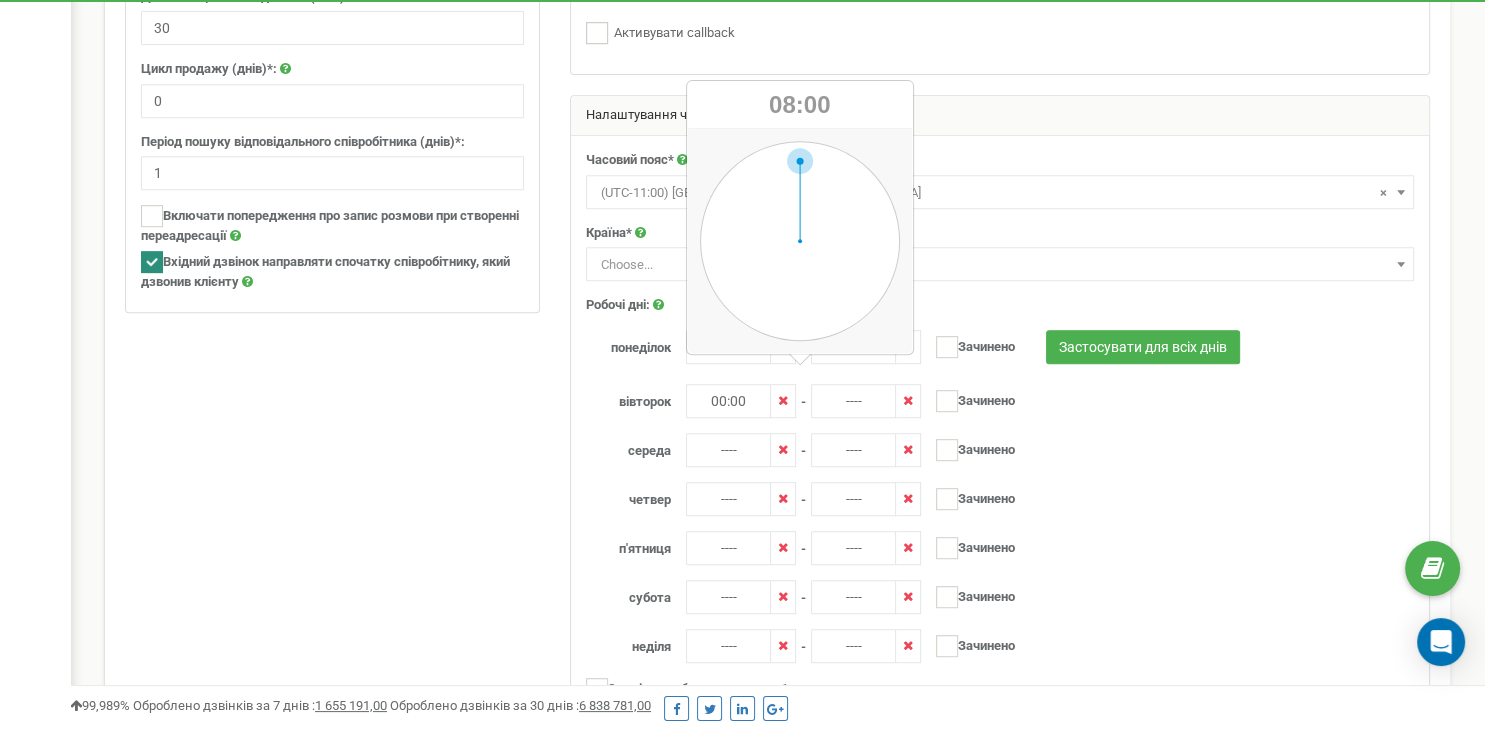type on "08:00" 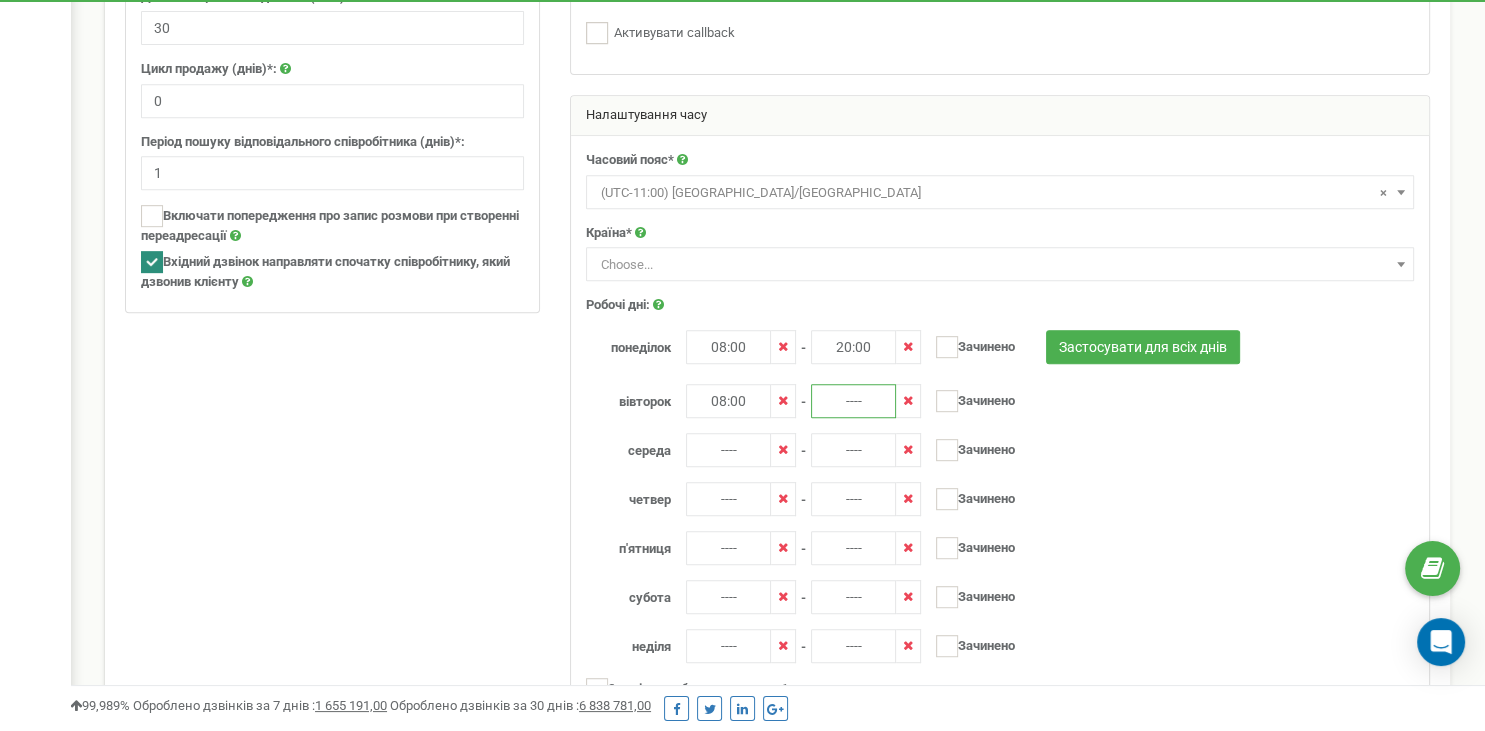 click on "----" at bounding box center (853, 401) 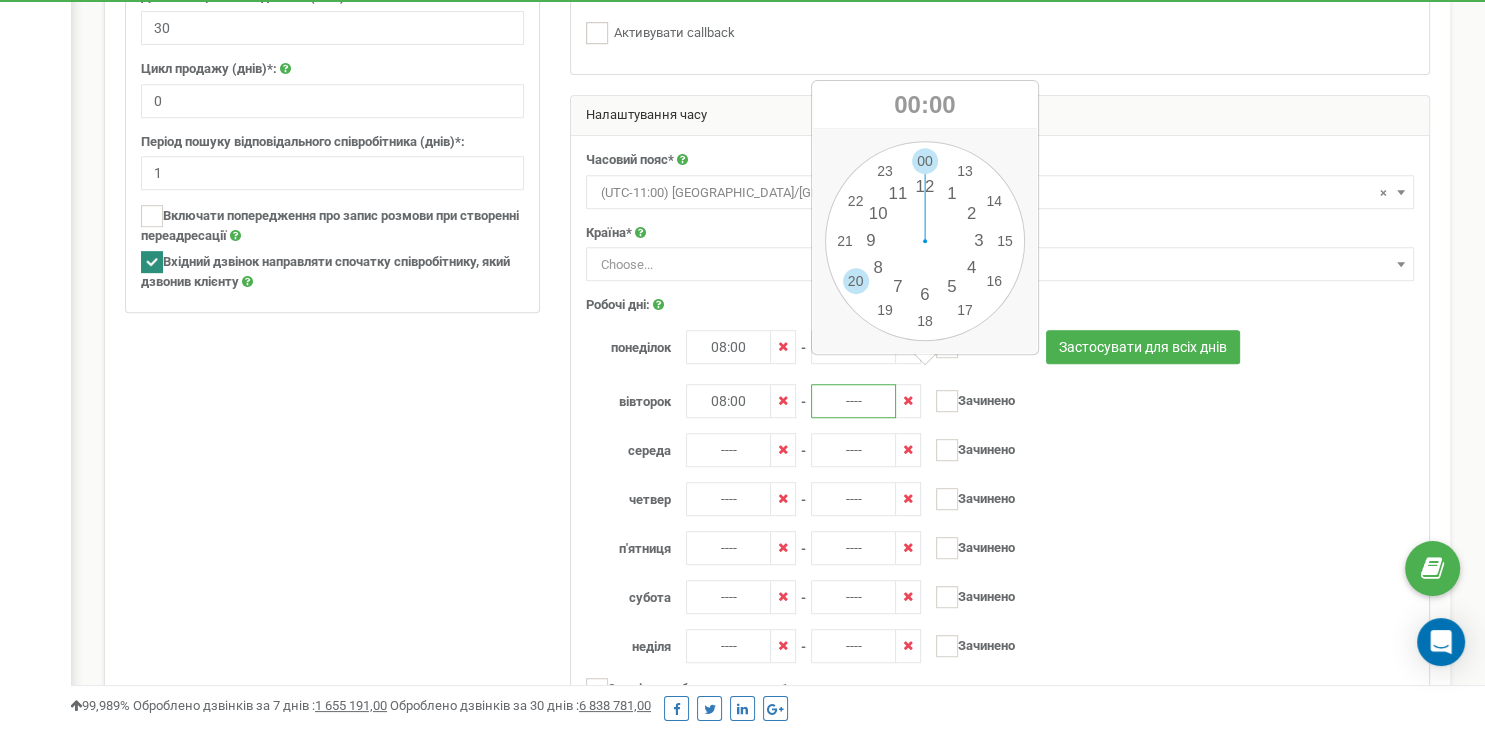 click on "00 1 2 3 4 5 6 7 8 9 10 11 12 13 14 15 16 17 18 19 20 21 22 23 00 05 10 15 20 25 30 35 40 45 50 55" at bounding box center [925, 241] 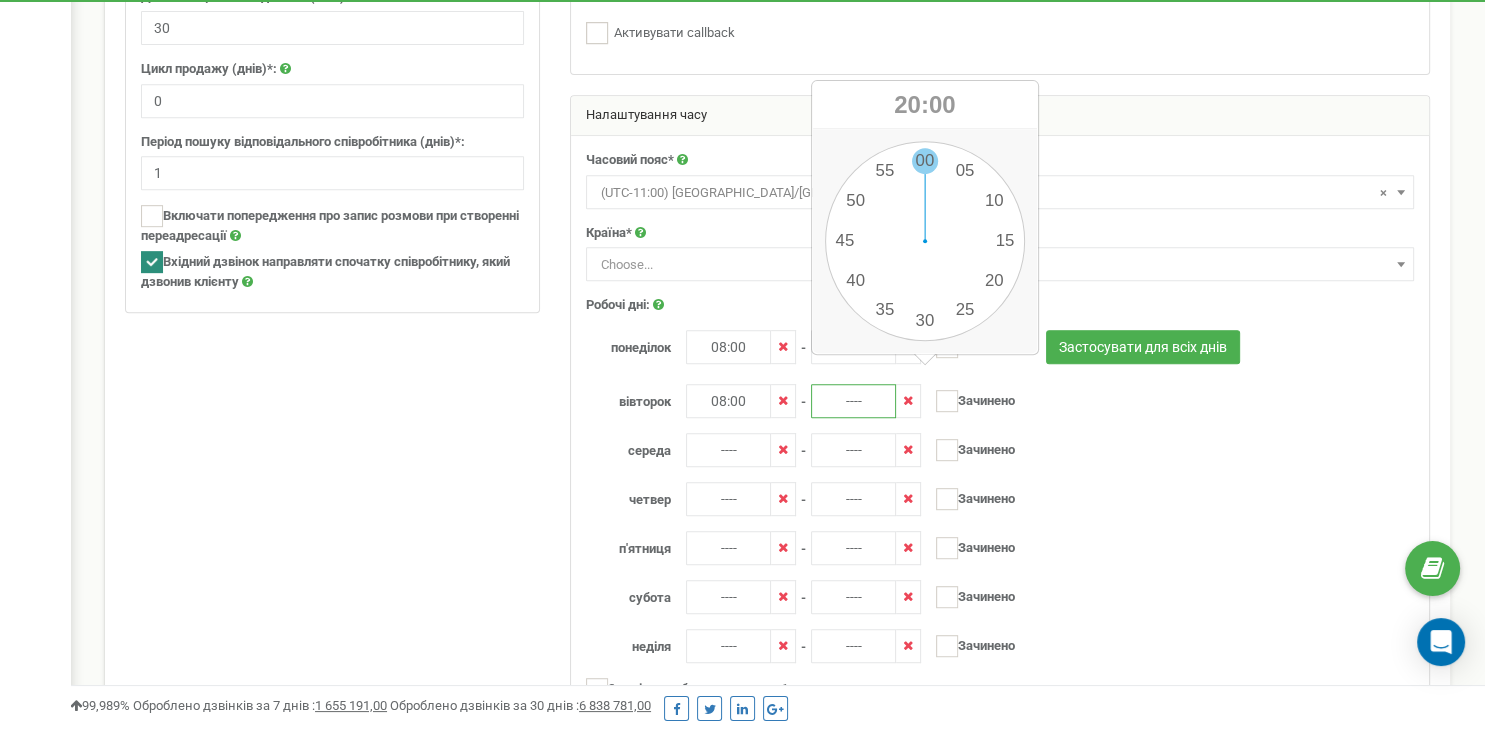 click on "00 1 2 3 4 5 6 7 8 9 10 11 12 13 14 15 16 17 18 19 20 21 22 23 00 05 10 15 20 25 30 35 40 45 50 55" at bounding box center (925, 241) 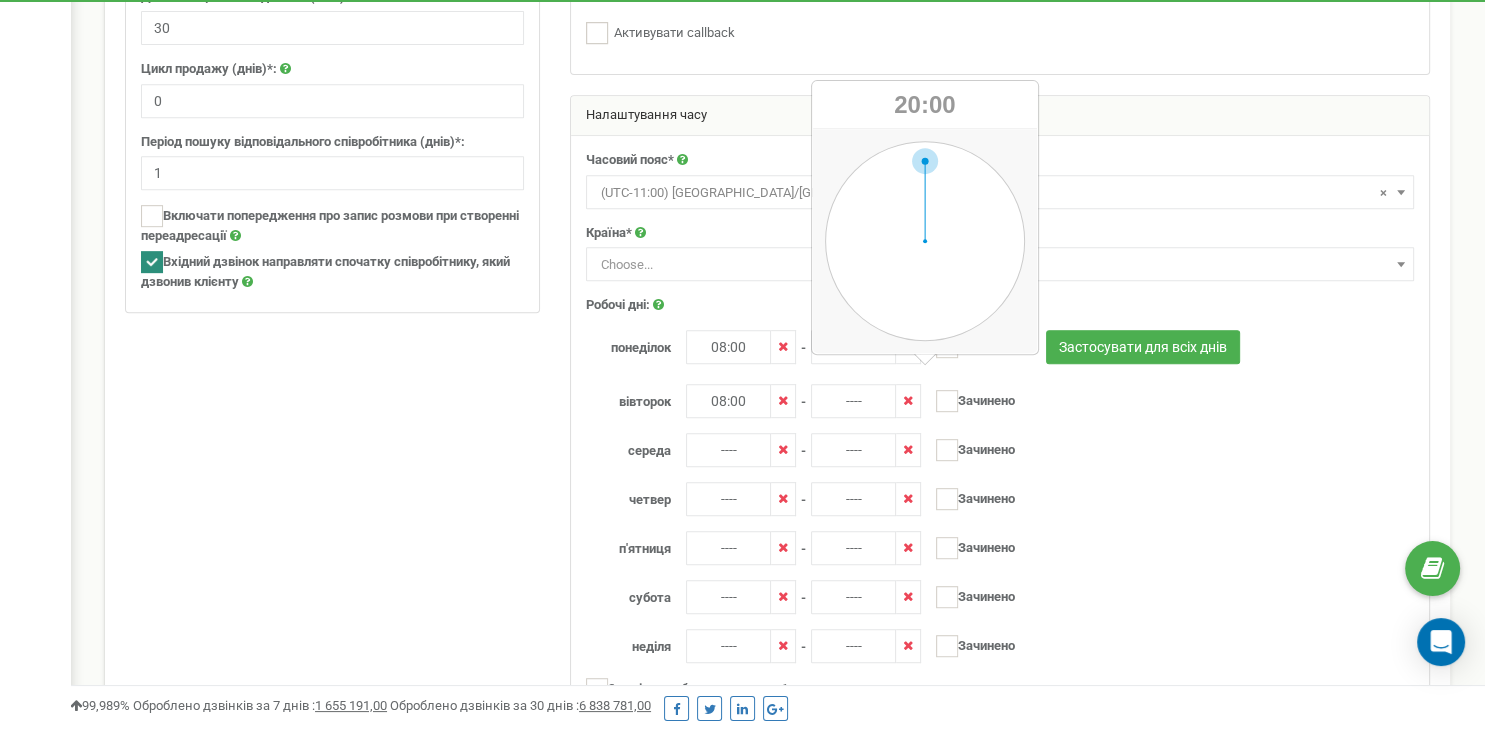 type on "20:00" 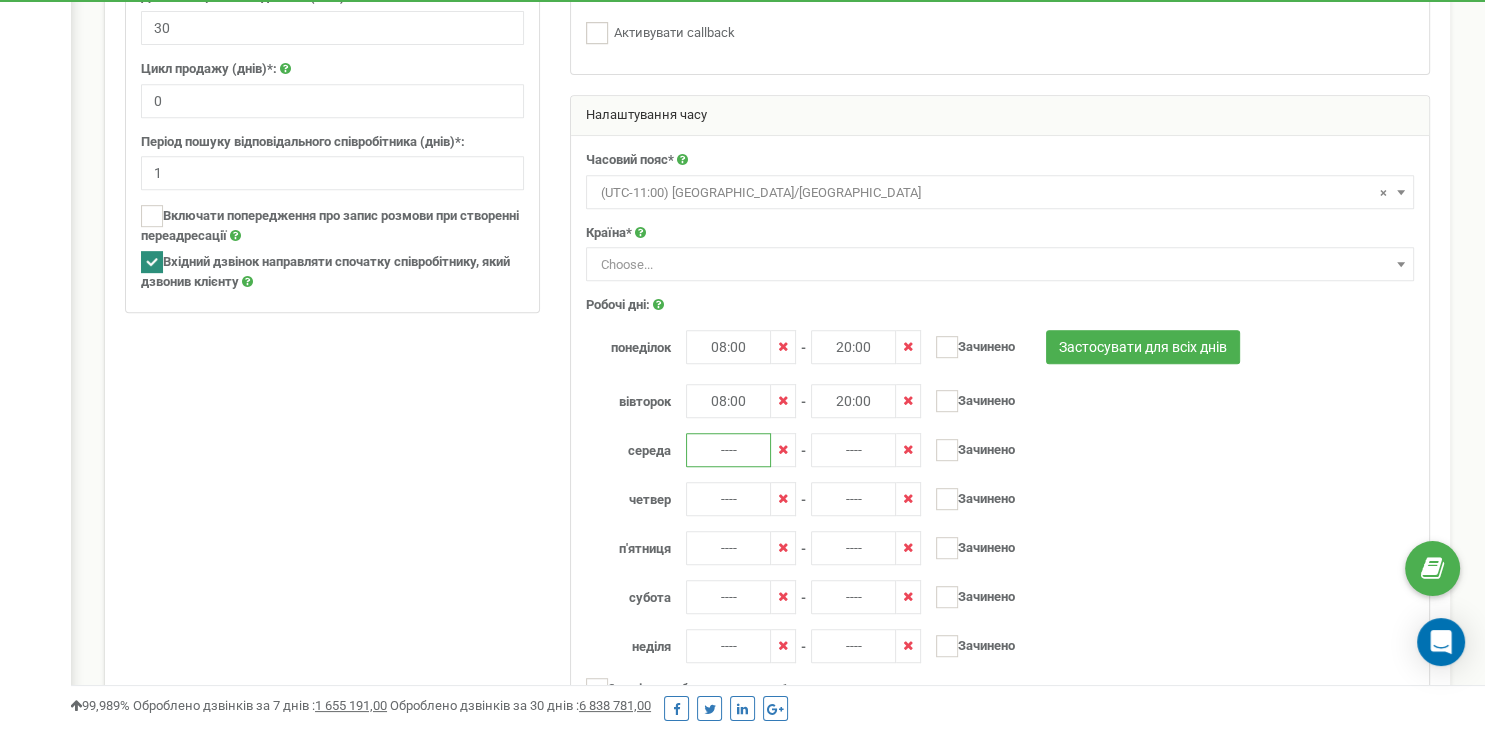 click on "----" at bounding box center (728, 450) 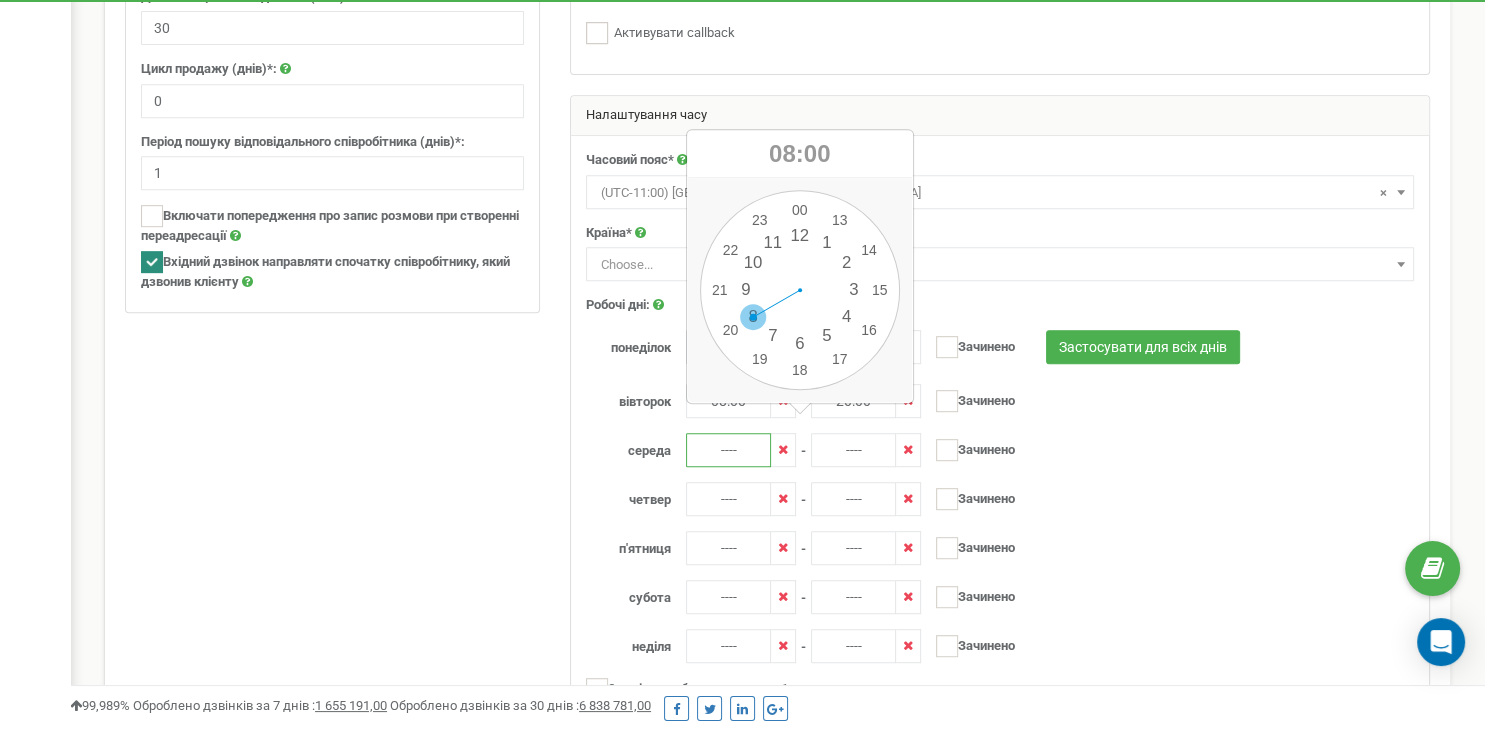 click on "00 1 2 3 4 5 6 7 8 9 10 11 12 13 14 15 16 17 18 19 20 21 22 23 00 05 10 15 20 25 30 35 40 45 50 55" at bounding box center (800, 290) 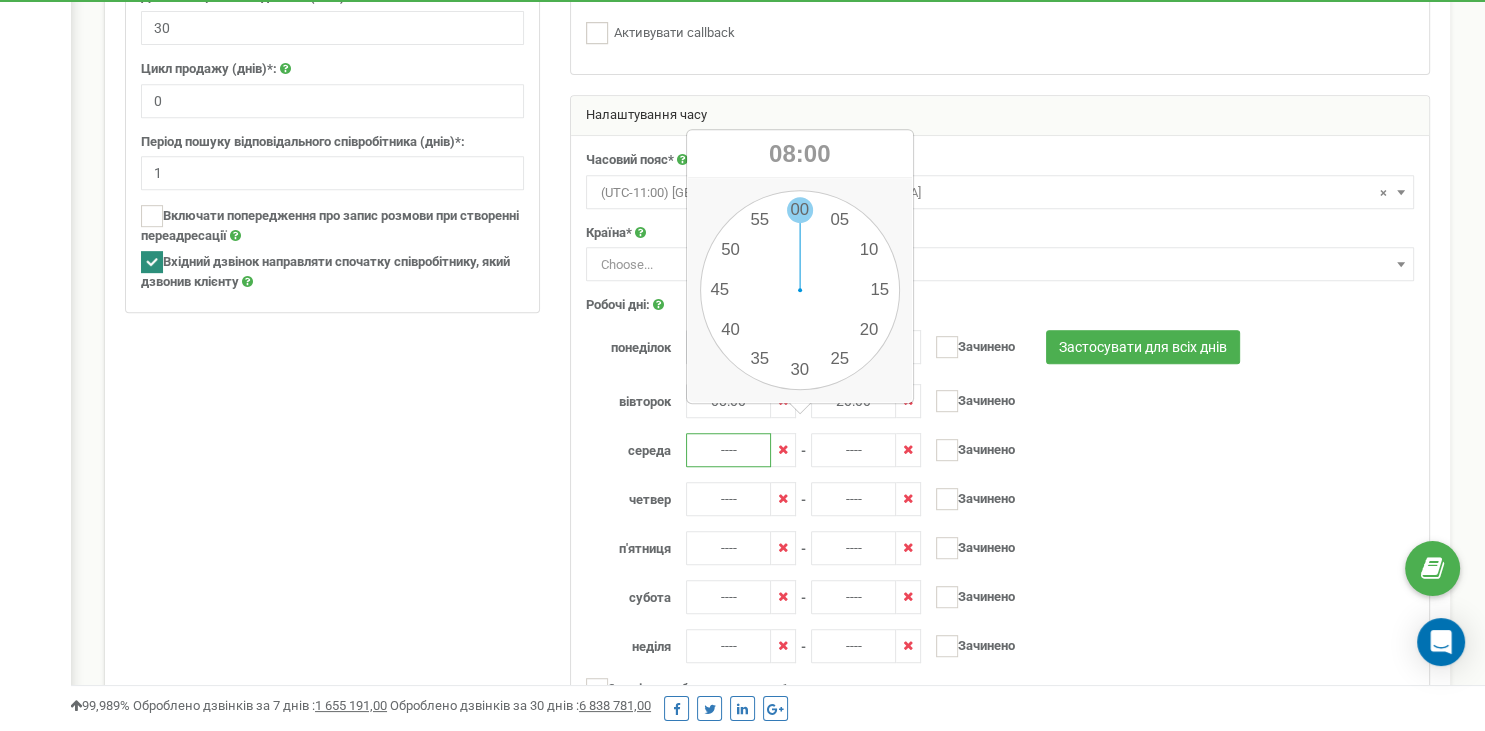 click on "00 1 2 3 4 5 6 7 8 9 10 11 12 13 14 15 16 17 18 19 20 21 22 23 00 05 10 15 20 25 30 35 40 45 50 55" at bounding box center (800, 290) 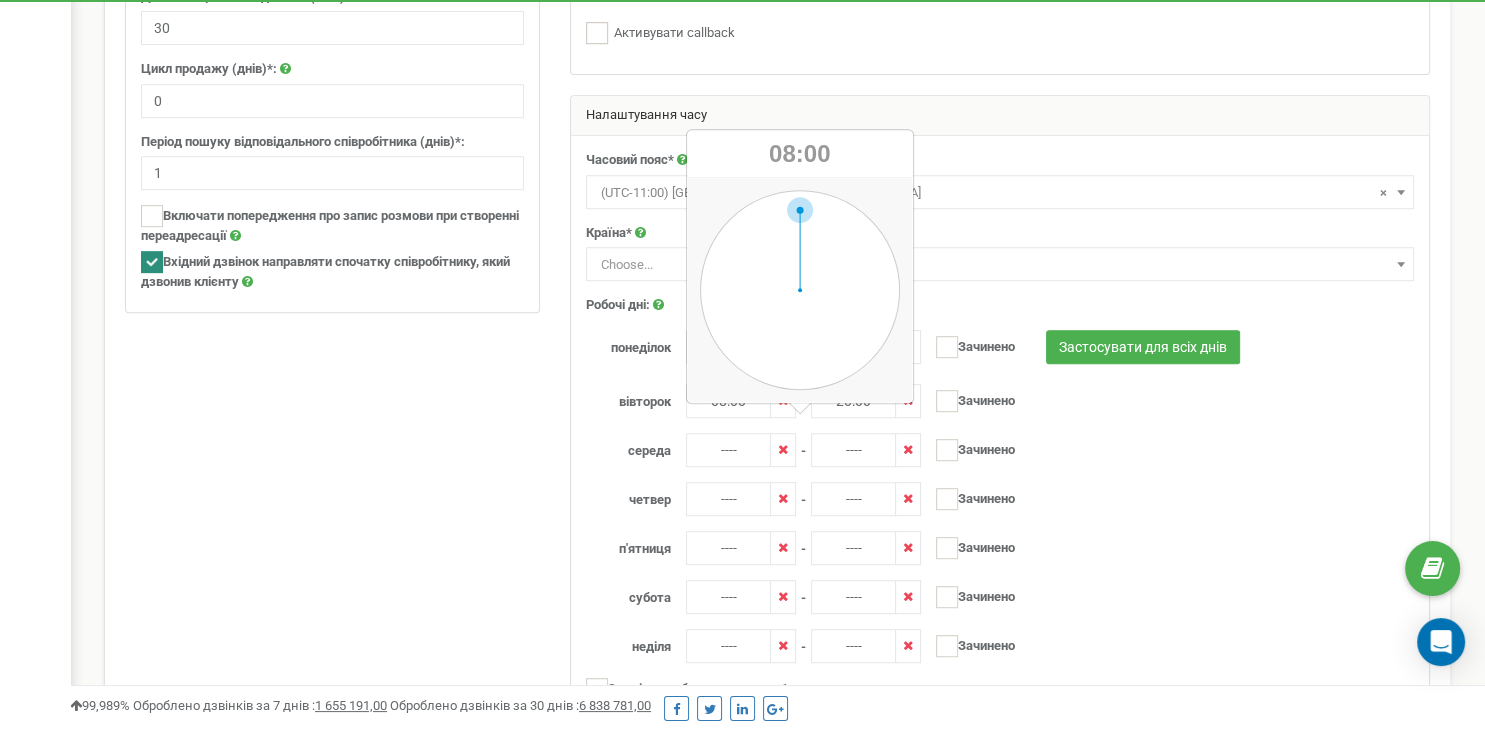 type on "08:00" 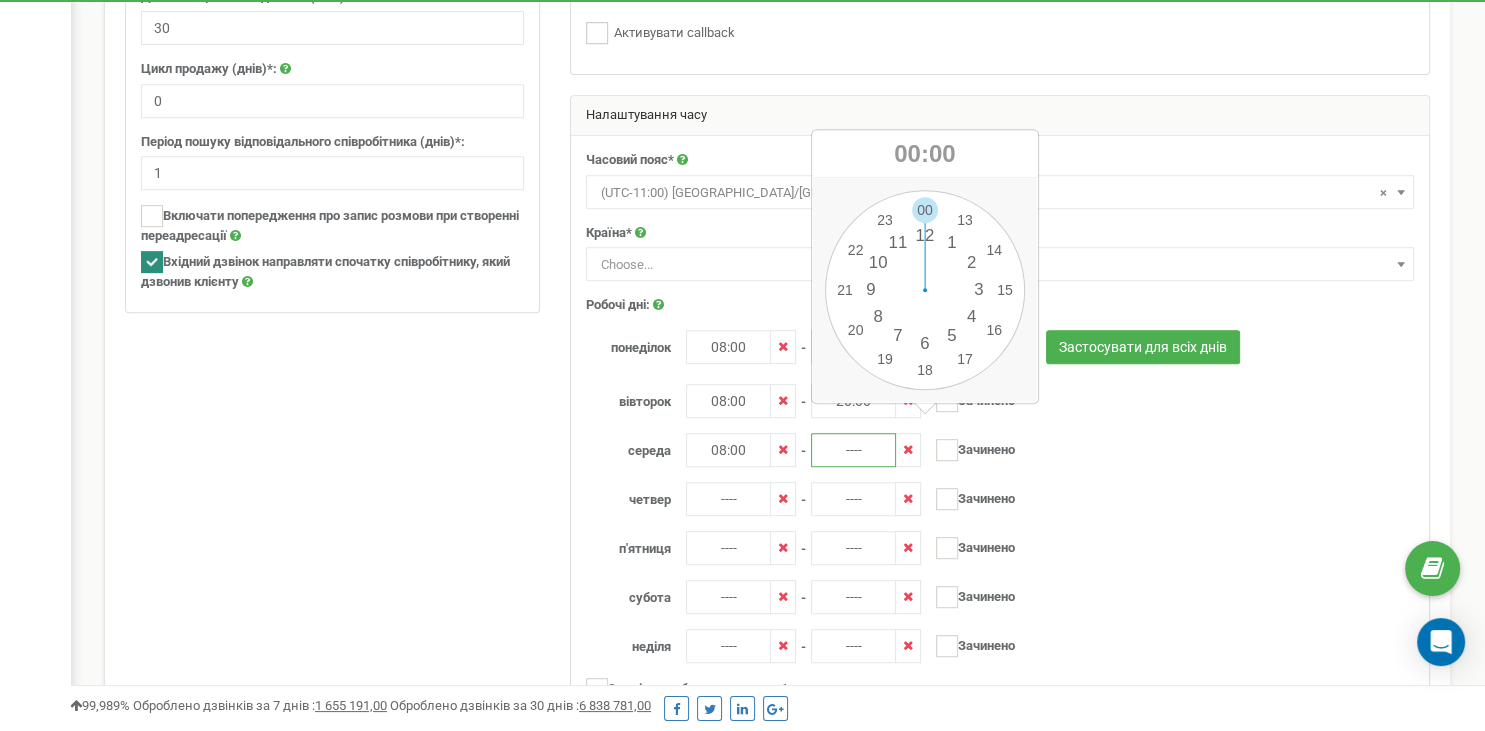click on "----" at bounding box center [853, 450] 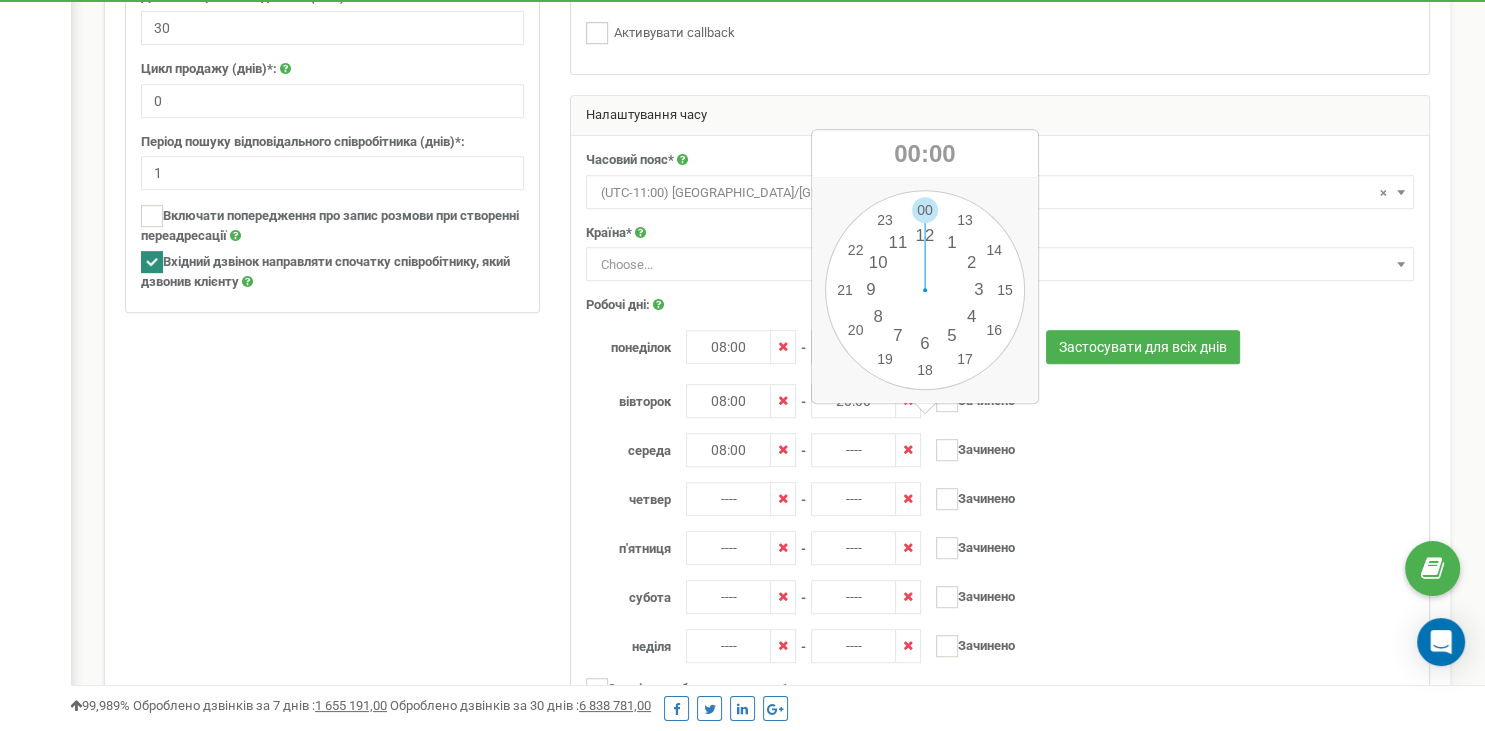 click on "00 1 2 3 4 5 6 7 8 9 10 11 12 13 14 15 16 17 18 19 20 21 22 23" at bounding box center [925, 290] 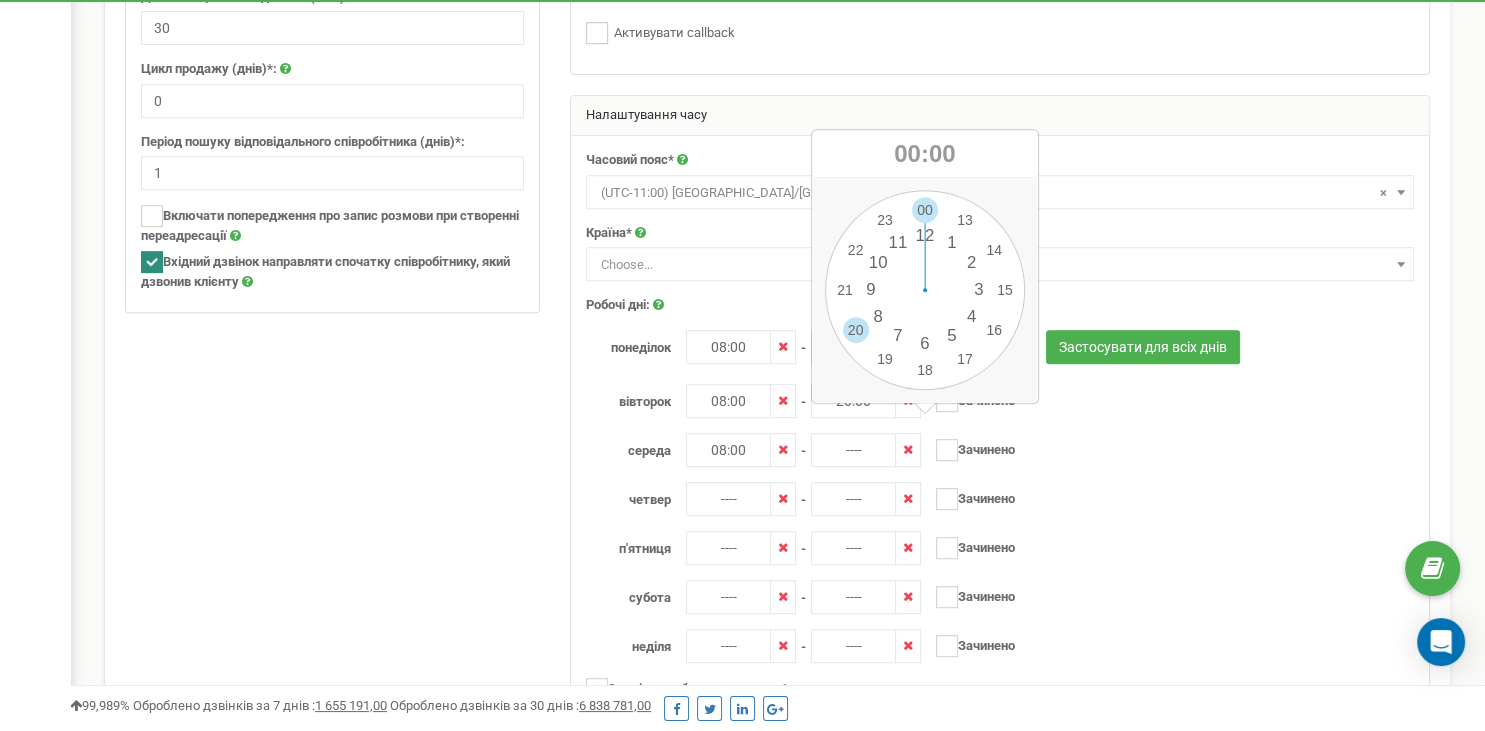 click on "00 1 2 3 4 5 6 7 8 9 10 11 12 13 14 15 16 17 18 19 20 21 22 23 00 05 10 15 20 25 30 35 40 45 50 55" at bounding box center [925, 290] 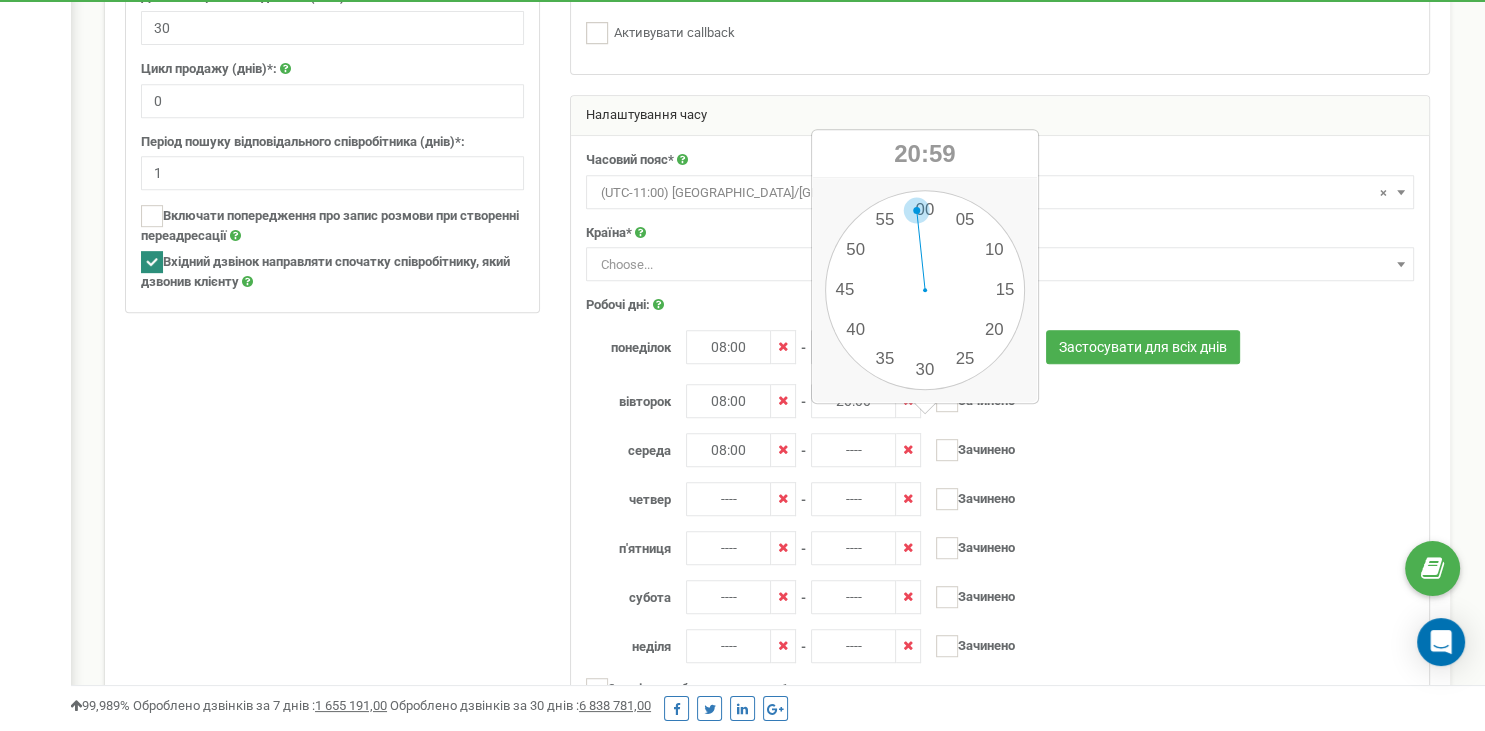 click on "00 1 2 3 4 5 6 7 8 9 10 11 12 13 14 15 16 17 18 19 20 21 22 23 00 05 10 15 20 25 30 35 40 45 50 55" at bounding box center (925, 290) 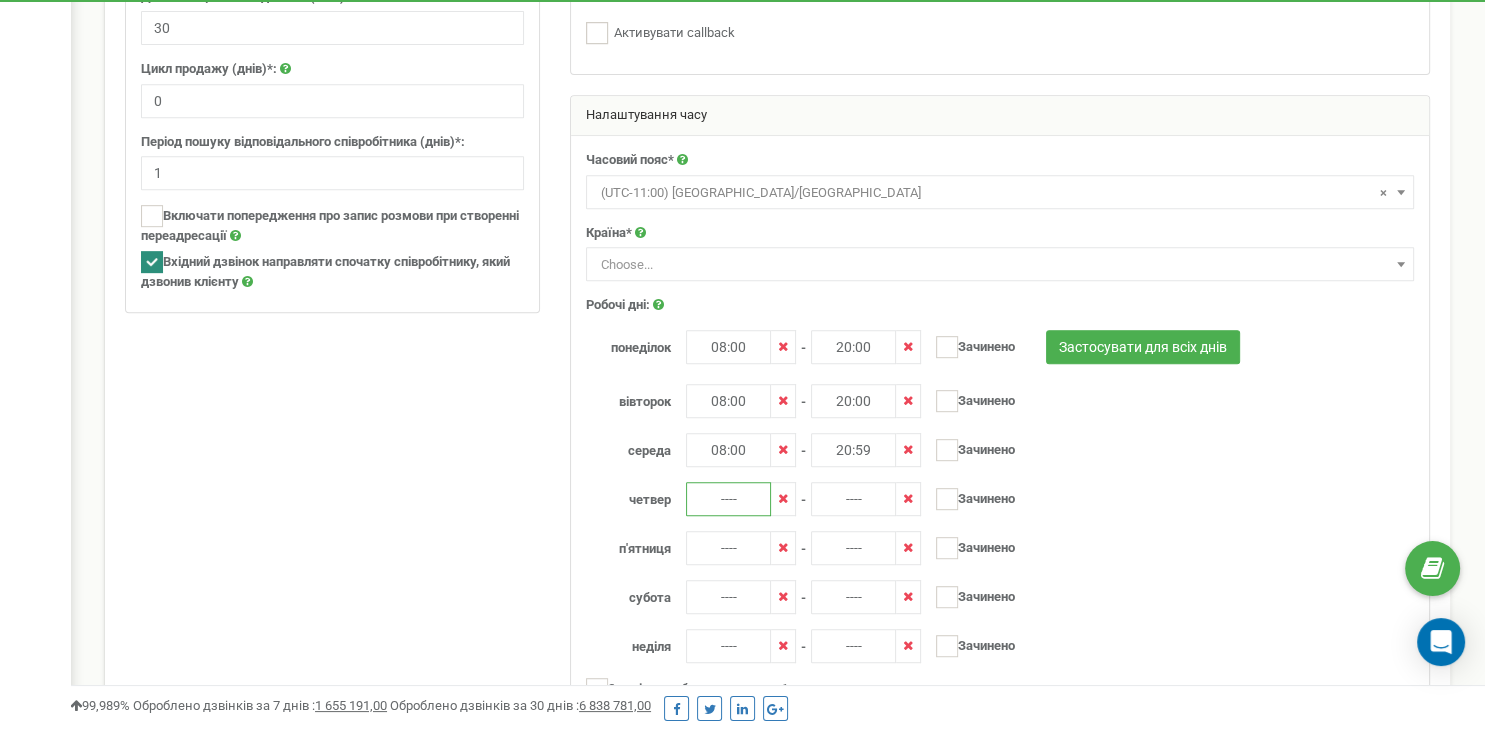 click on "----" at bounding box center (728, 499) 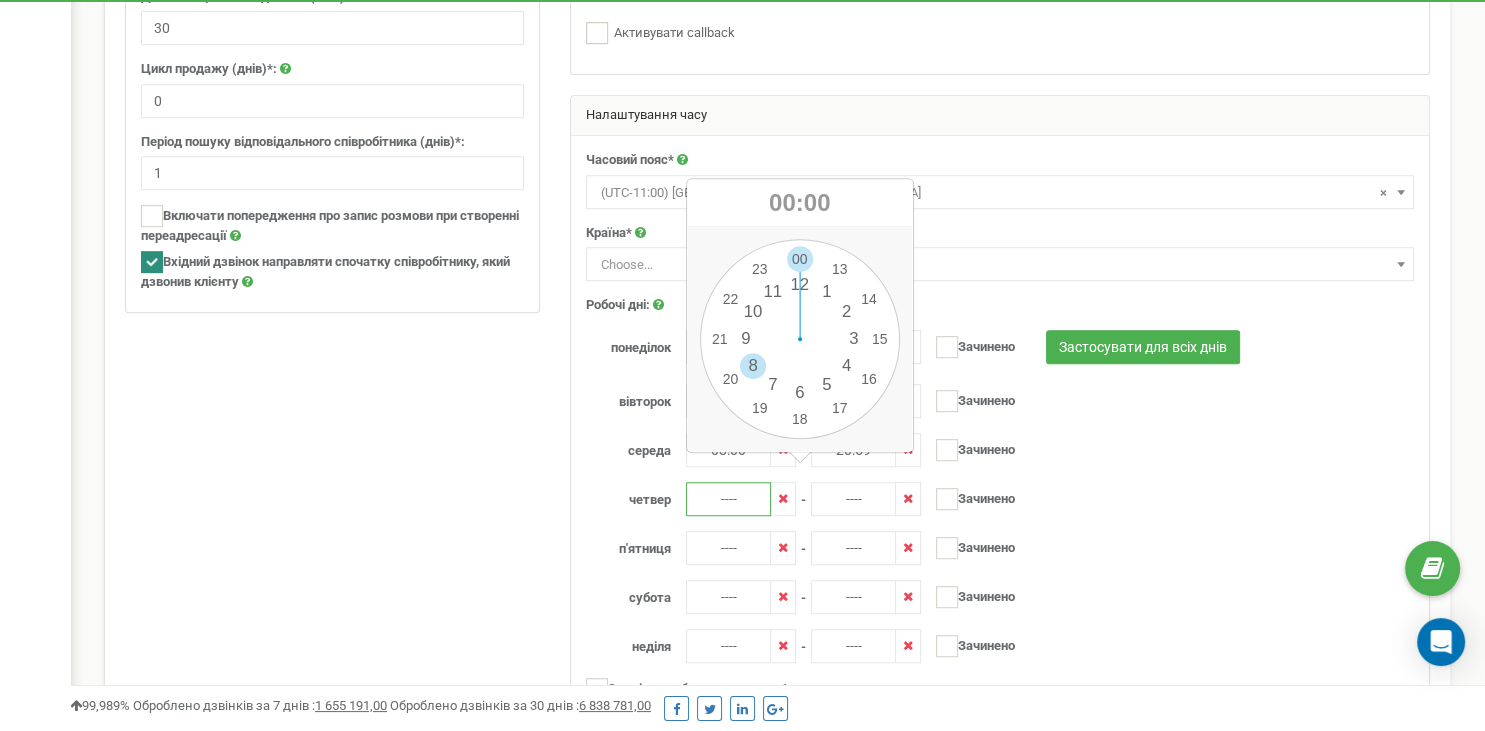 click on "00 1 2 3 4 5 6 7 8 9 10 11 12 13 14 15 16 17 18 19 20 21 22 23 00 05 10 15 20 25 30 35 40 45 50 55" at bounding box center (800, 339) 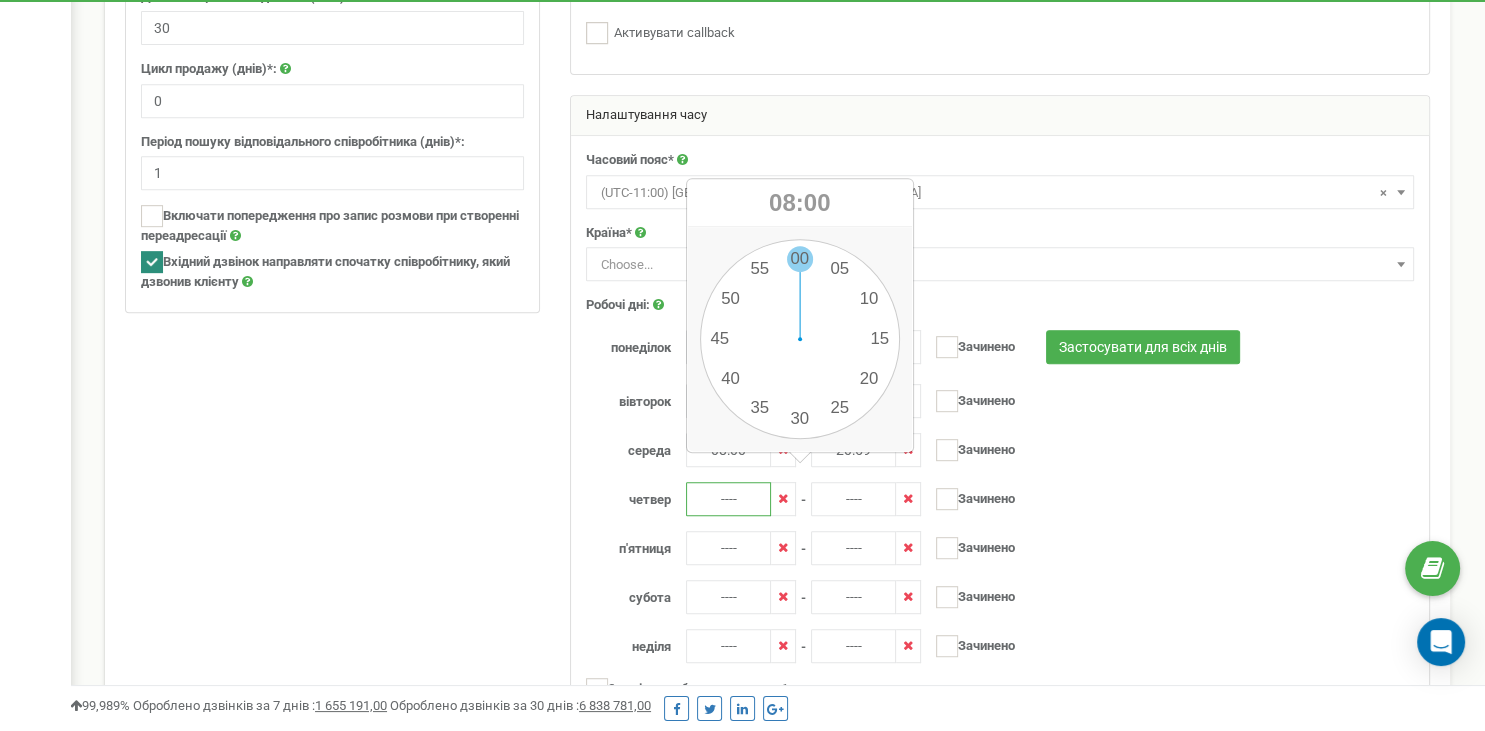 click on "00 1 2 3 4 5 6 7 8 9 10 11 12 13 14 15 16 17 18 19 20 21 22 23 00 05 10 15 20 25 30 35 40 45 50 55" at bounding box center (800, 339) 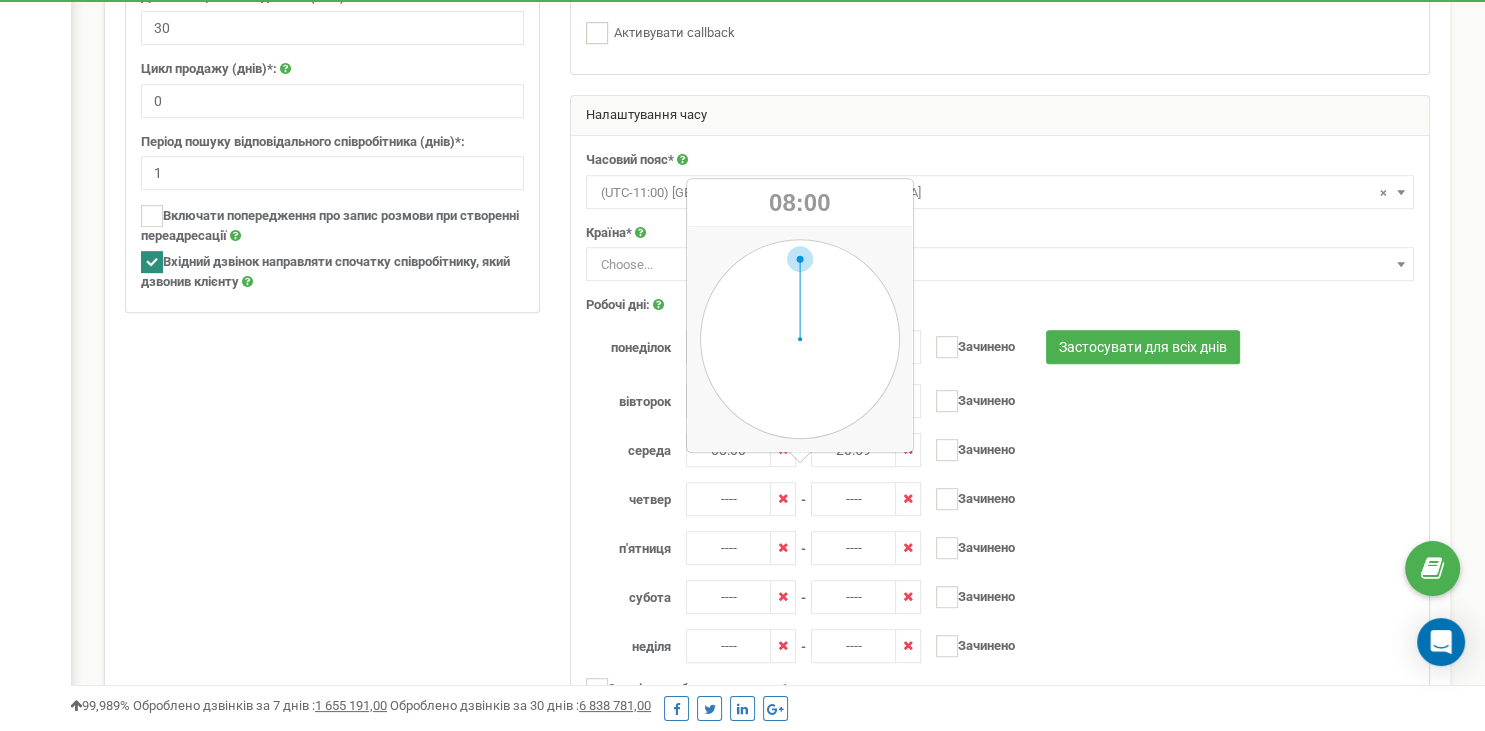 type on "08:00" 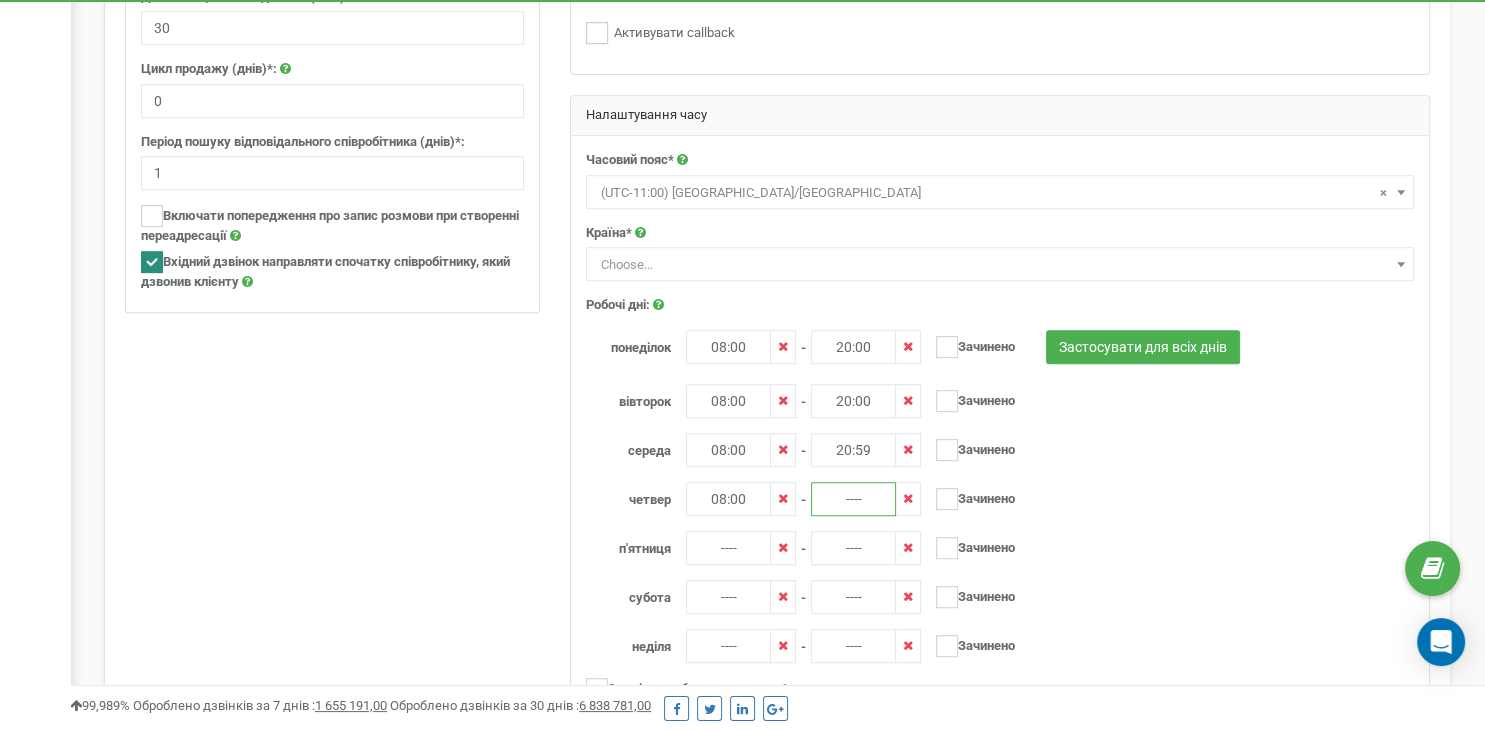 click on "----" at bounding box center (853, 499) 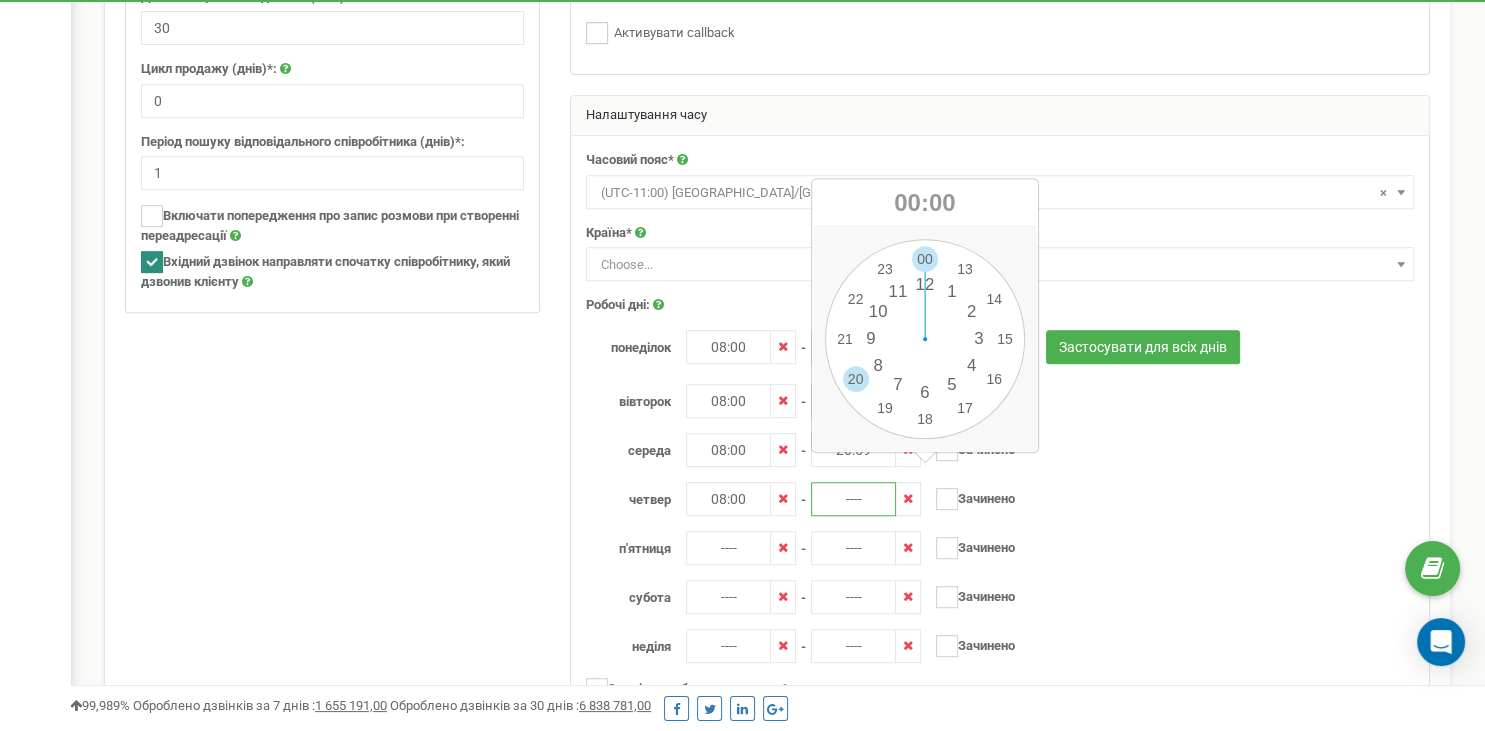 click on "00 1 2 3 4 5 6 7 8 9 10 11 12 13 14 15 16 17 18 19 20 21 22 23 00 05 10 15 20 25 30 35 40 45 50 55" at bounding box center [925, 339] 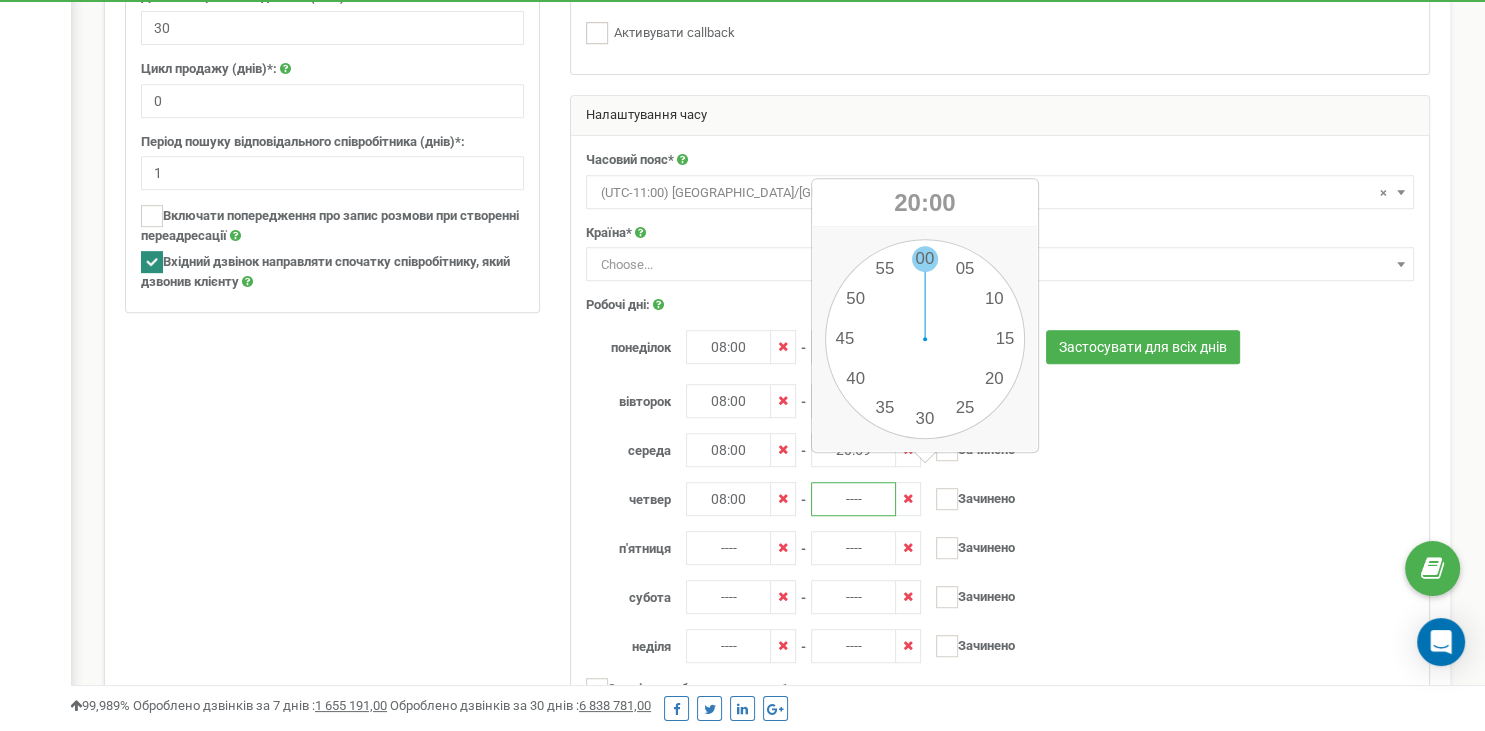 click on "00 1 2 3 4 5 6 7 8 9 10 11 12 13 14 15 16 17 18 19 20 21 22 23 00 05 10 15 20 25 30 35 40 45 50 55" at bounding box center (925, 339) 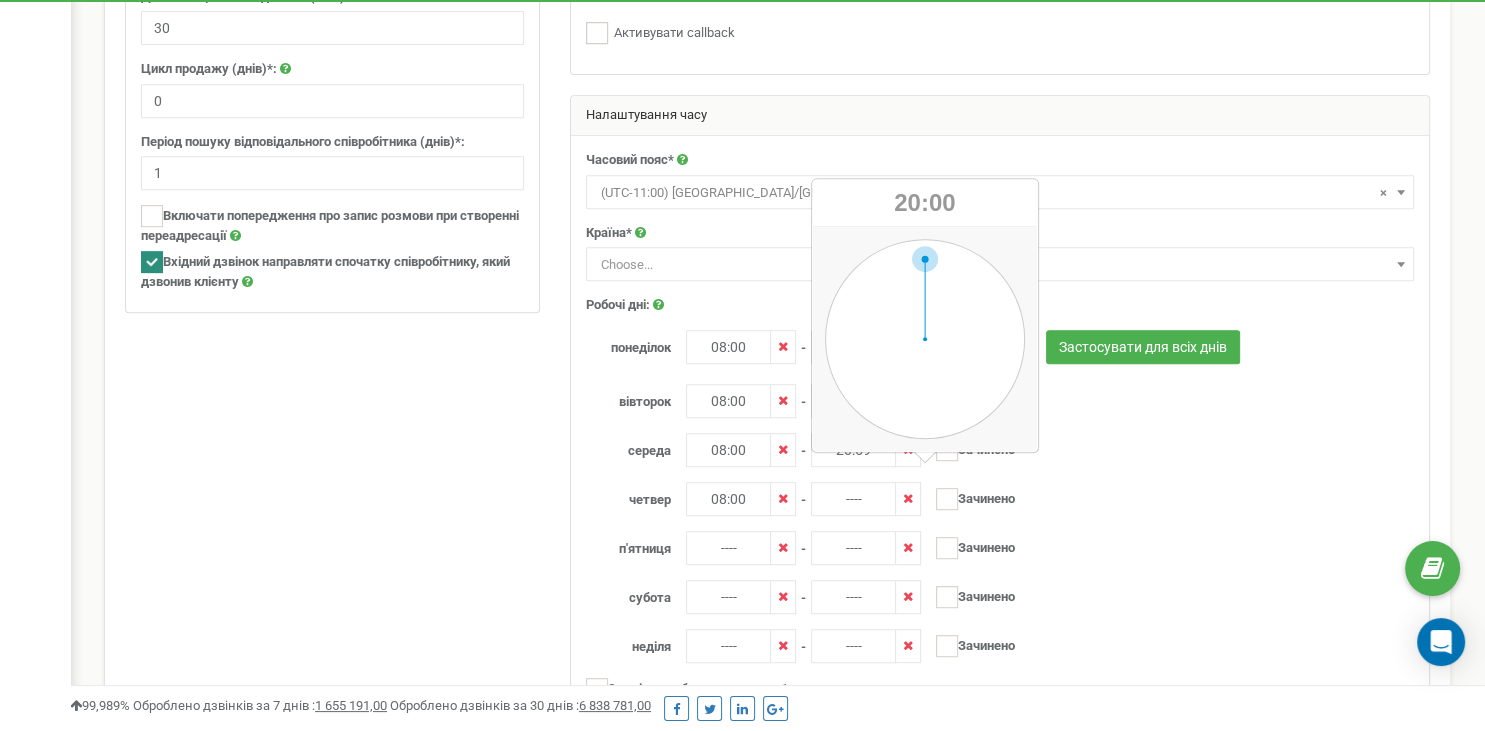 type on "20:00" 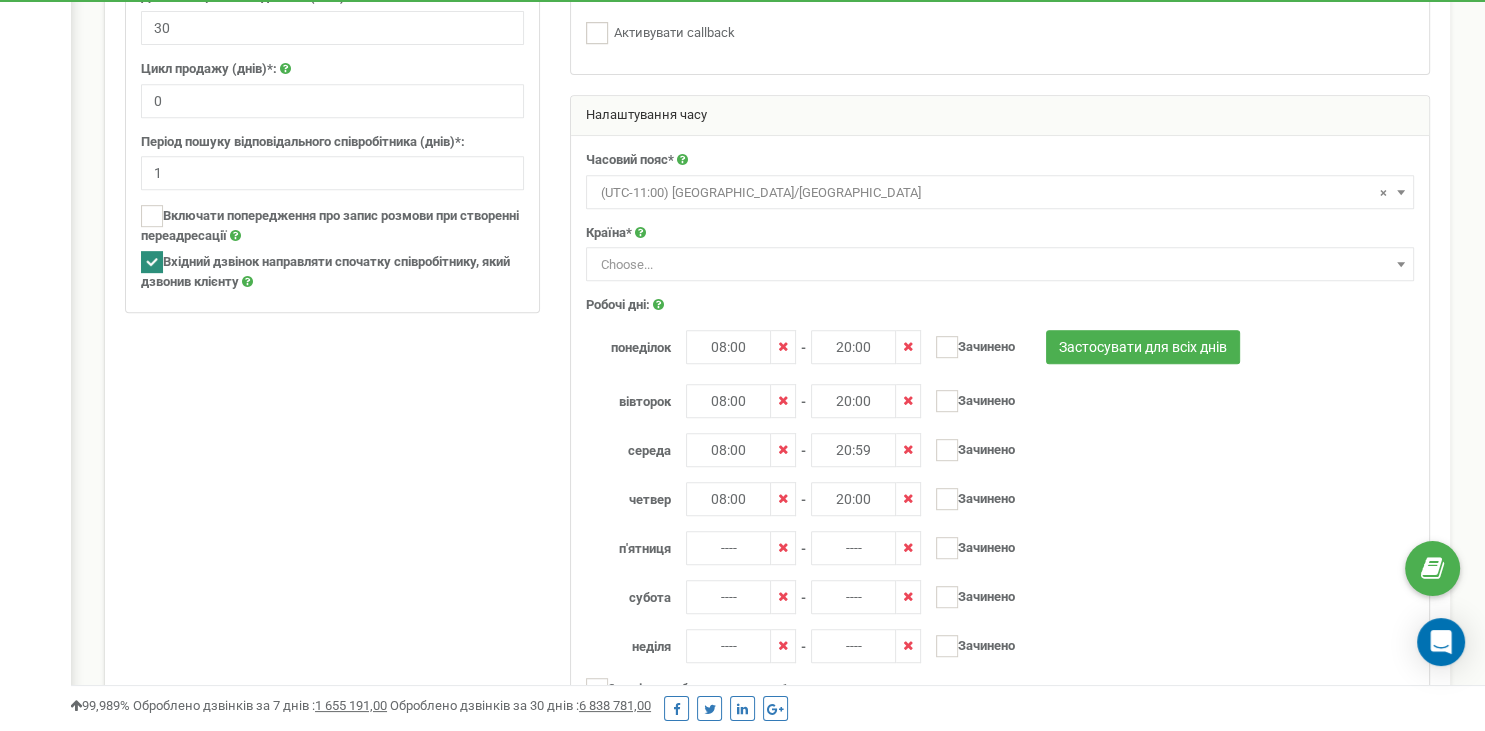scroll, scrollTop: 1056, scrollLeft: 0, axis: vertical 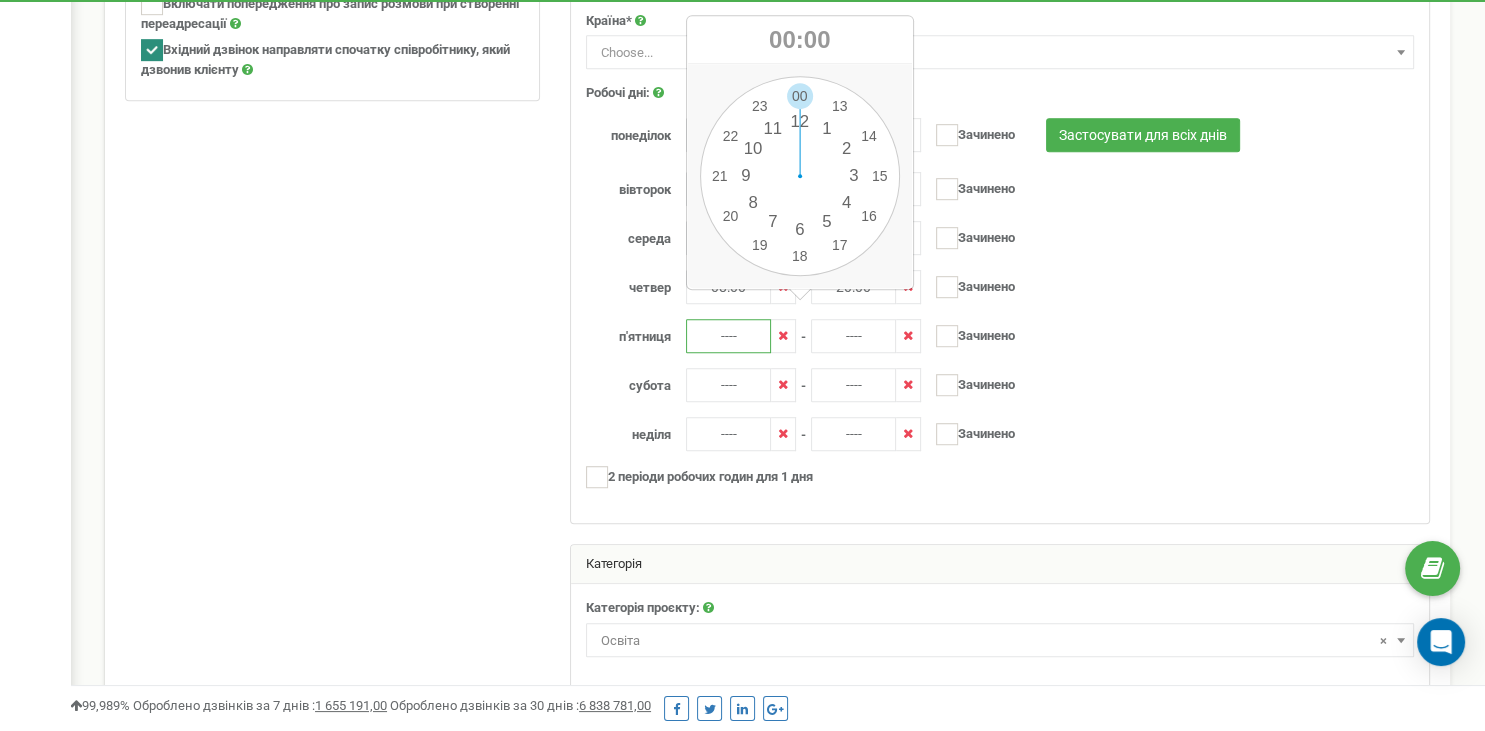 click on "----" at bounding box center [728, 336] 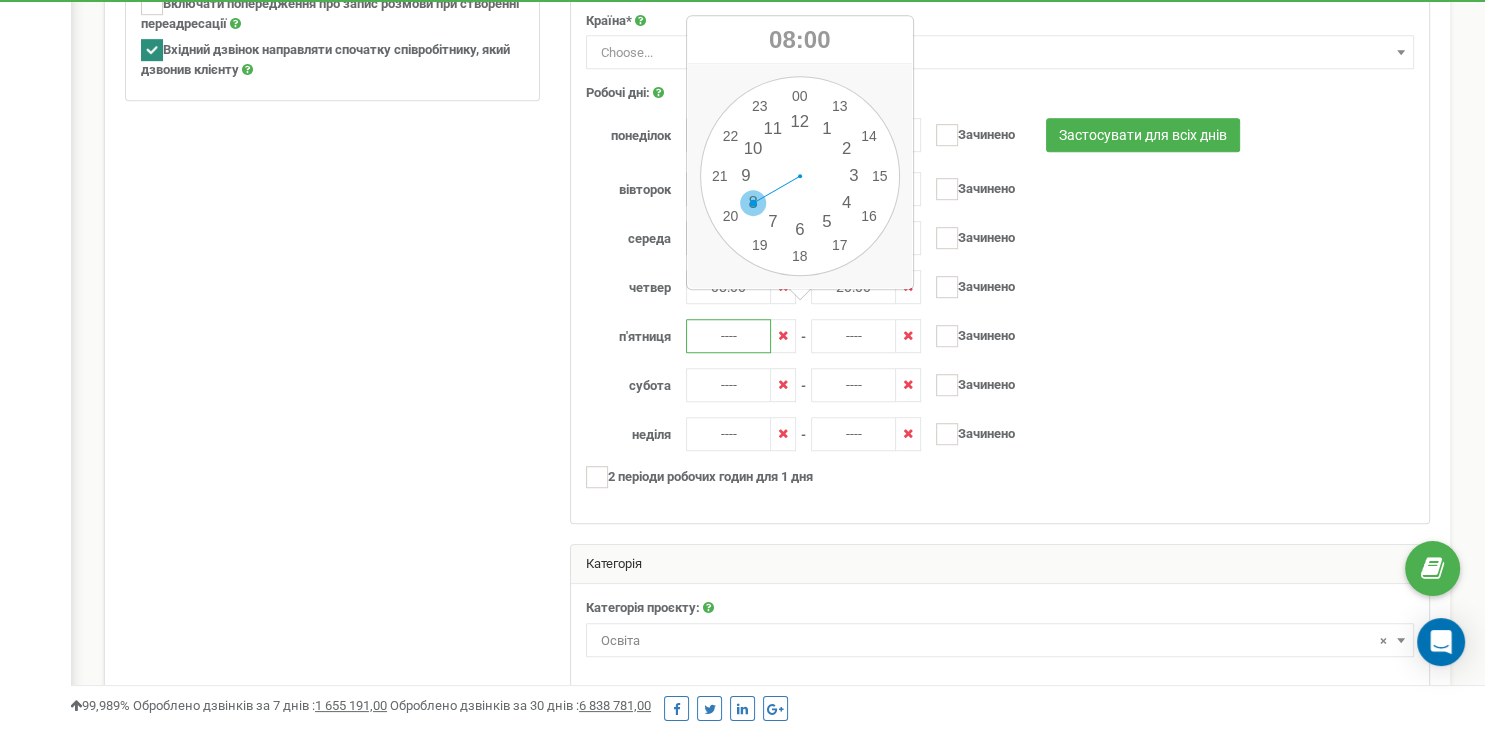 click on "00 1 2 3 4 5 6 7 8 9 10 11 12 13 14 15 16 17 18 19 20 21 22 23 00 05 10 15 20 25 30 35 40 45 50 55" at bounding box center (800, 176) 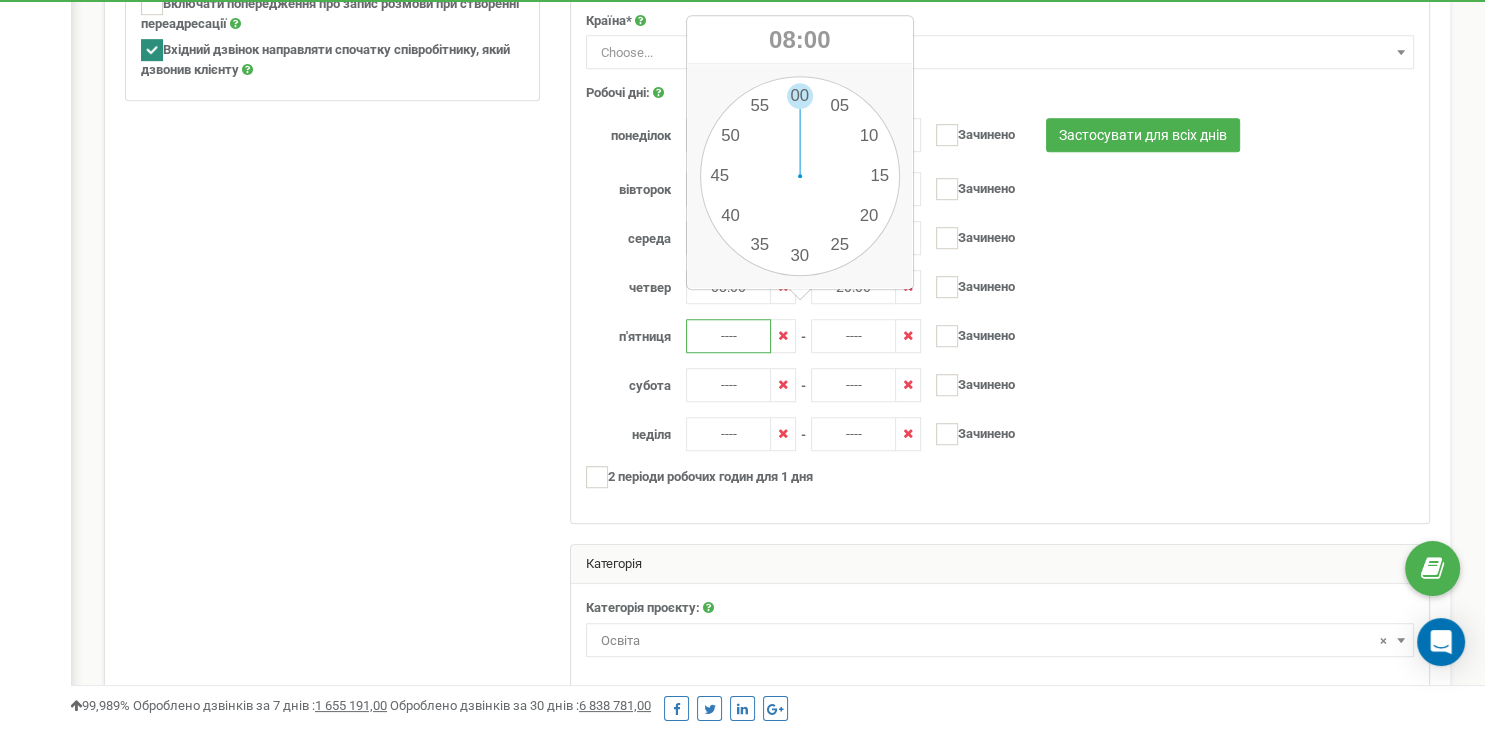 click on "00 1 2 3 4 5 6 7 8 9 10 11 12 13 14 15 16 17 18 19 20 21 22 23 00 05 10 15 20 25 30 35 40 45 50 55" at bounding box center [800, 176] 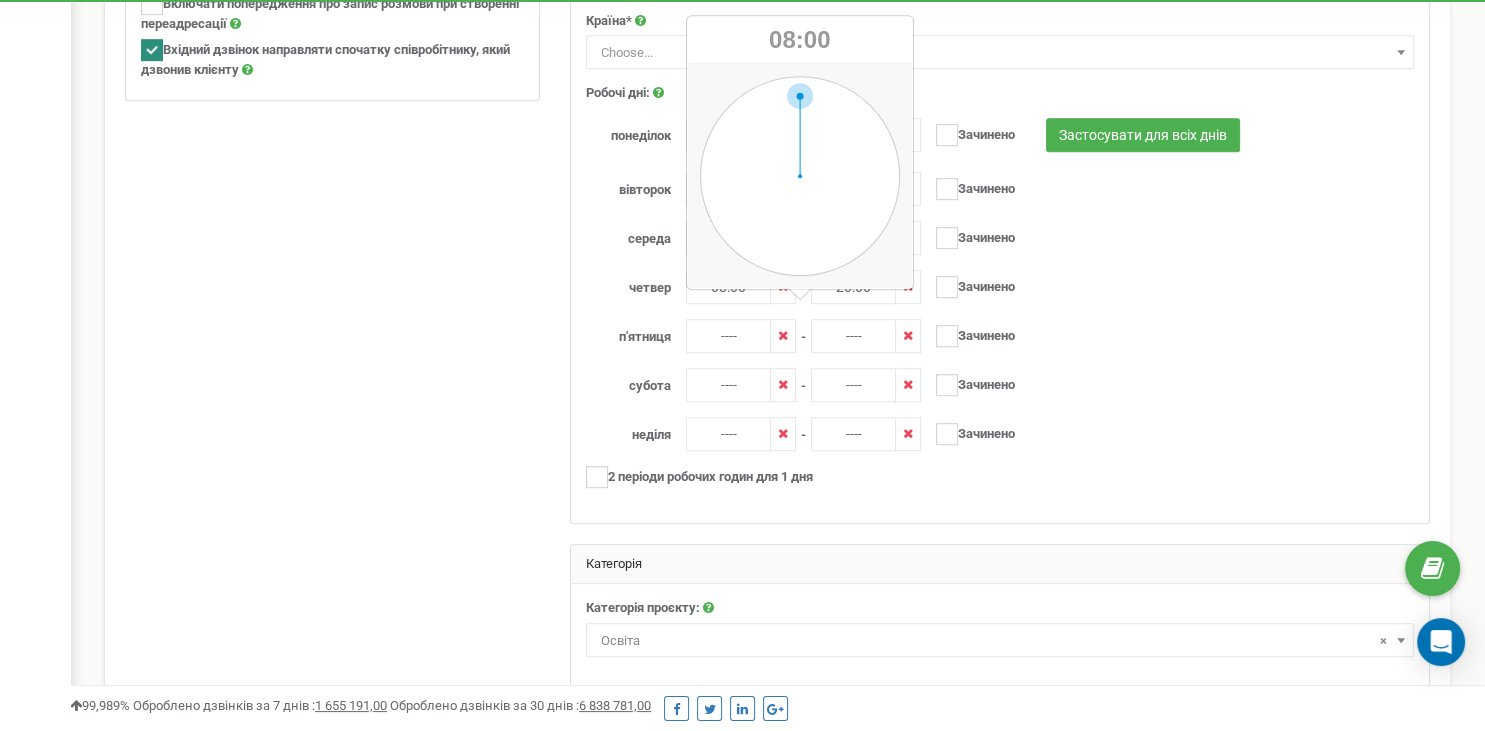 type on "08:00" 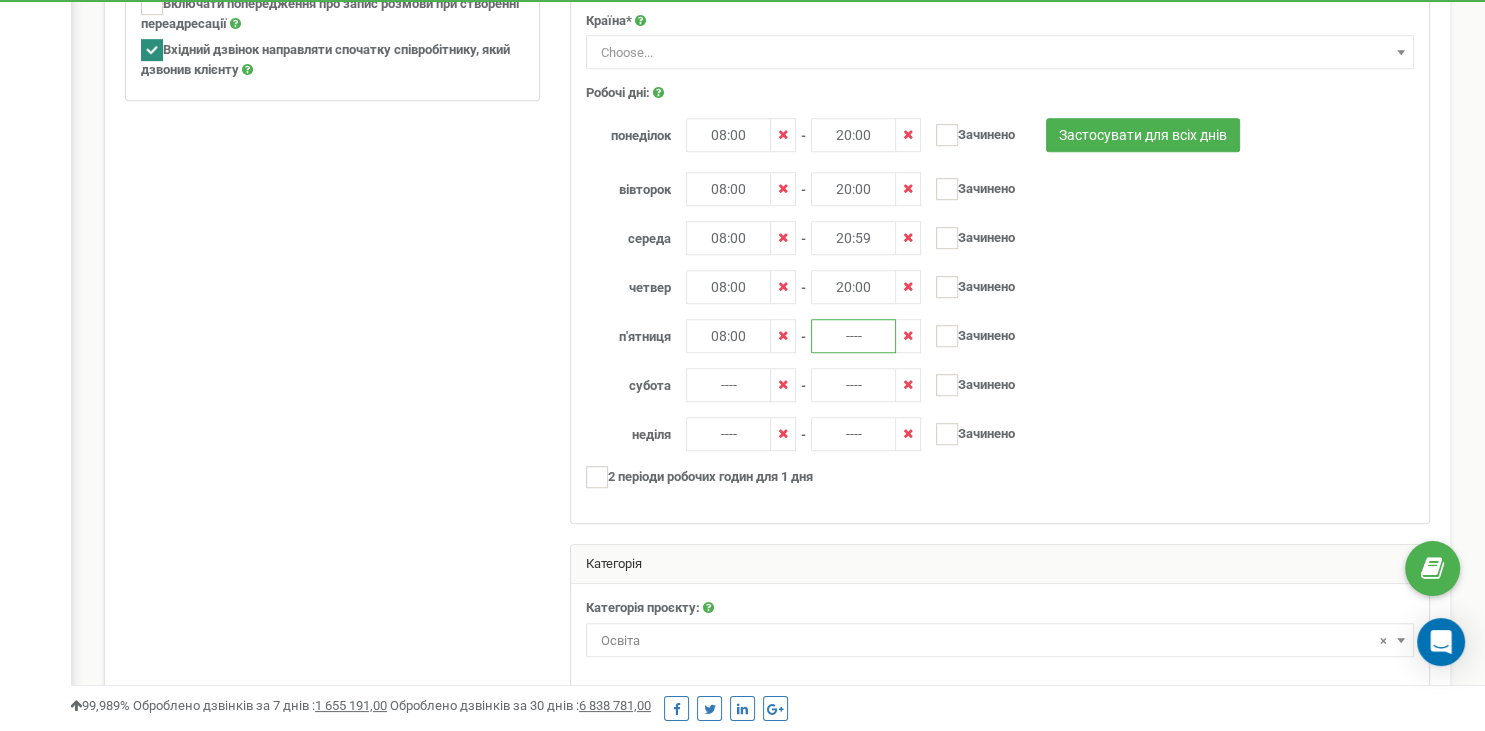click on "----" at bounding box center [853, 336] 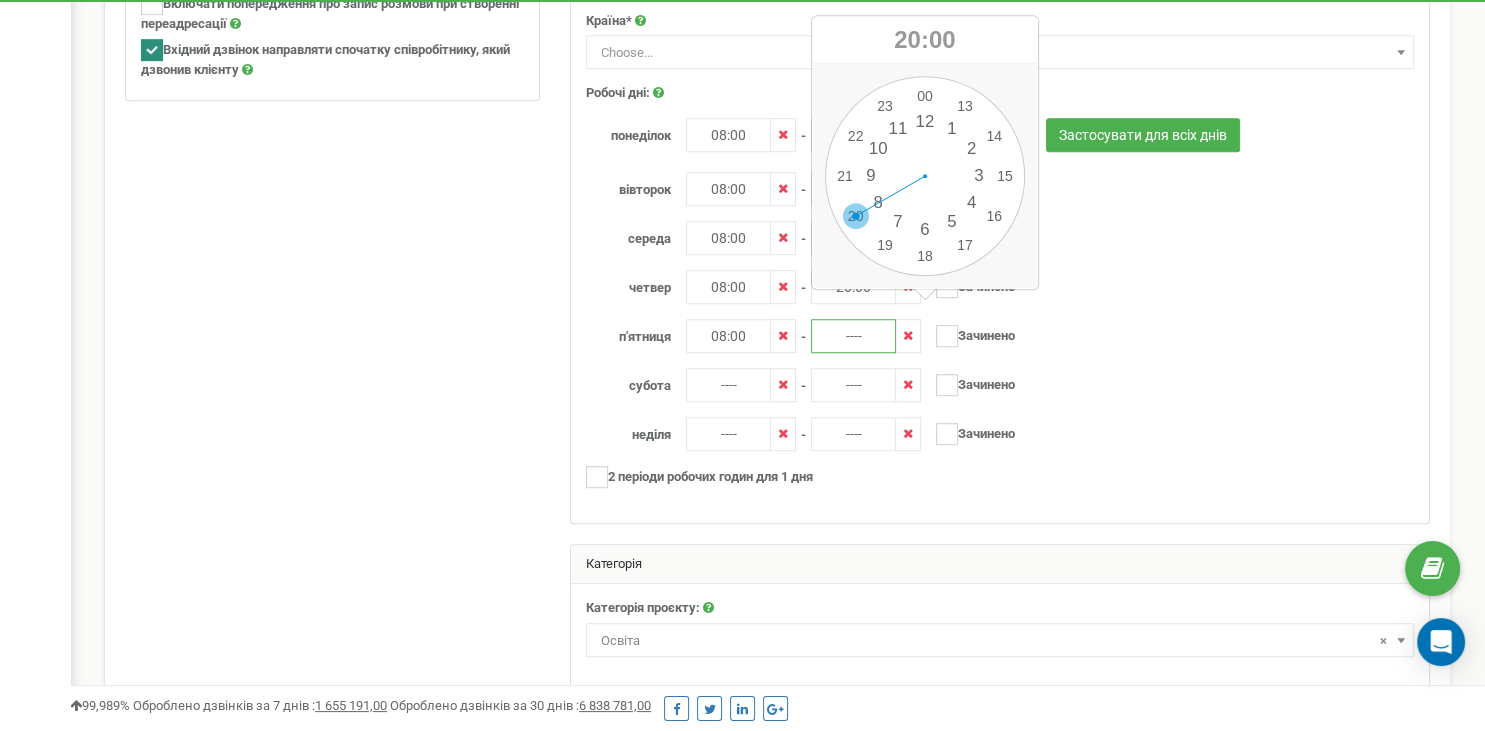 click on "00 1 2 3 4 5 6 7 8 9 10 11 12 13 14 15 16 17 18 19 20 21 22 23 00 05 10 15 20 25 30 35 40 45 50 55" at bounding box center (925, 176) 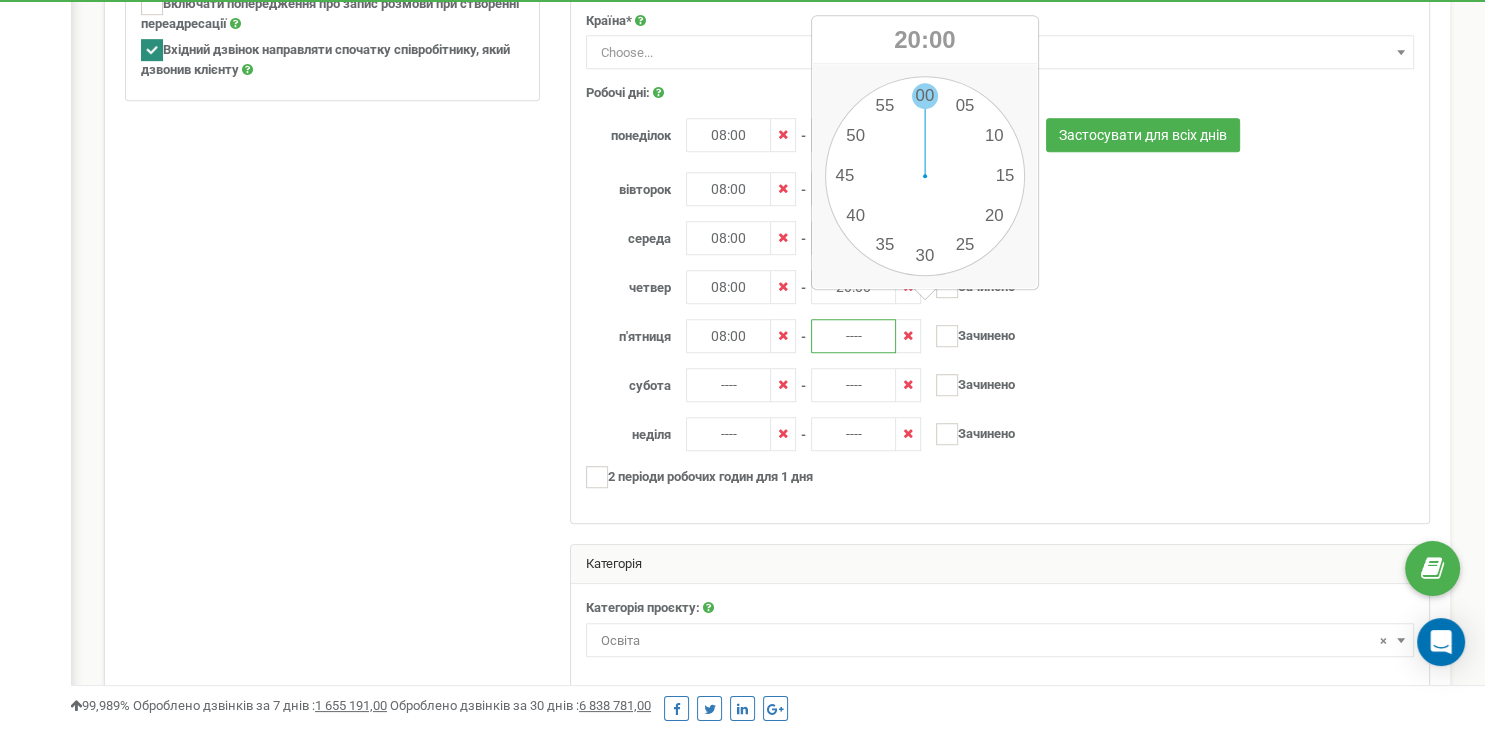 click on "00 1 2 3 4 5 6 7 8 9 10 11 12 13 14 15 16 17 18 19 20 21 22 23 00 05 10 15 20 25 30 35 40 45 50 55" at bounding box center [925, 176] 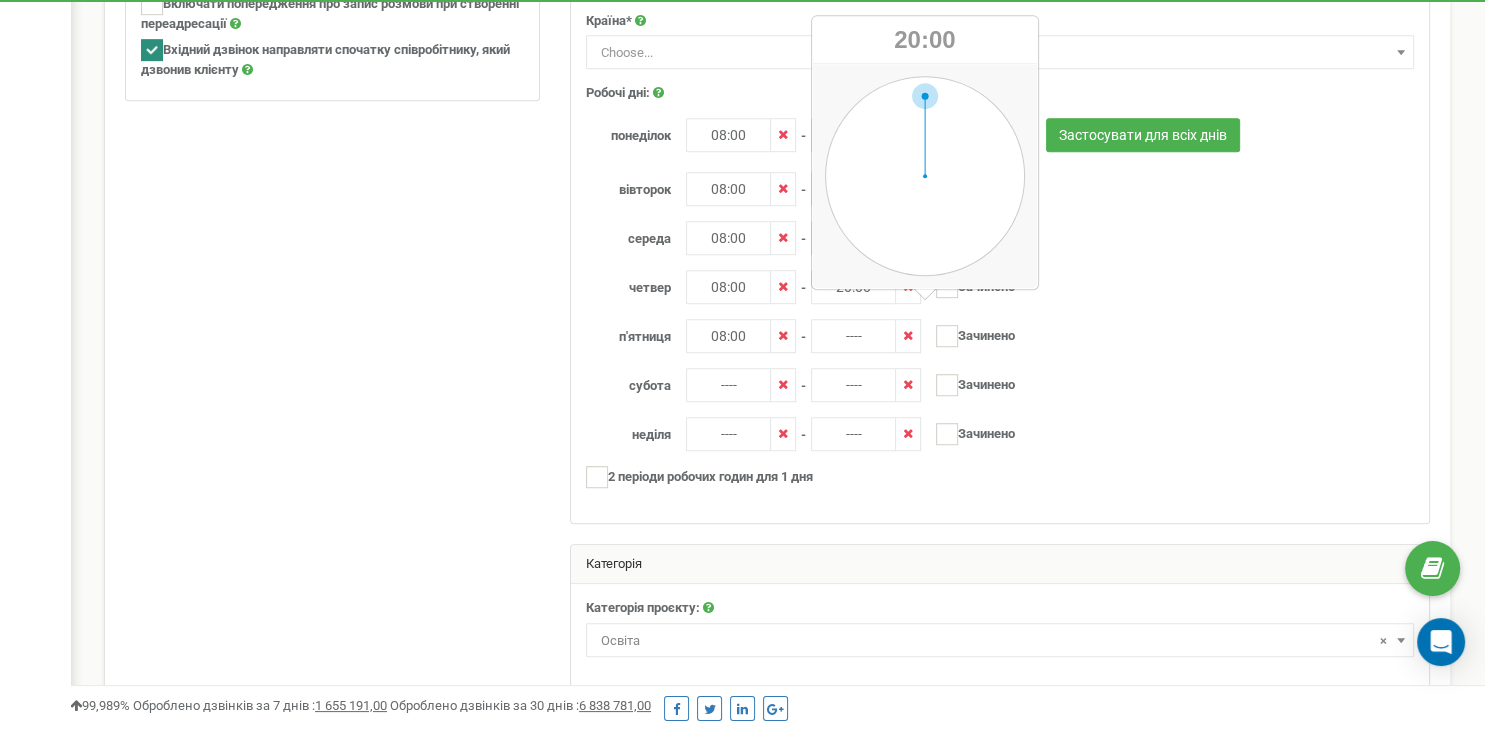 type on "20:00" 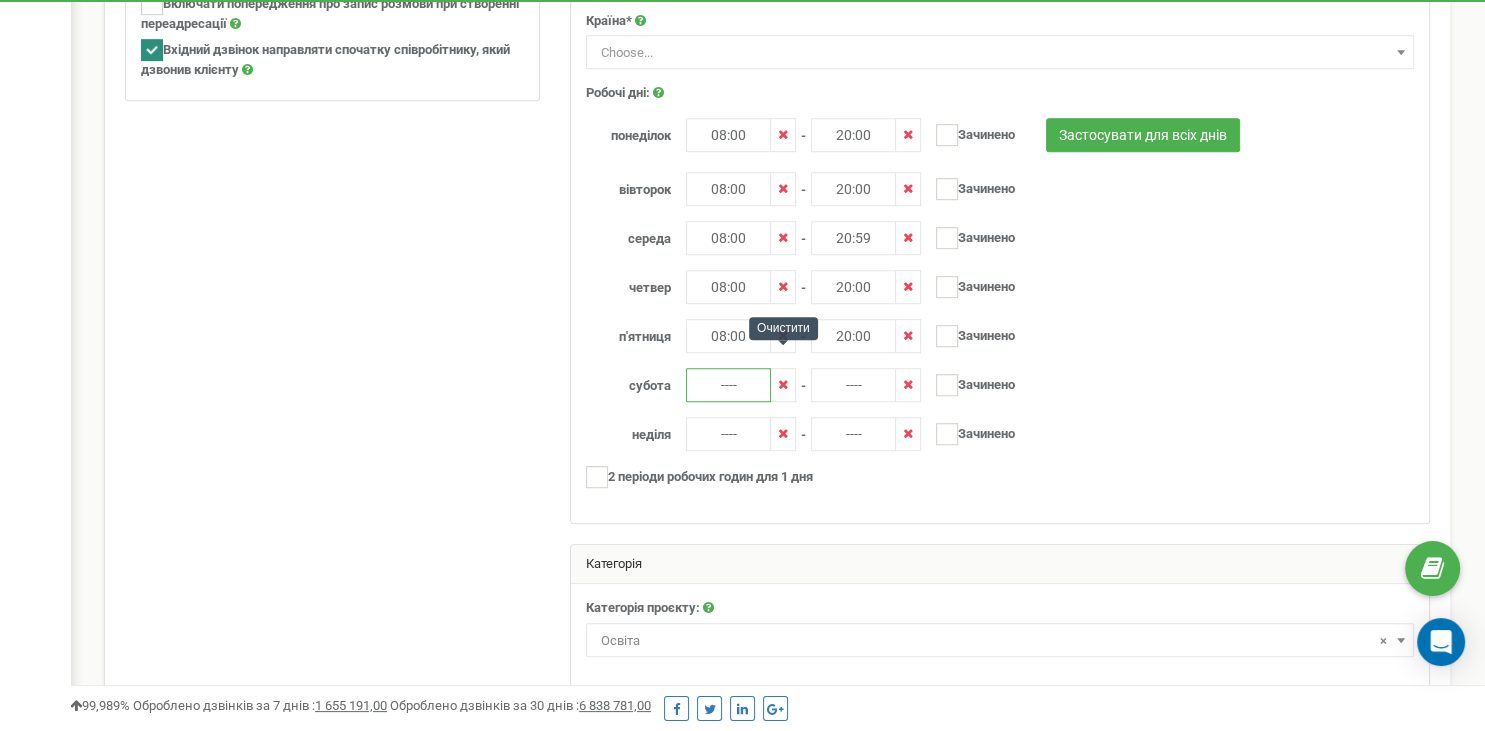 click on "----" at bounding box center (728, 385) 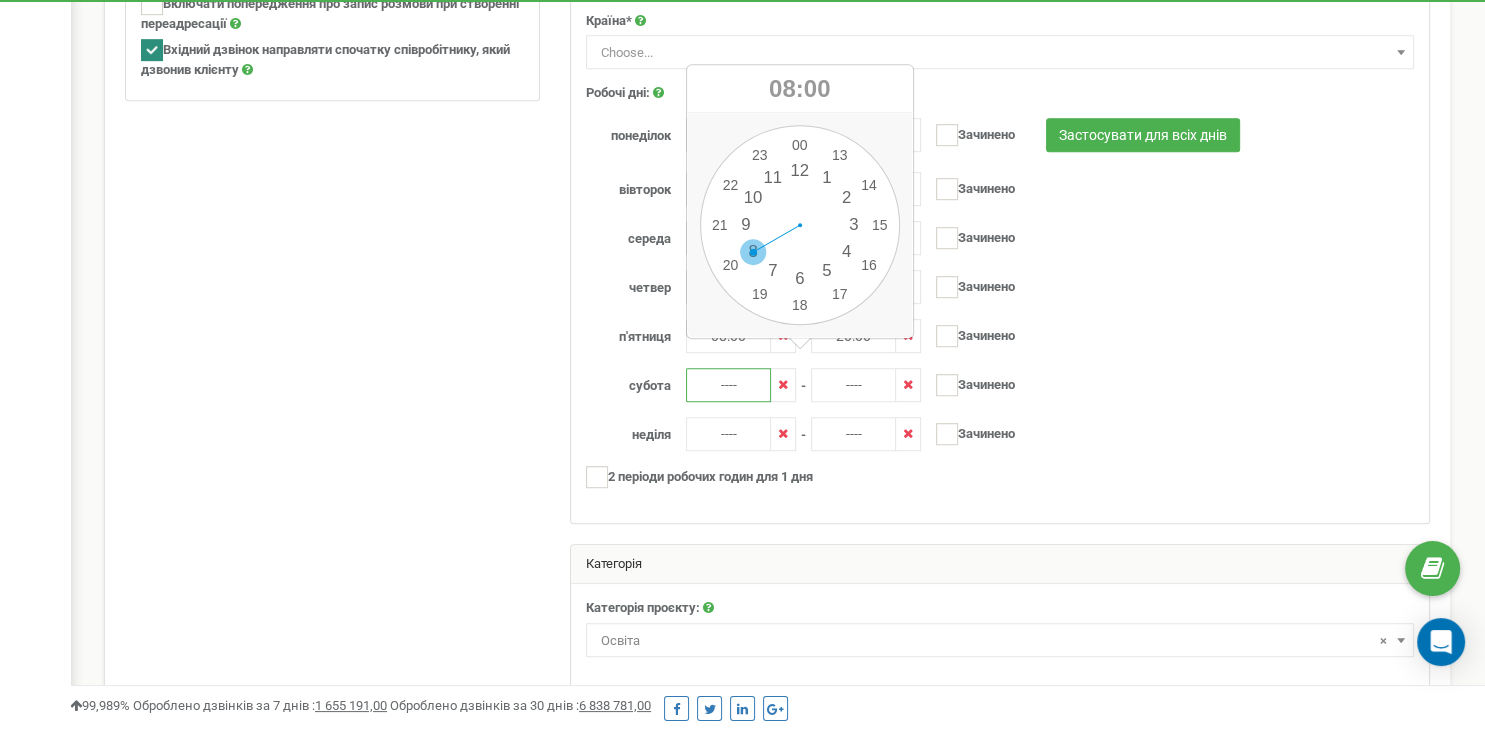 click on "00 1 2 3 4 5 6 7 8 9 10 11 12 13 14 15 16 17 18 19 20 21 22 23 00 05 10 15 20 25 30 35 40 45 50 55" at bounding box center (800, 225) 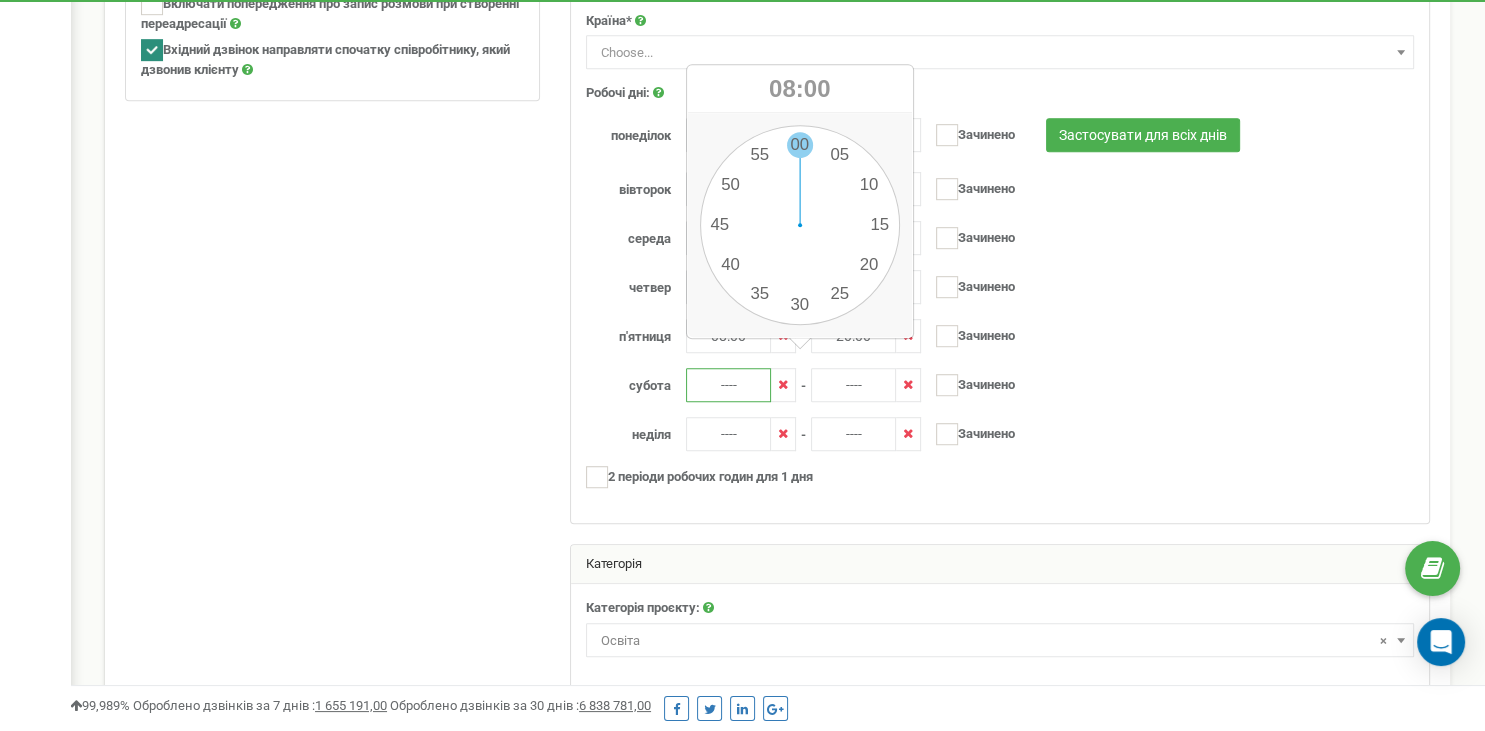 click on "00 1 2 3 4 5 6 7 8 9 10 11 12 13 14 15 16 17 18 19 20 21 22 23 00 05 10 15 20 25 30 35 40 45 50 55" at bounding box center (800, 225) 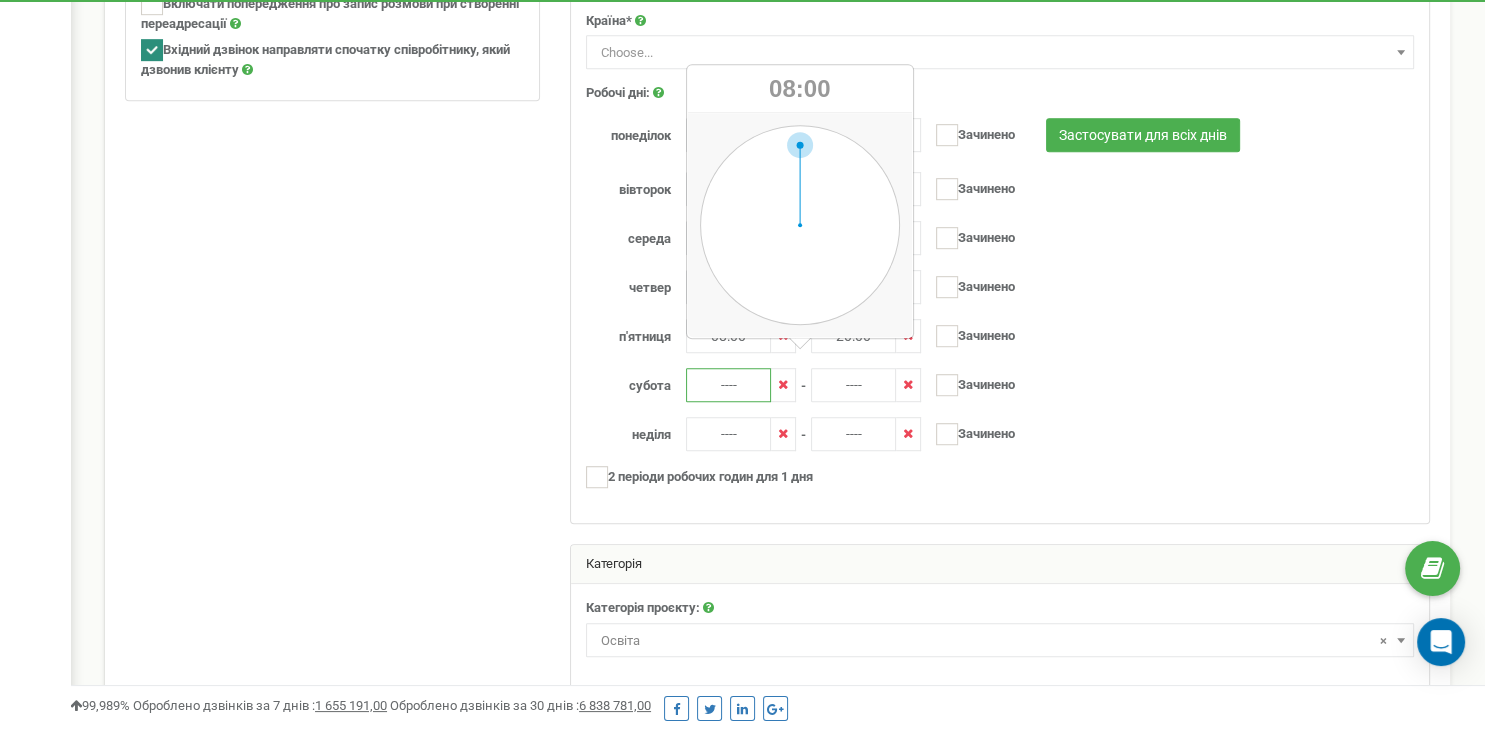 type on "08:00" 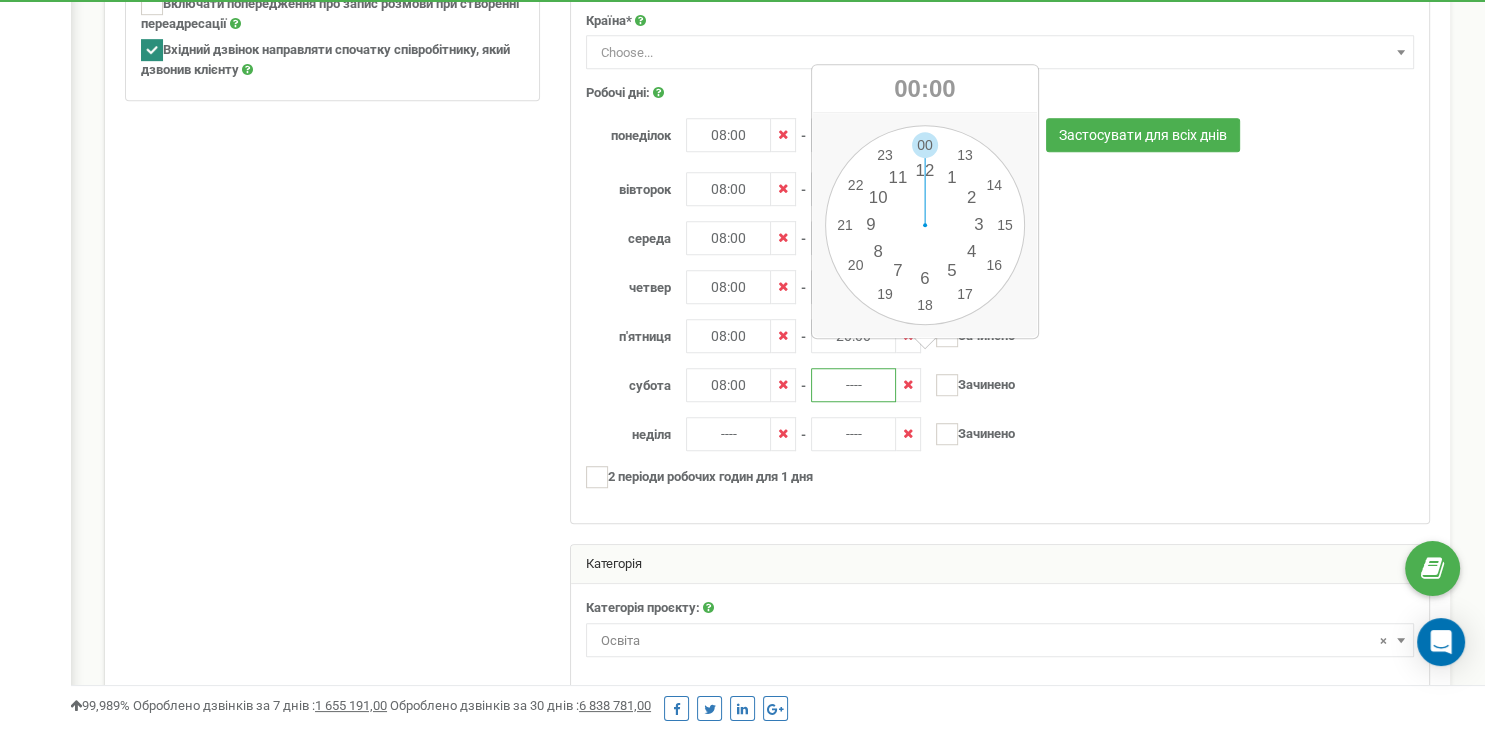 click on "----" at bounding box center (853, 385) 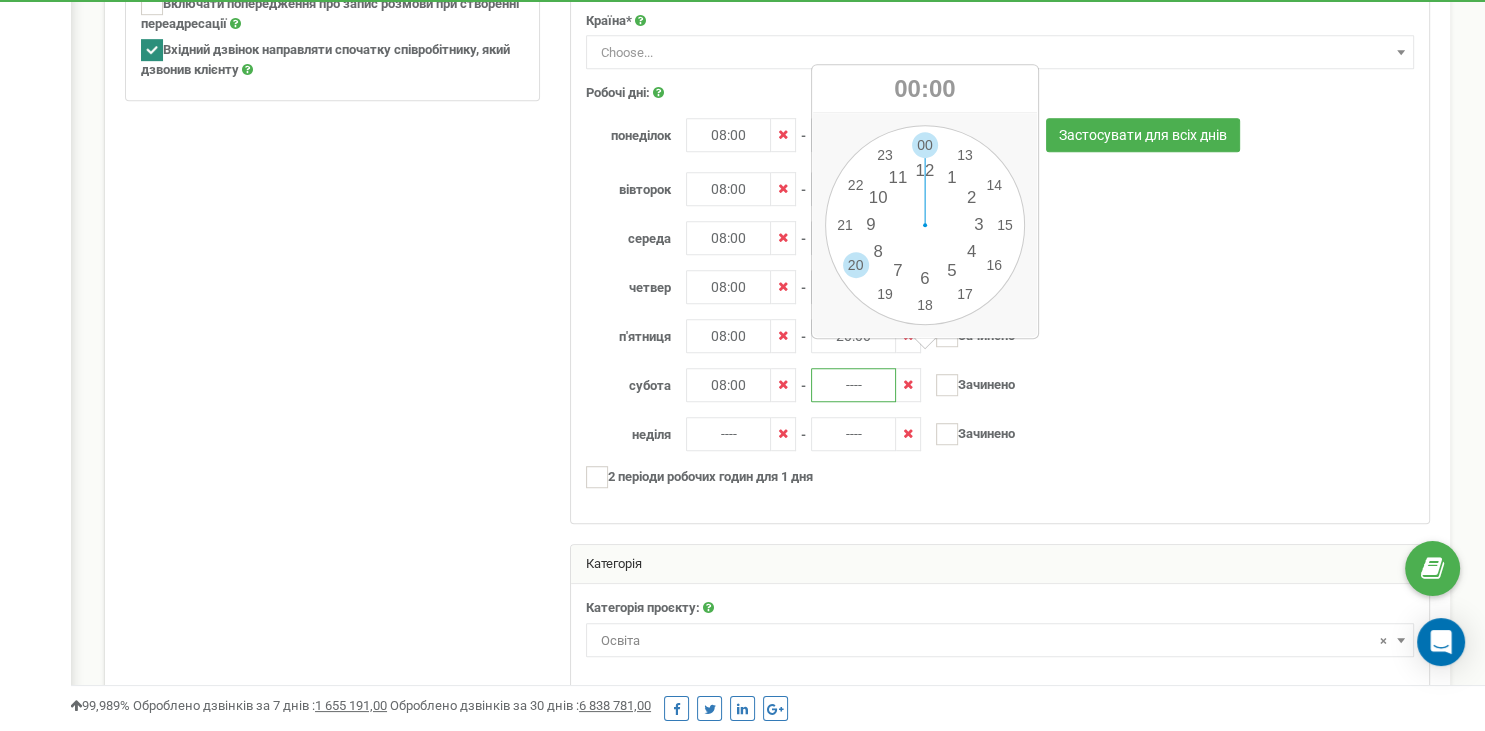 click on "00 1 2 3 4 5 6 7 8 9 10 11 12 13 14 15 16 17 18 19 20 21 22 23 00 05 10 15 20 25 30 35 40 45 50 55" at bounding box center [925, 225] 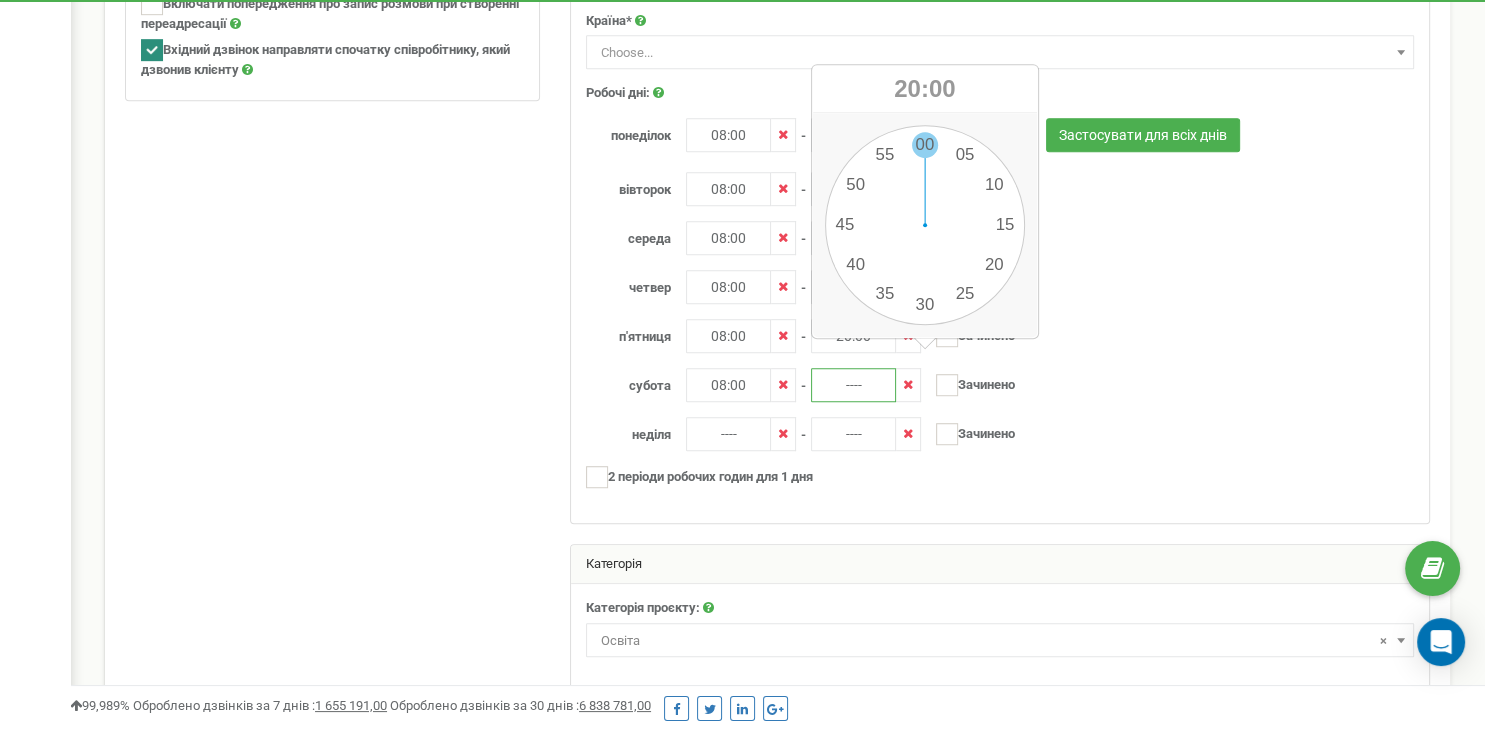 click on "00 1 2 3 4 5 6 7 8 9 10 11 12 13 14 15 16 17 18 19 20 21 22 23 00 05 10 15 20 25 30 35 40 45 50 55" at bounding box center (925, 225) 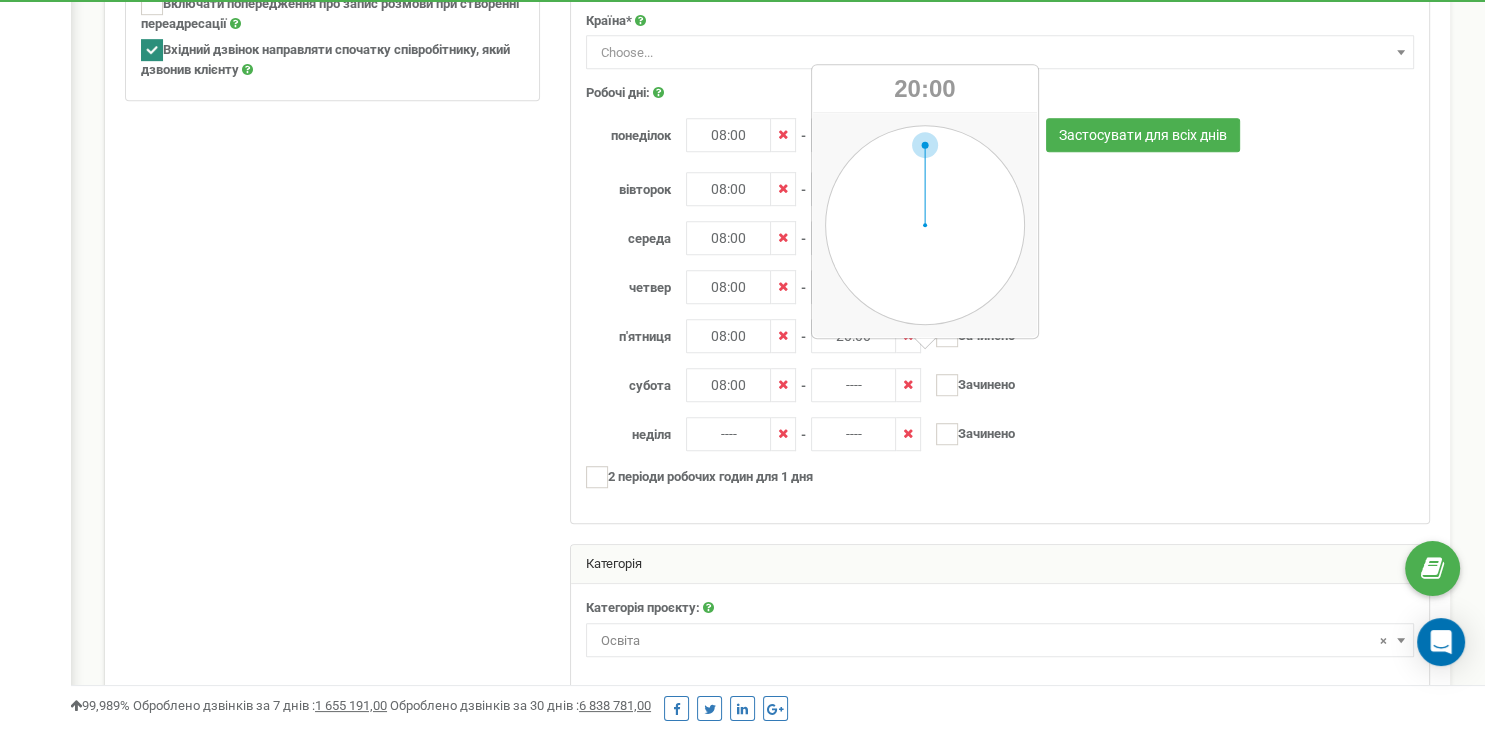 type on "20:00" 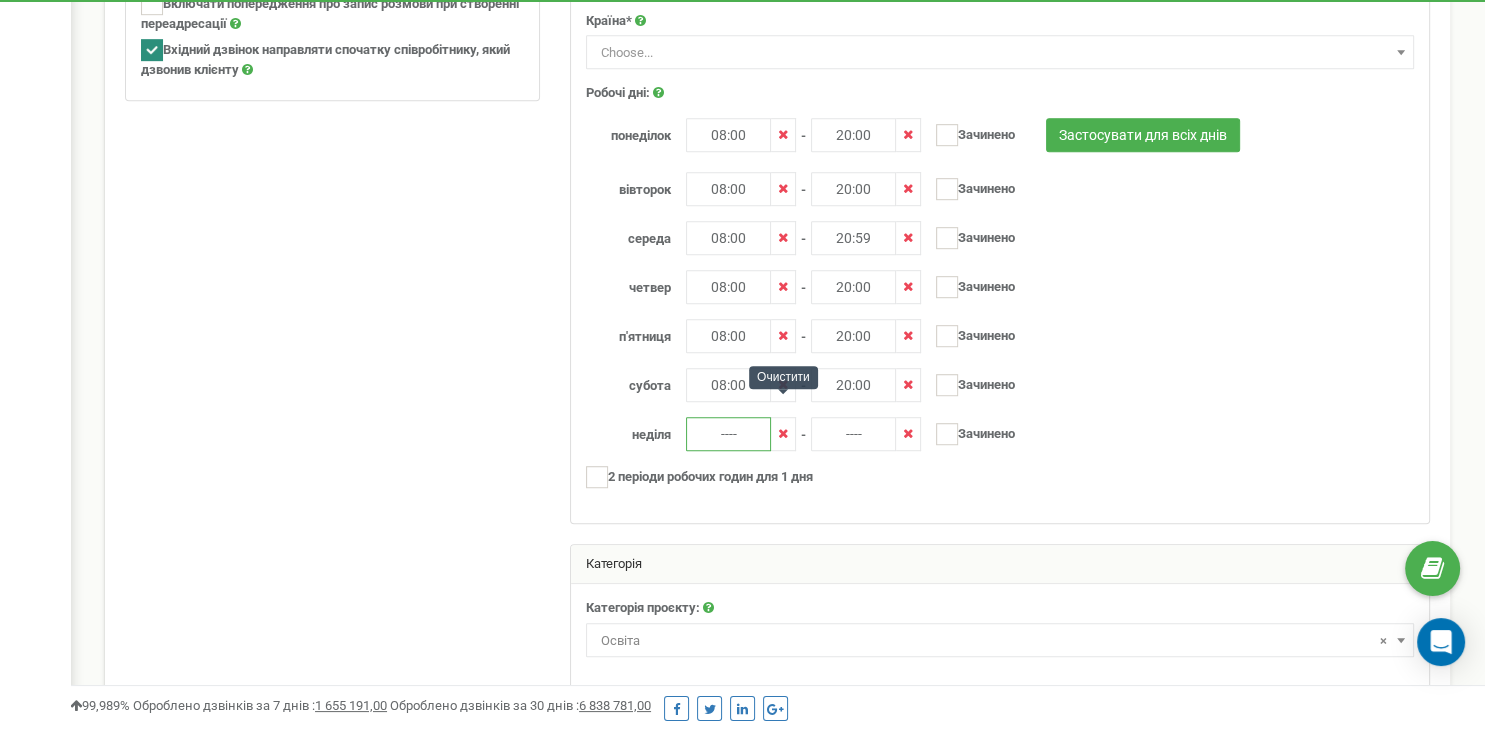 click on "----" at bounding box center [728, 434] 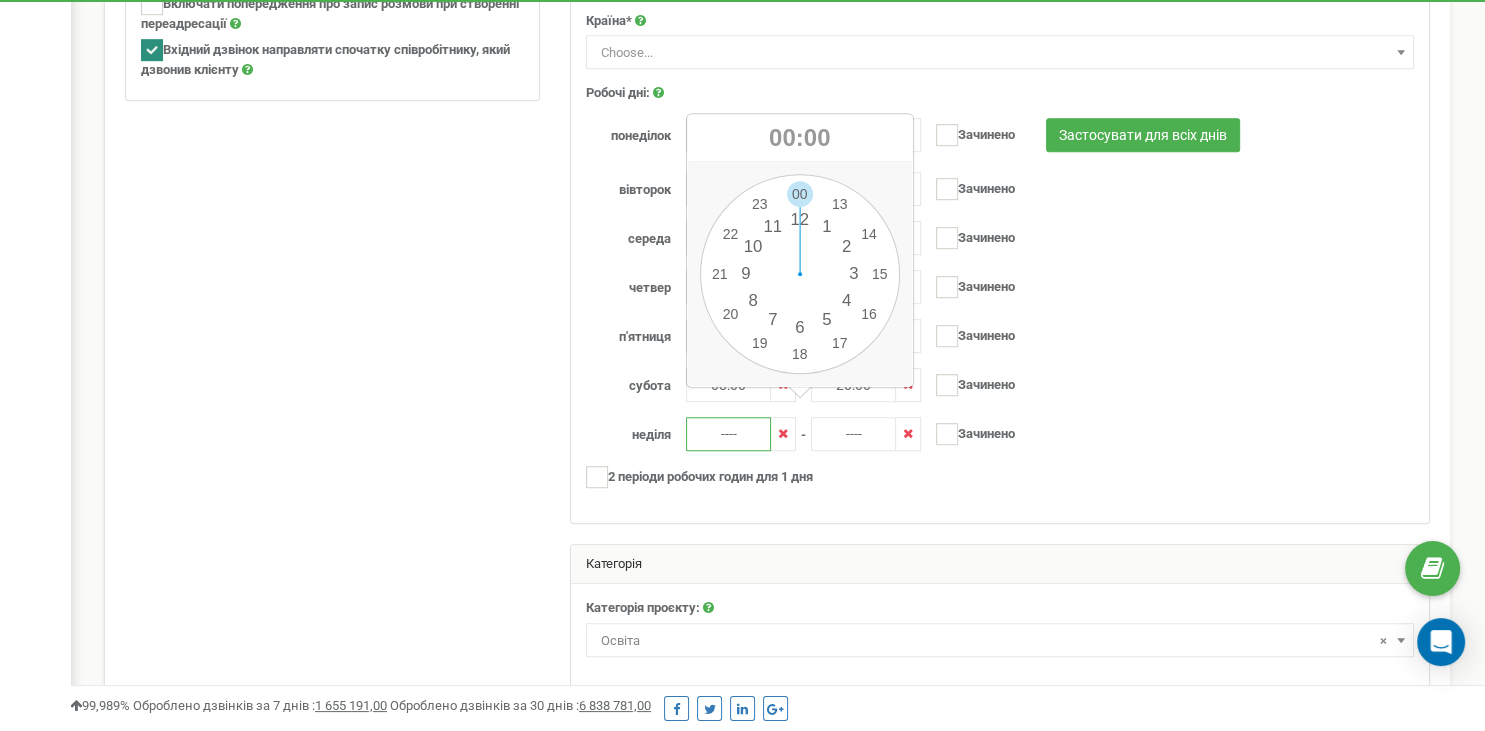 click on "00 1 2 3 4 5 6 7 8 9 10 11 12 13 14 15 16 17 18 19 20 21 22 23 00 05 10 15 20 25 30 35 40 45 50 55" at bounding box center (800, 274) 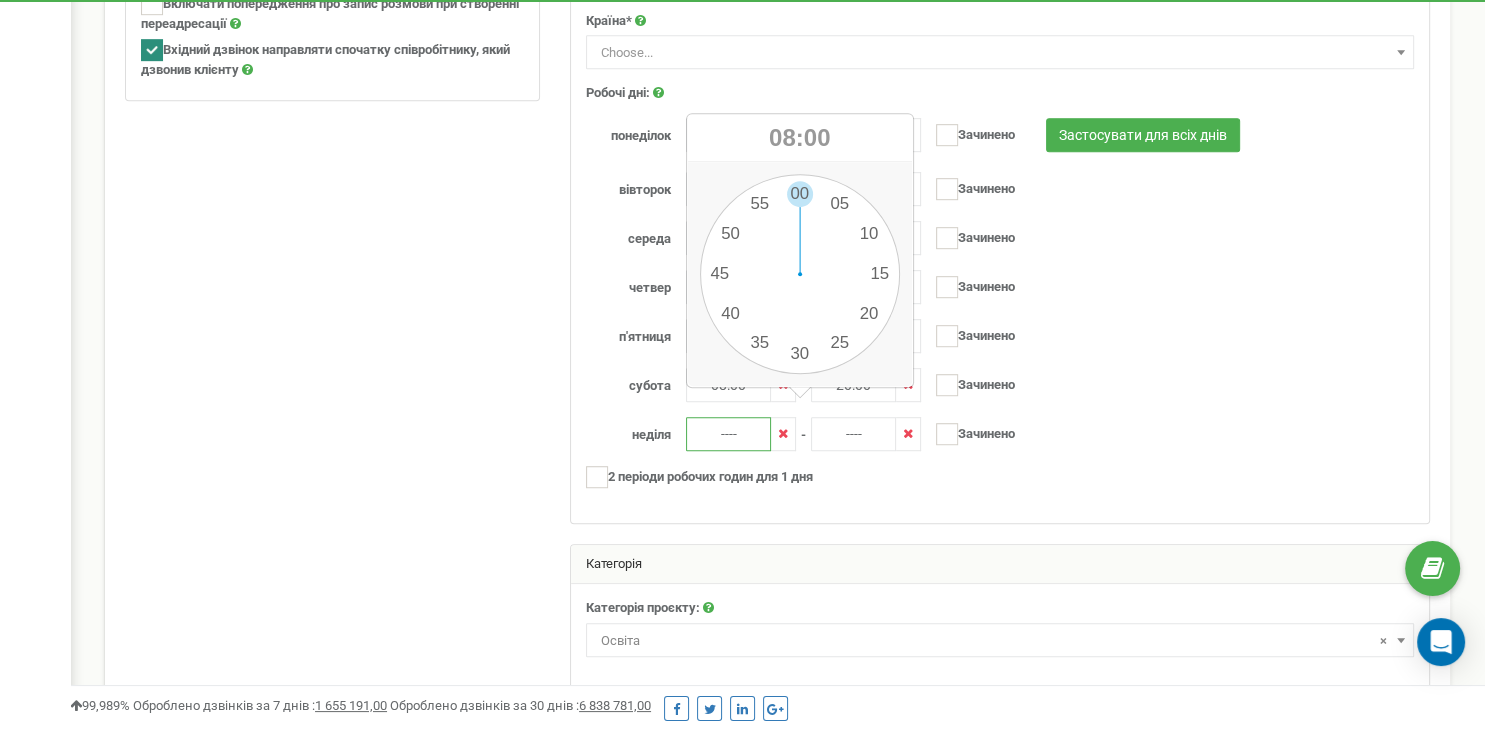 click on "00 1 2 3 4 5 6 7 8 9 10 11 12 13 14 15 16 17 18 19 20 21 22 23 00 05 10 15 20 25 30 35 40 45 50 55" at bounding box center (800, 274) 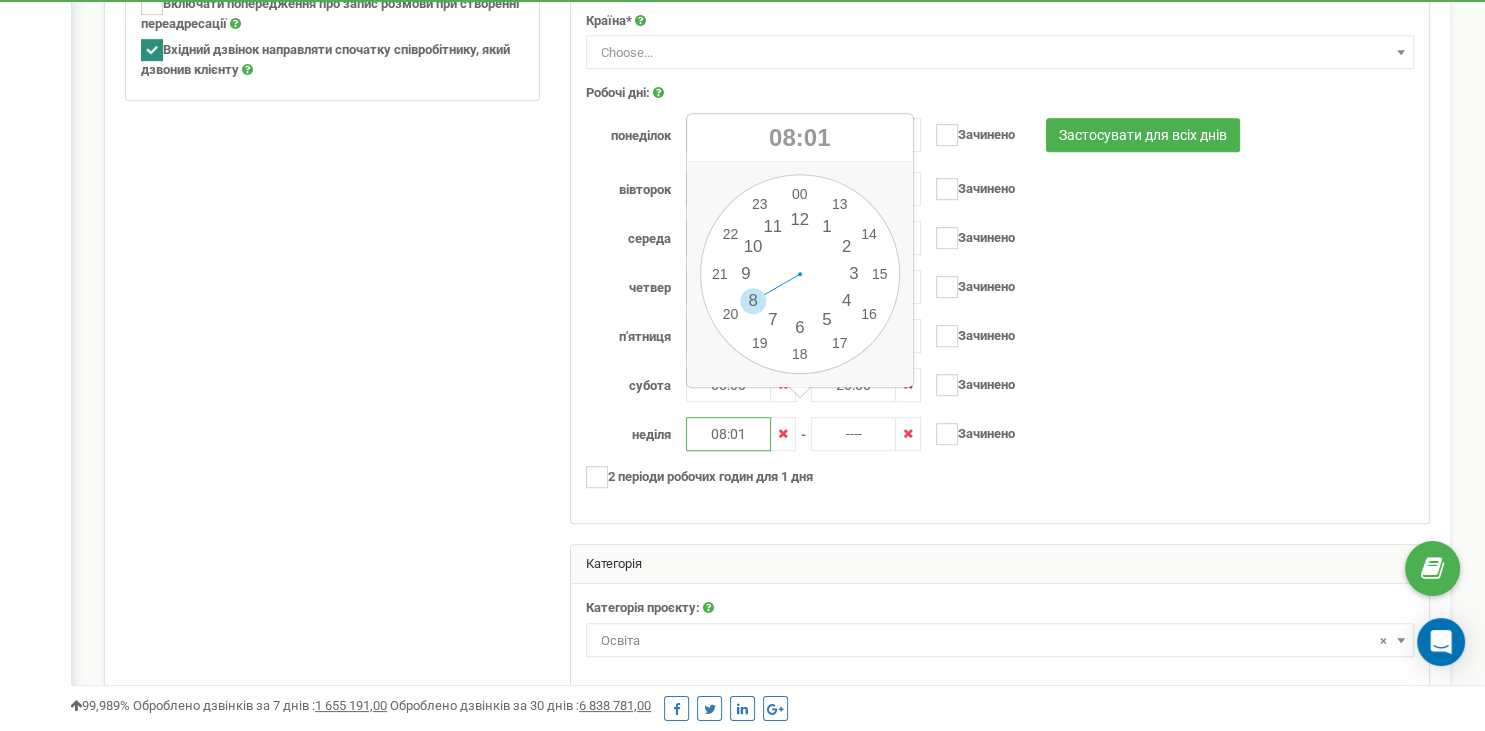 click on "08:01" at bounding box center (728, 434) 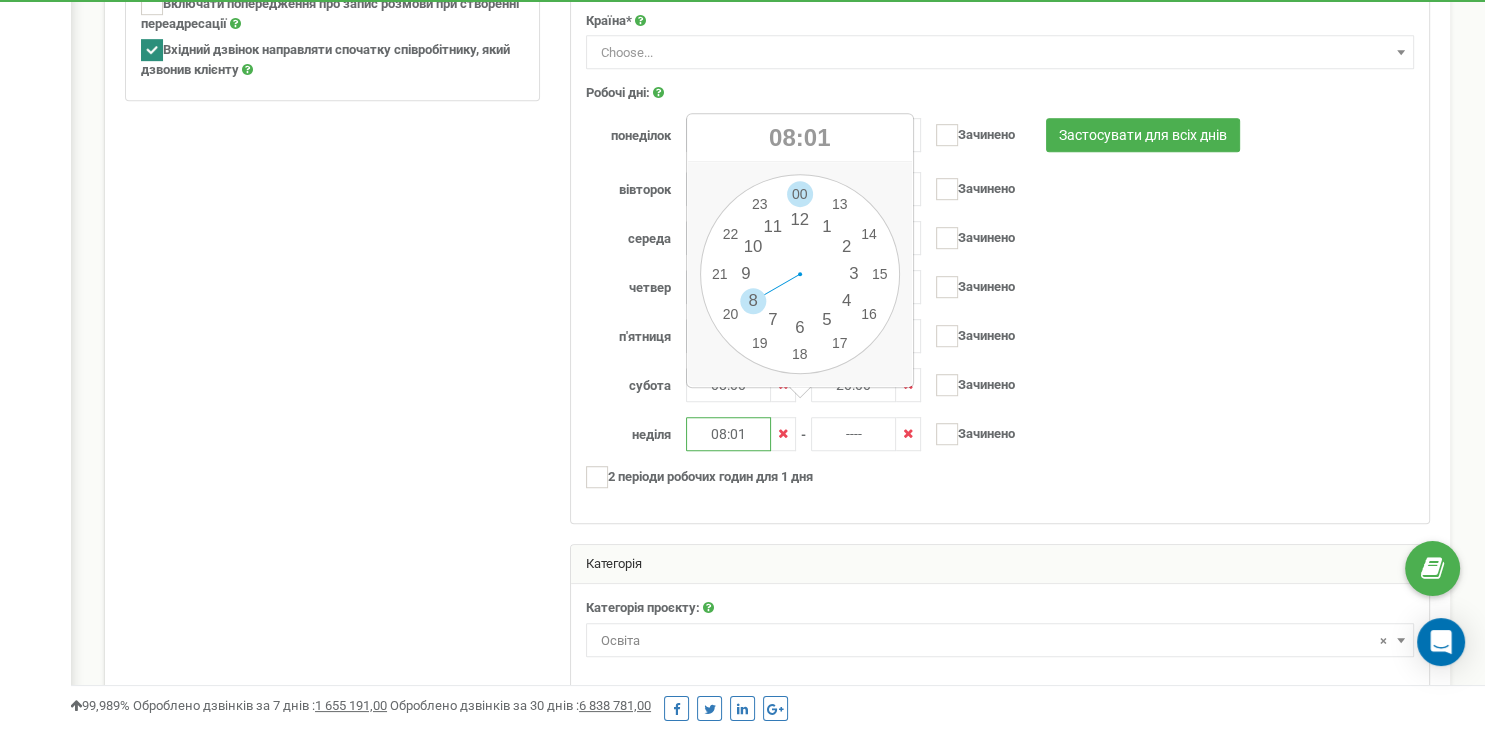 click on "00 1 2 3 4 5 6 7 8 9 10 11 12 13 14 15 16 17 18 19 20 21 22 23 00 05 10 15 20 25 30 35 40 45 50 55" at bounding box center [800, 274] 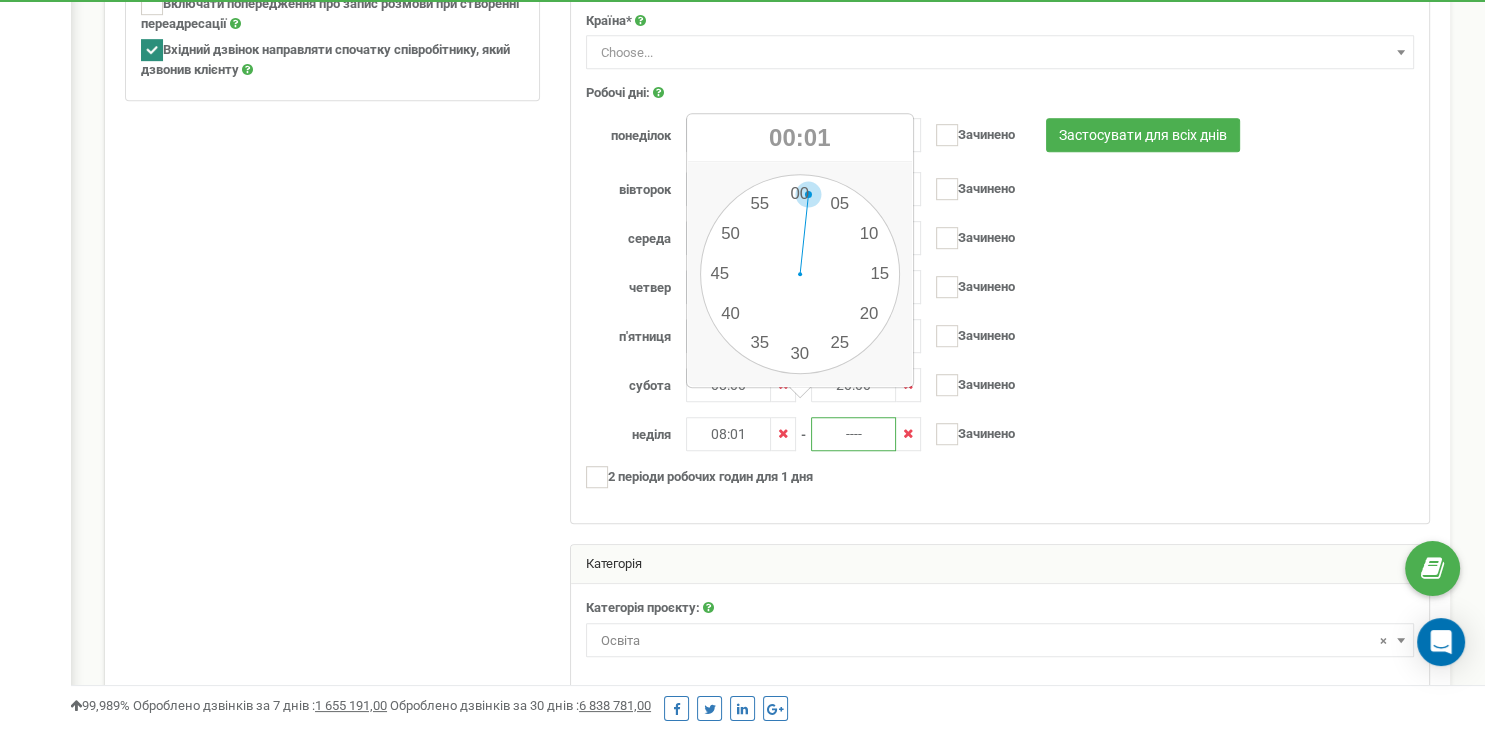 click on "----" at bounding box center [853, 434] 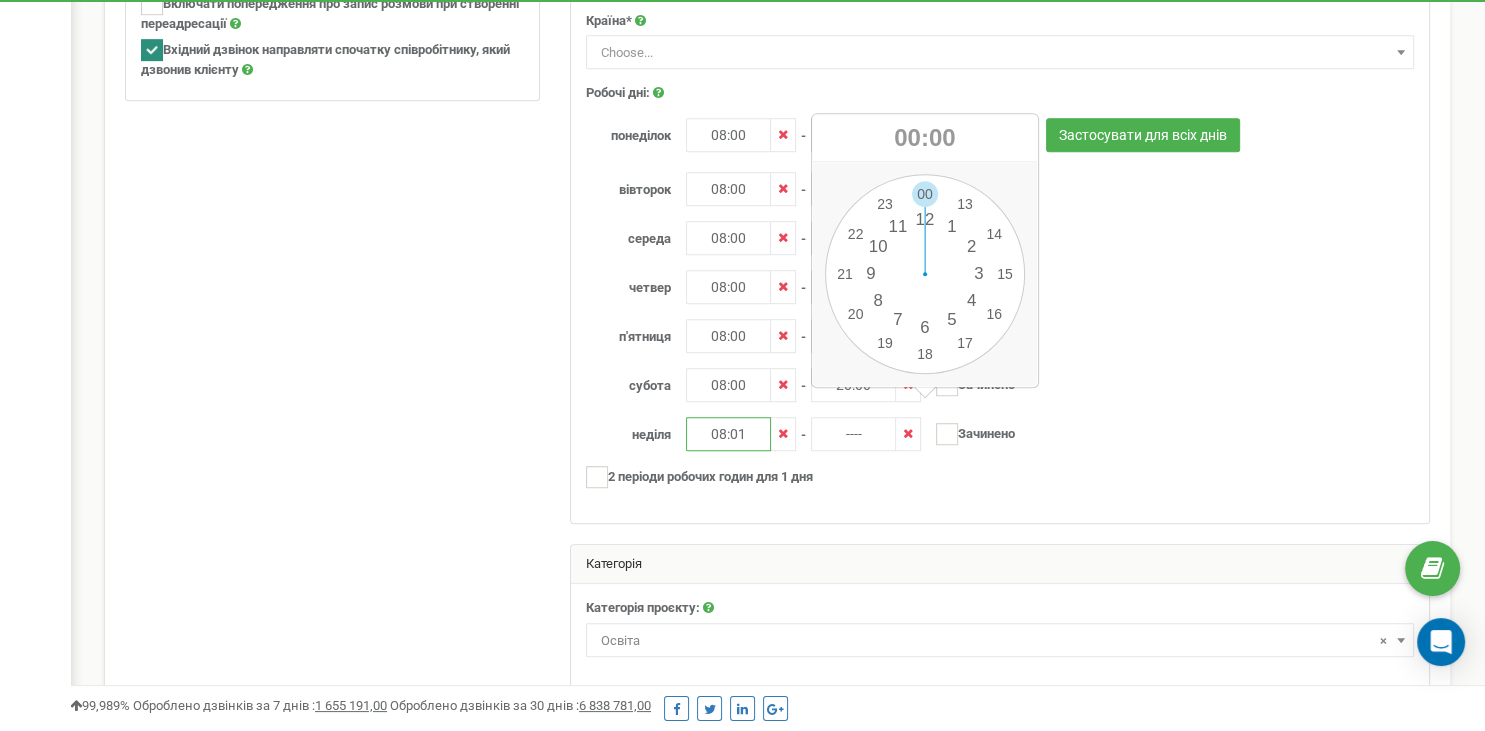 click on "08:01" at bounding box center (728, 434) 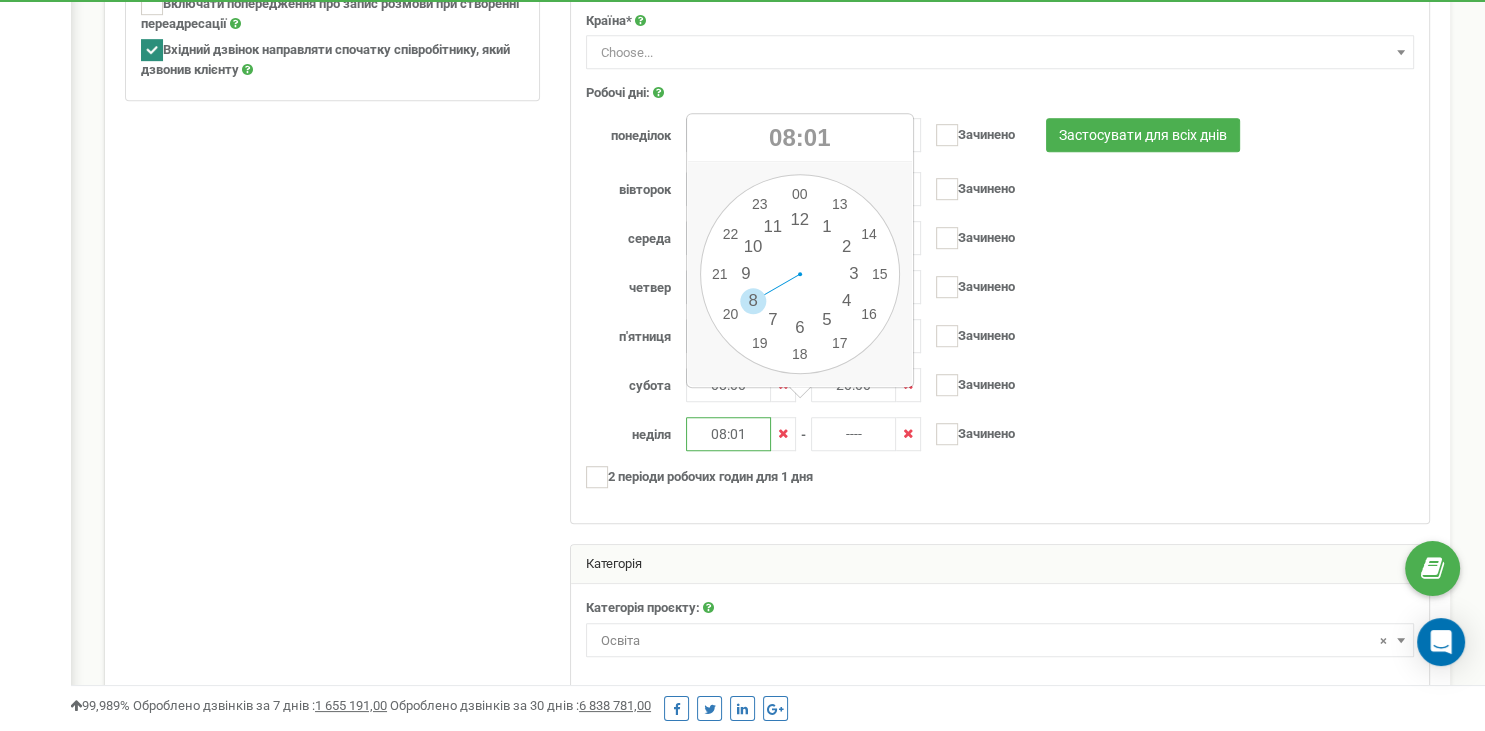 click on "08:01" at bounding box center (728, 434) 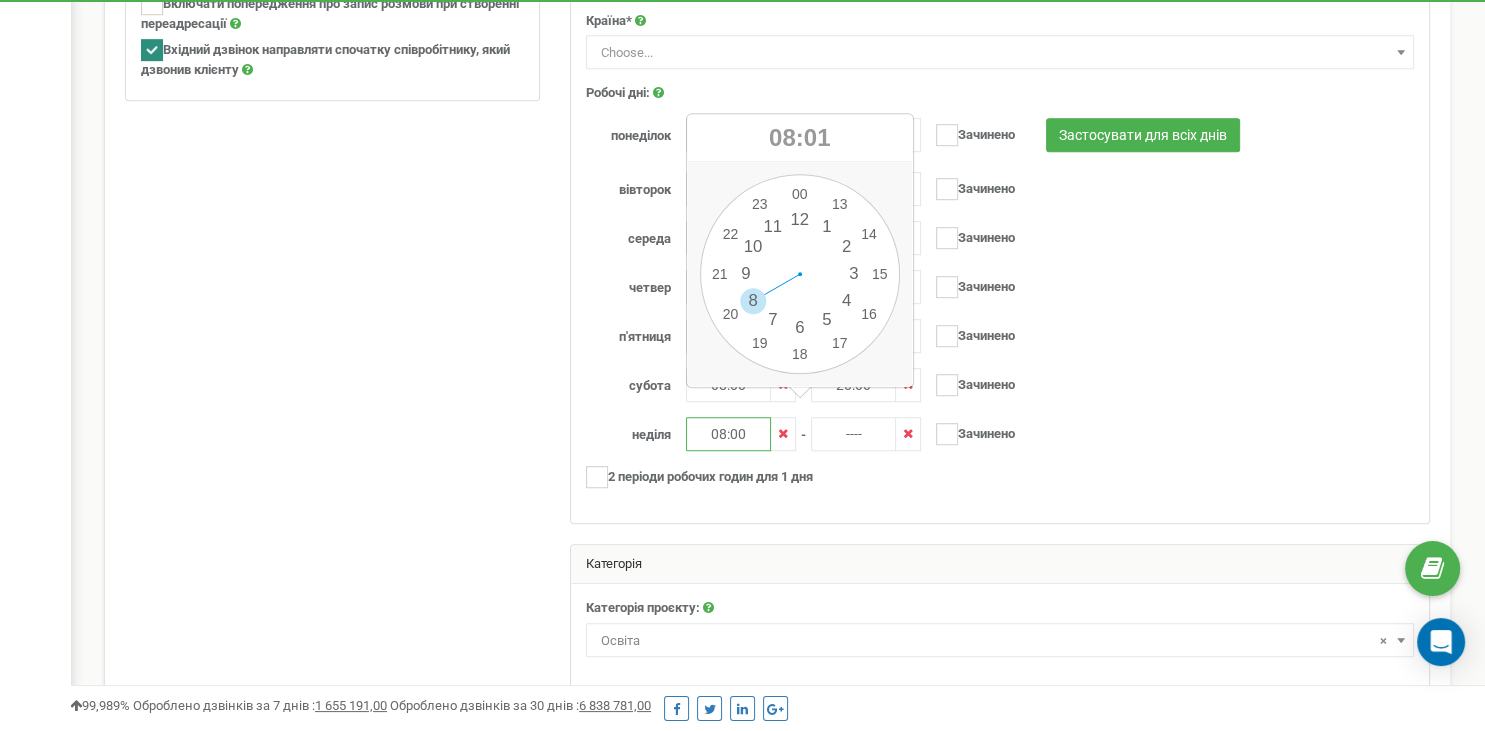 type on "08:00" 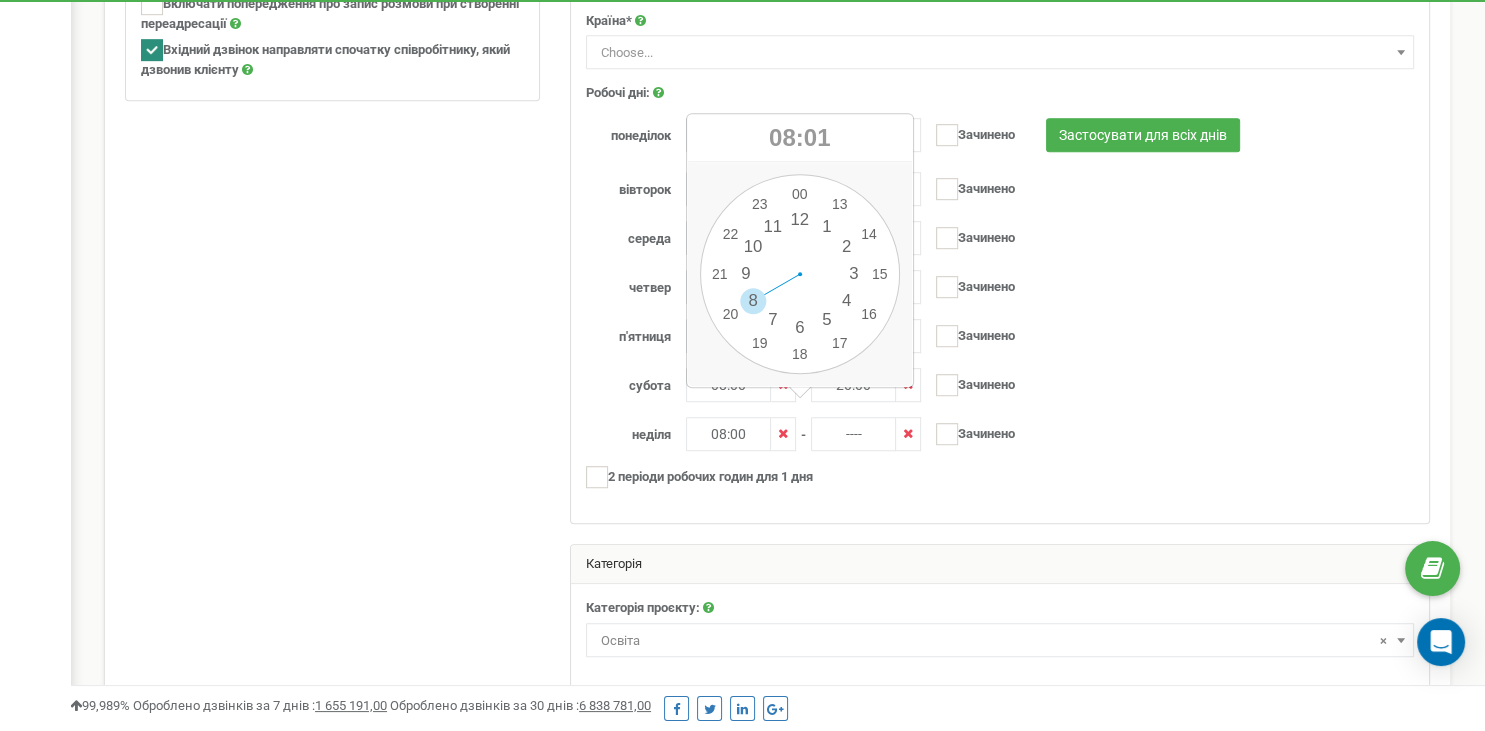 click on "понеділок
08:00
-
20:00" at bounding box center [1000, 305] 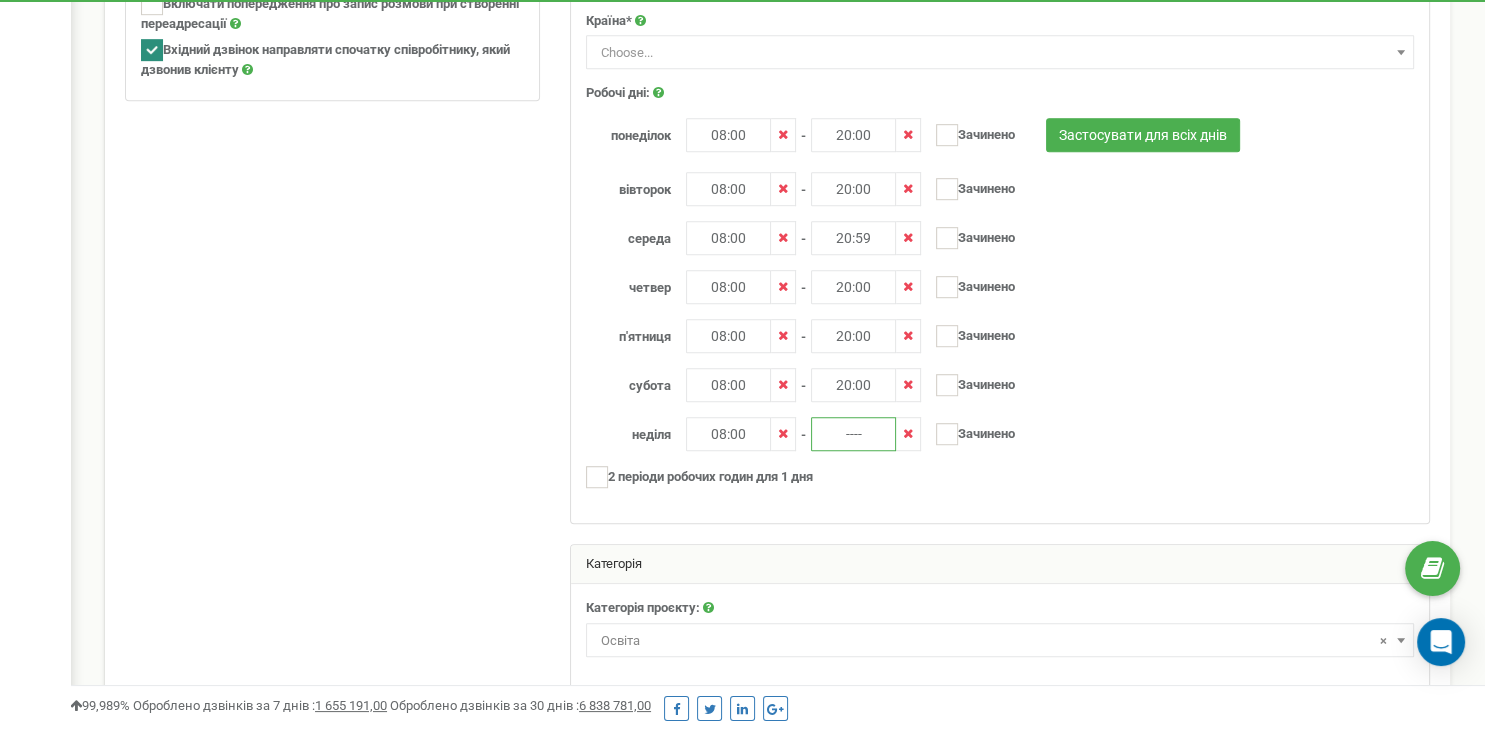 click on "----" at bounding box center [853, 434] 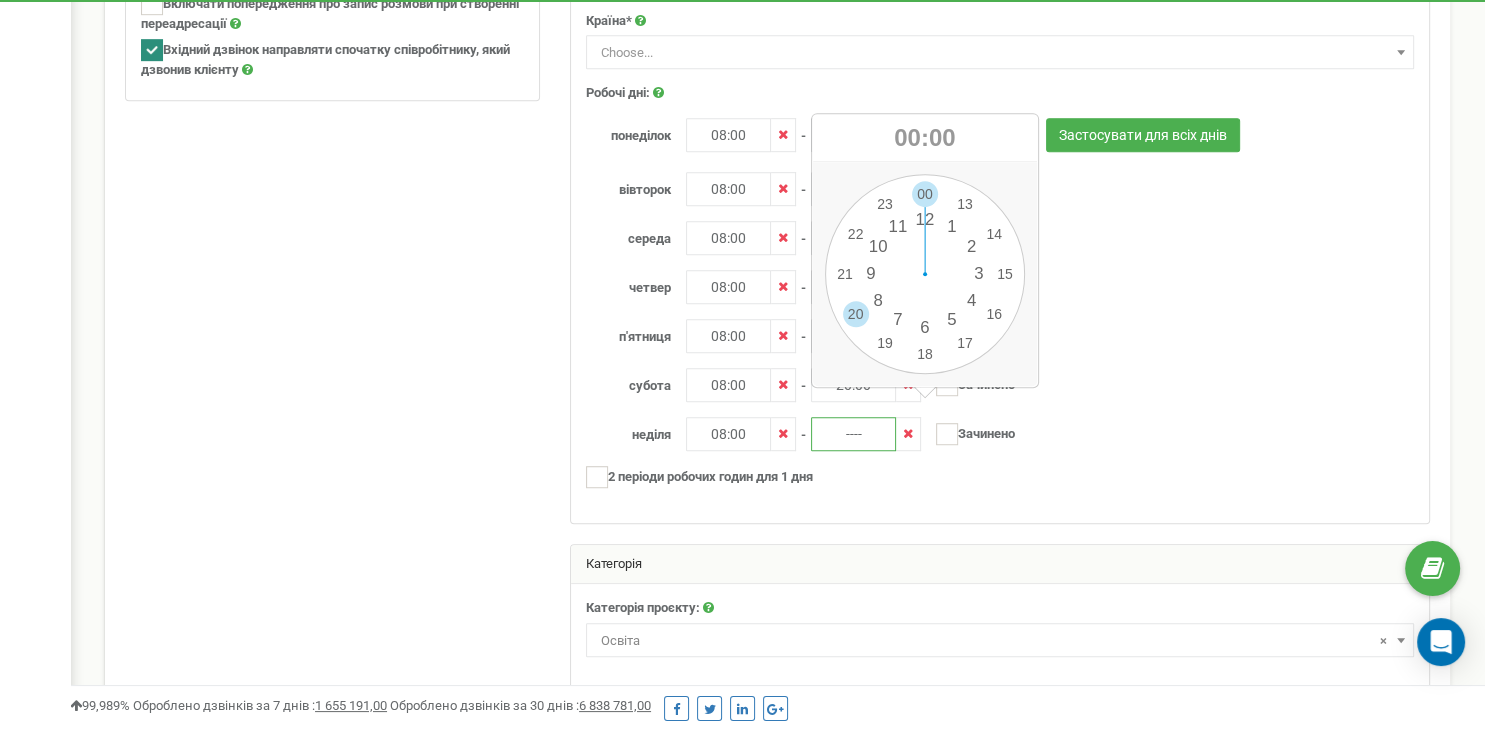 click on "00 1 2 3 4 5 6 7 8 9 10 11 12 13 14 15 16 17 18 19 20 21 22 23 00 05 10 15 20 25 30 35 40 45 50 55" at bounding box center (925, 274) 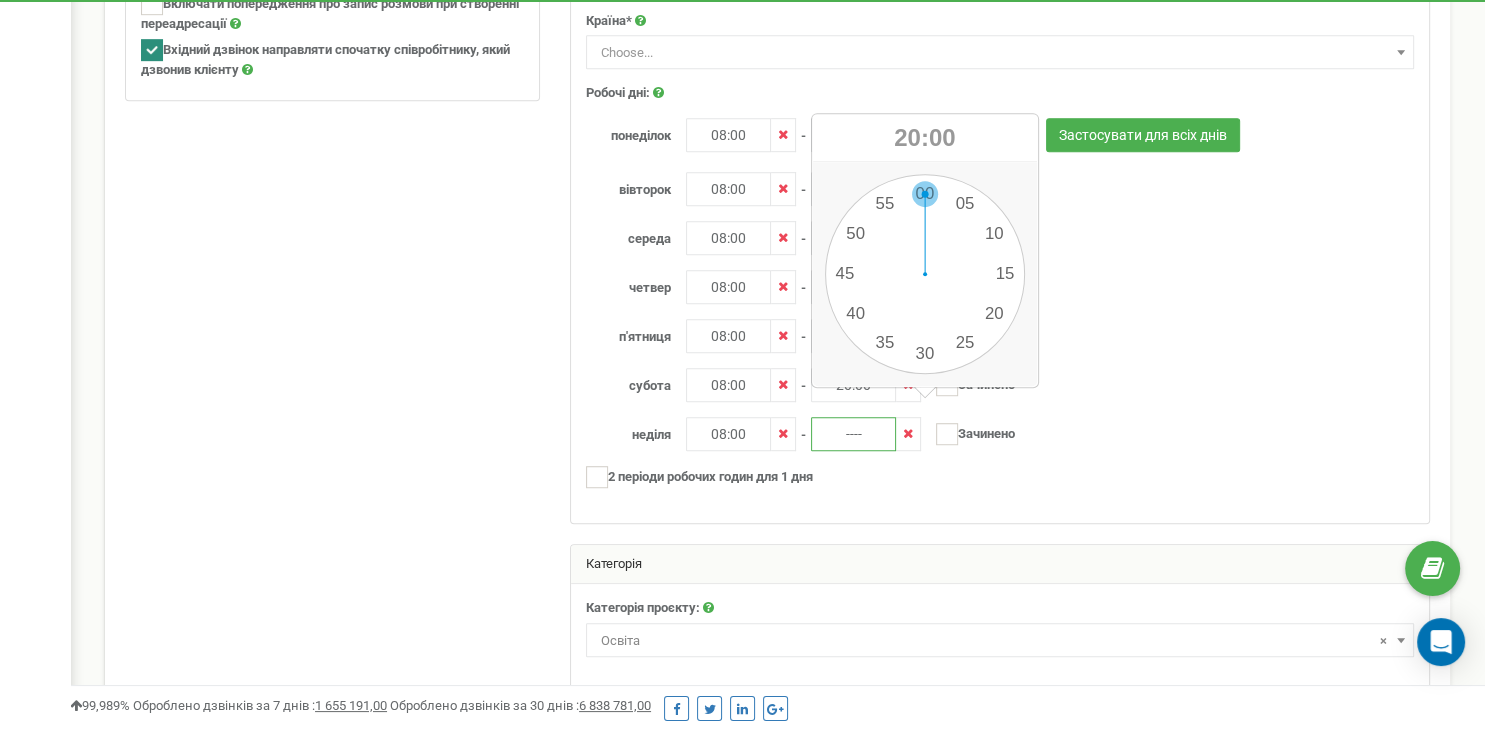 click on "00 1 2 3 4 5 6 7 8 9 10 11 12 13 14 15 16 17 18 19 20 21 22 23 00 05 10 15 20 25 30 35 40 45 50 55" at bounding box center [925, 274] 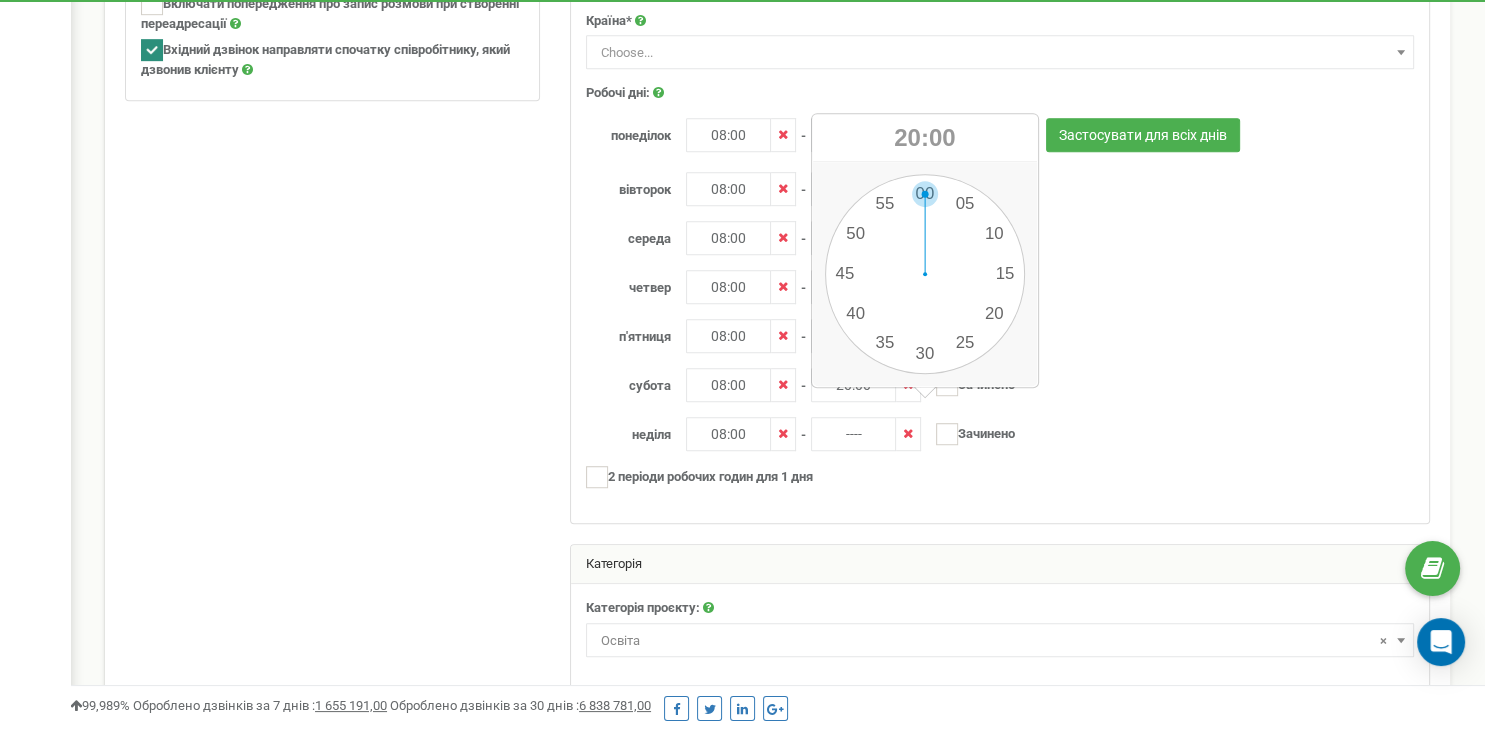 type on "20:00" 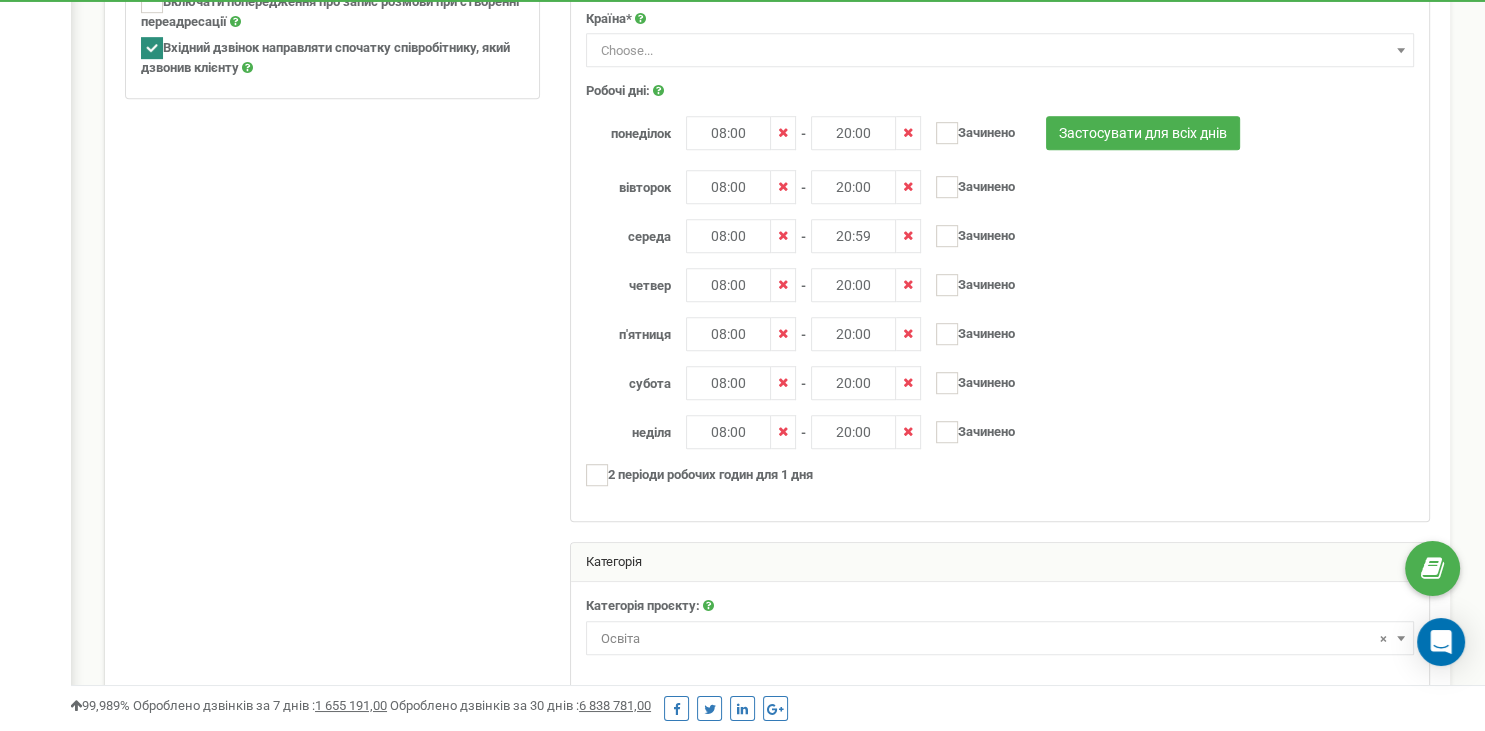 scroll, scrollTop: 1152, scrollLeft: 0, axis: vertical 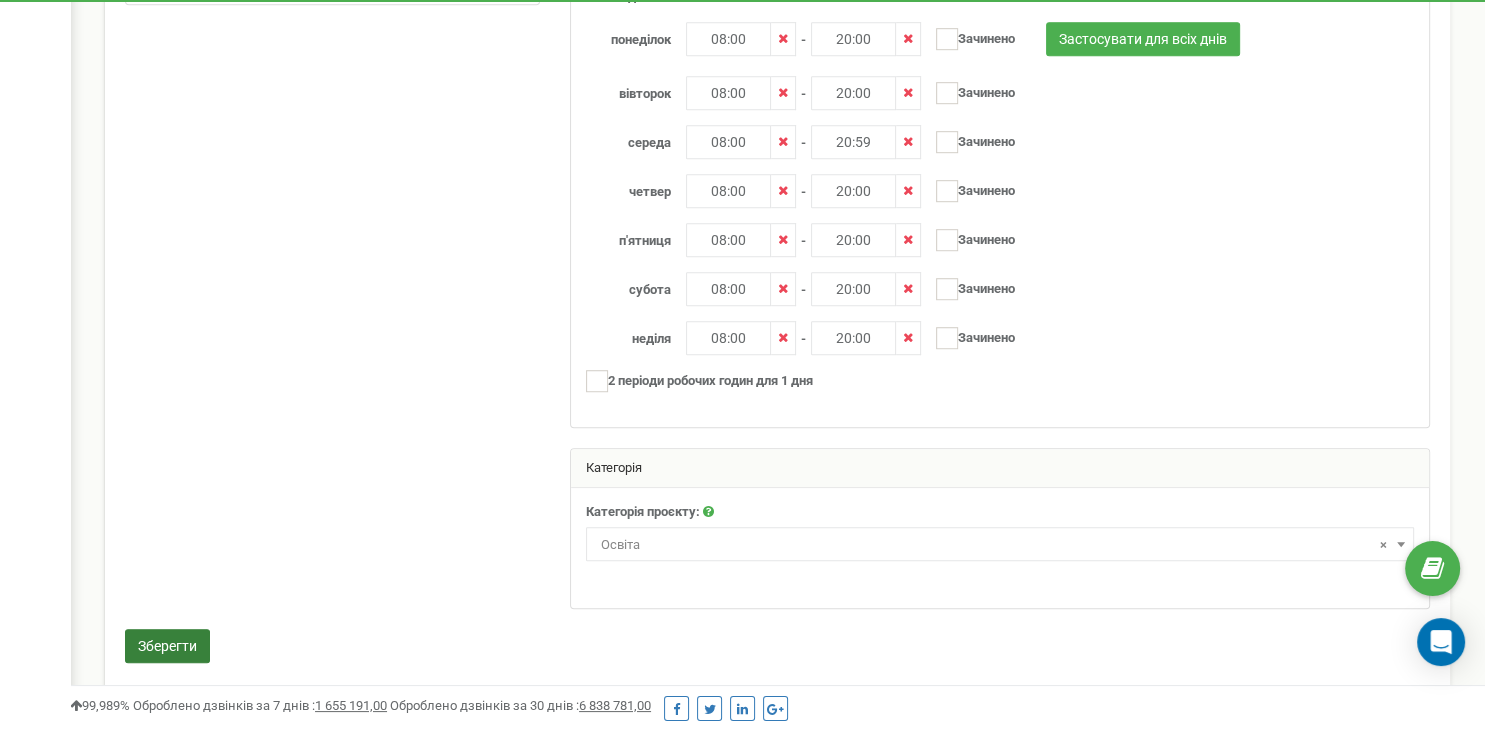 click on "Зберегти" at bounding box center (167, 646) 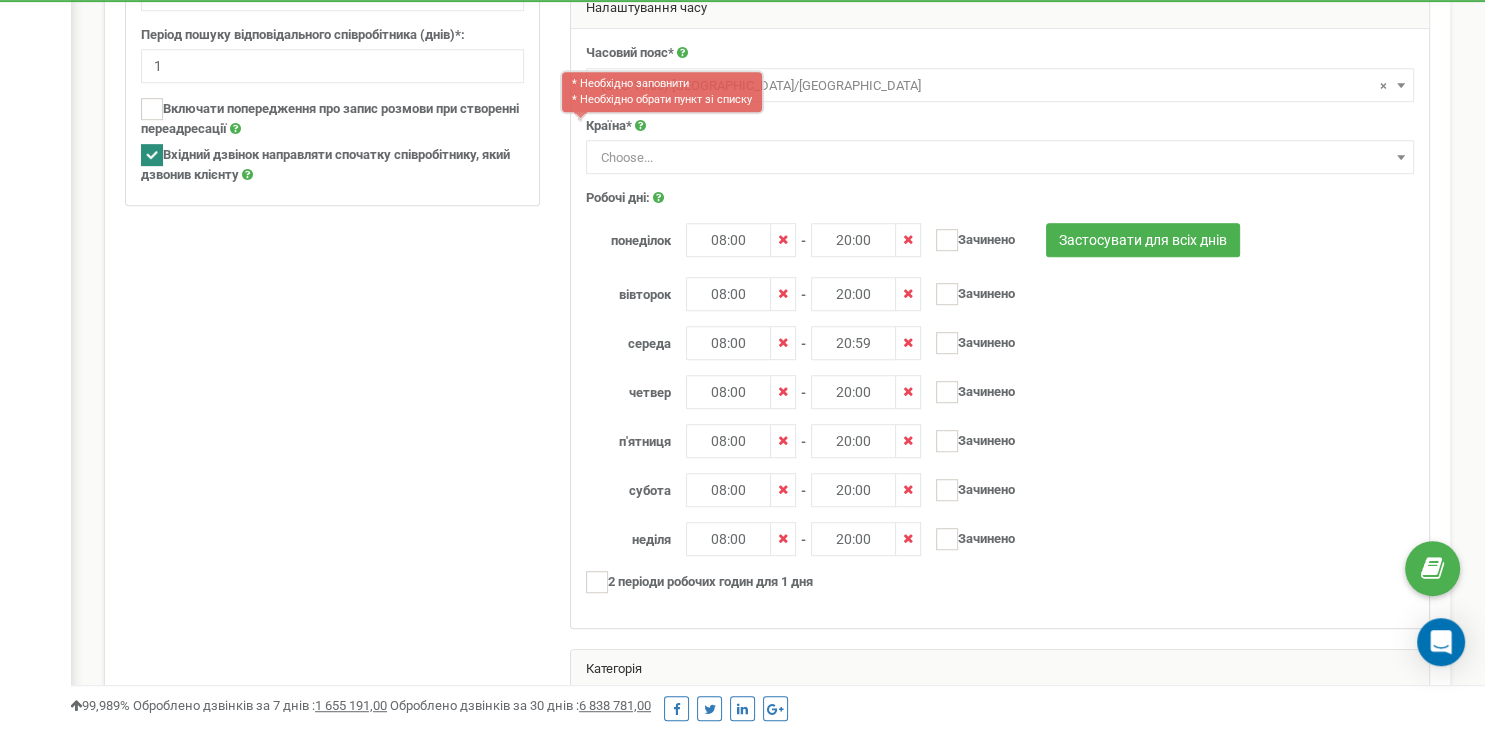 scroll, scrollTop: 808, scrollLeft: 0, axis: vertical 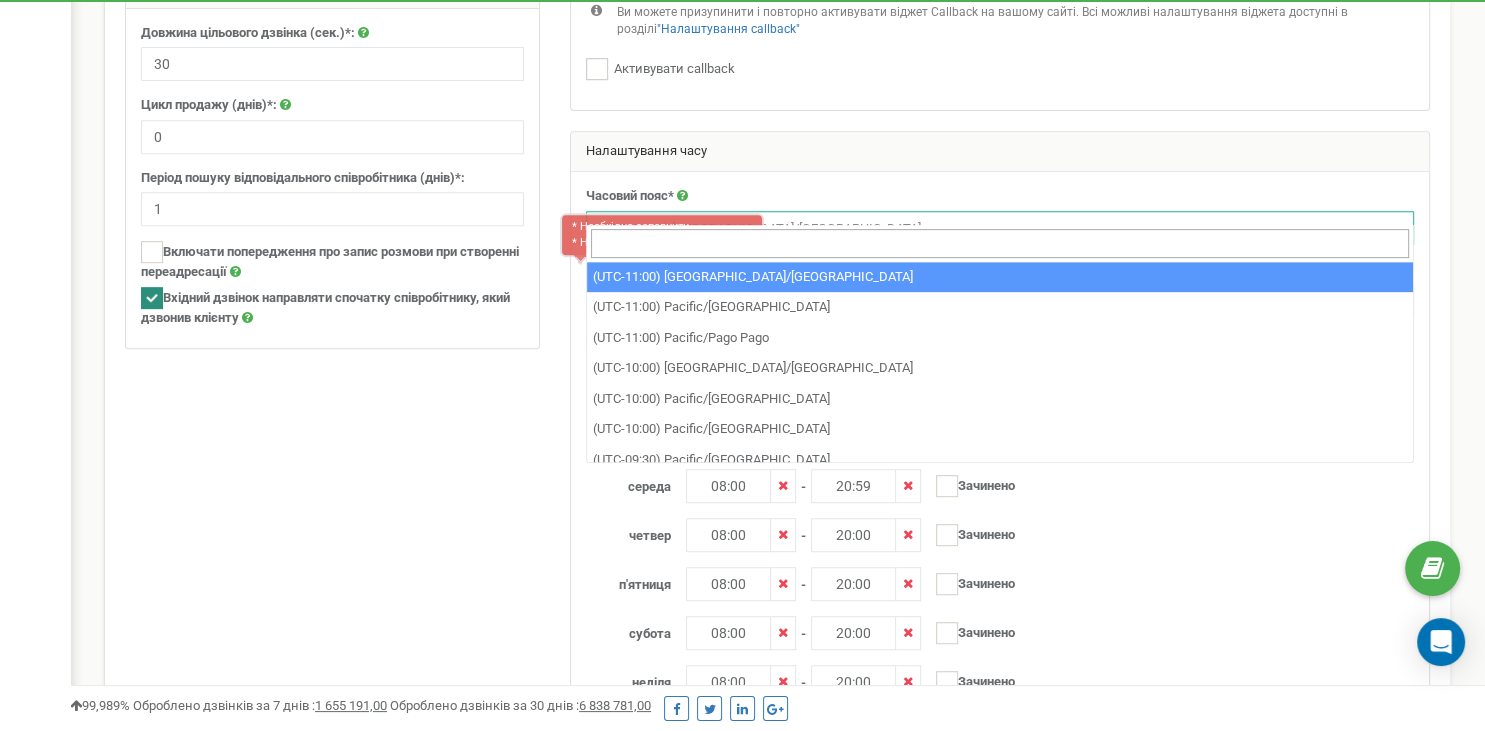 click on "× (UTC-11:00) Pacific/Midway" at bounding box center (1000, 228) 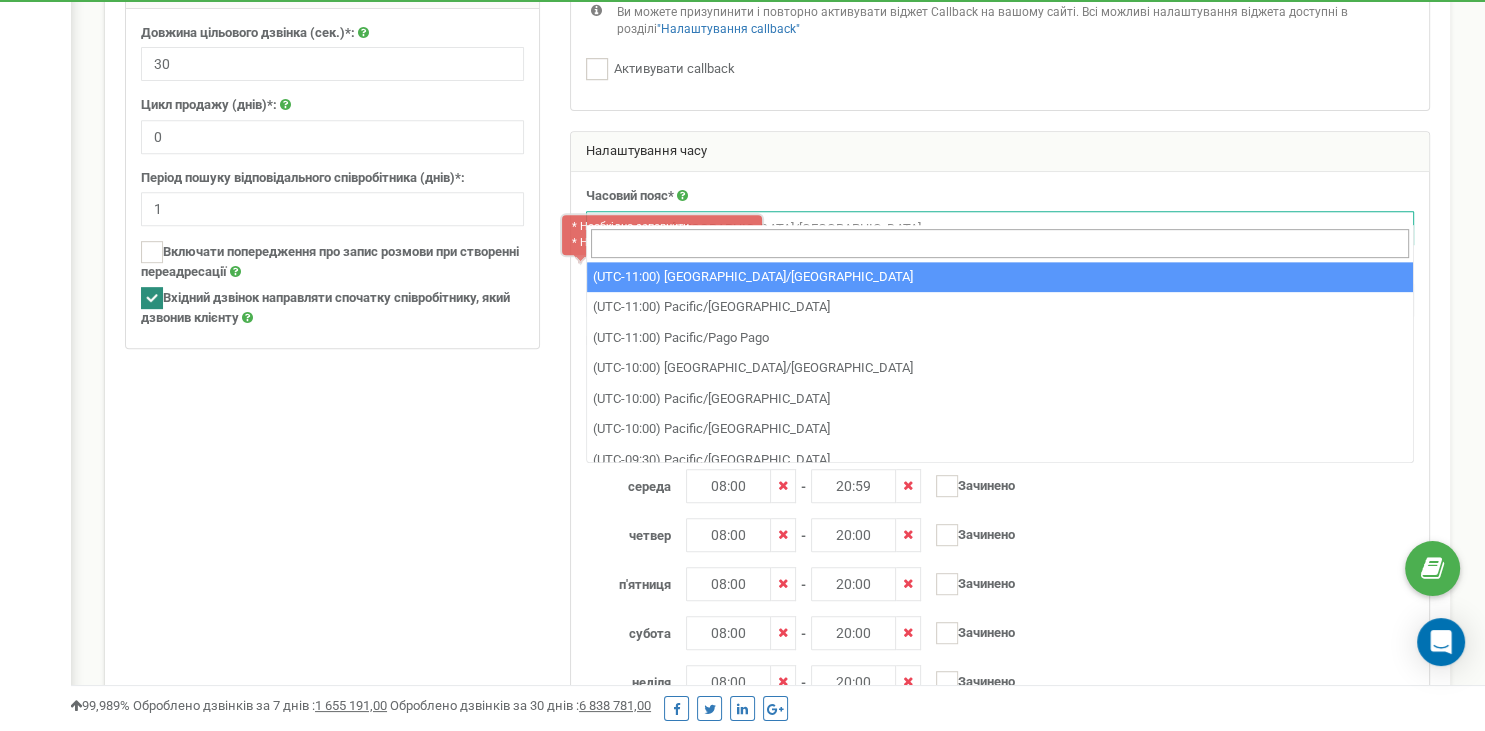 type on "у" 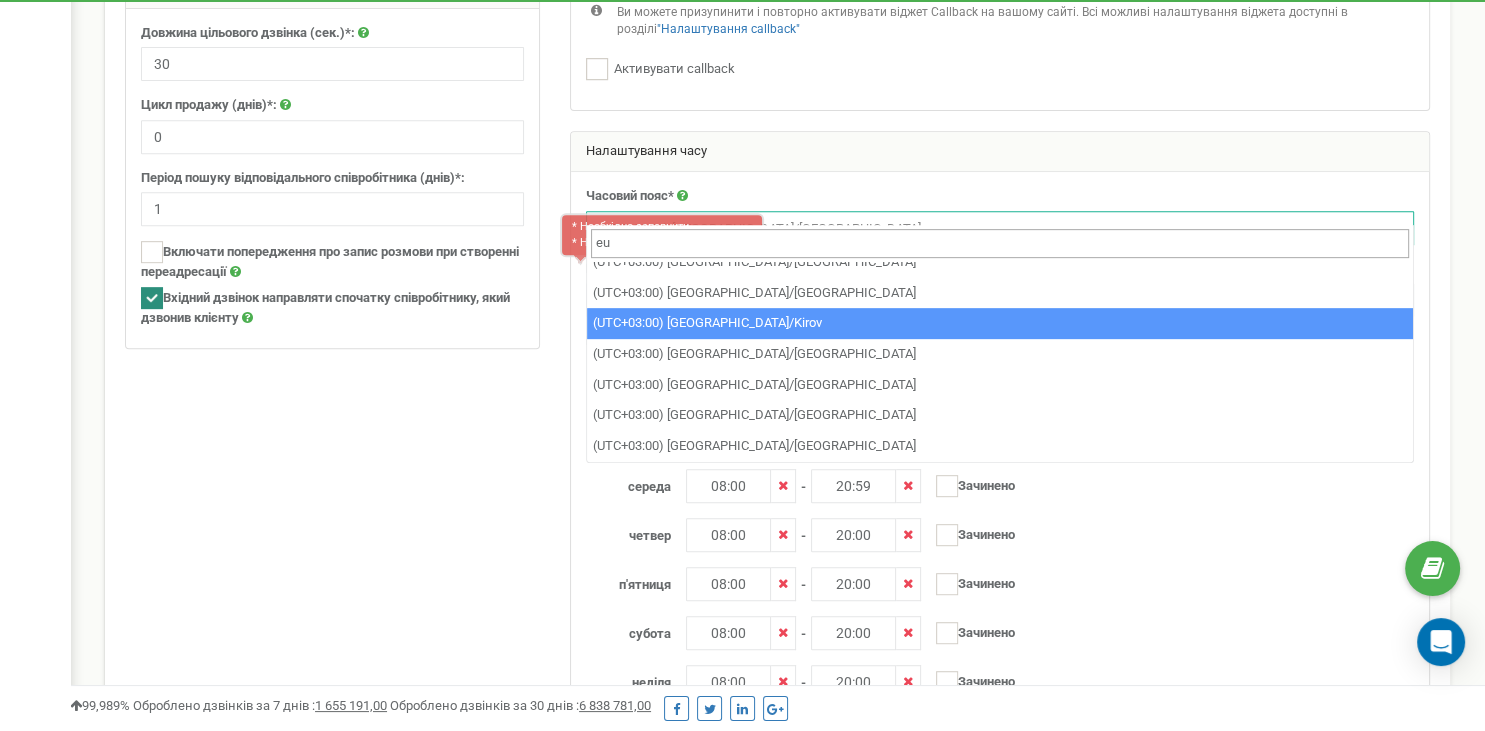 scroll, scrollTop: 1368, scrollLeft: 0, axis: vertical 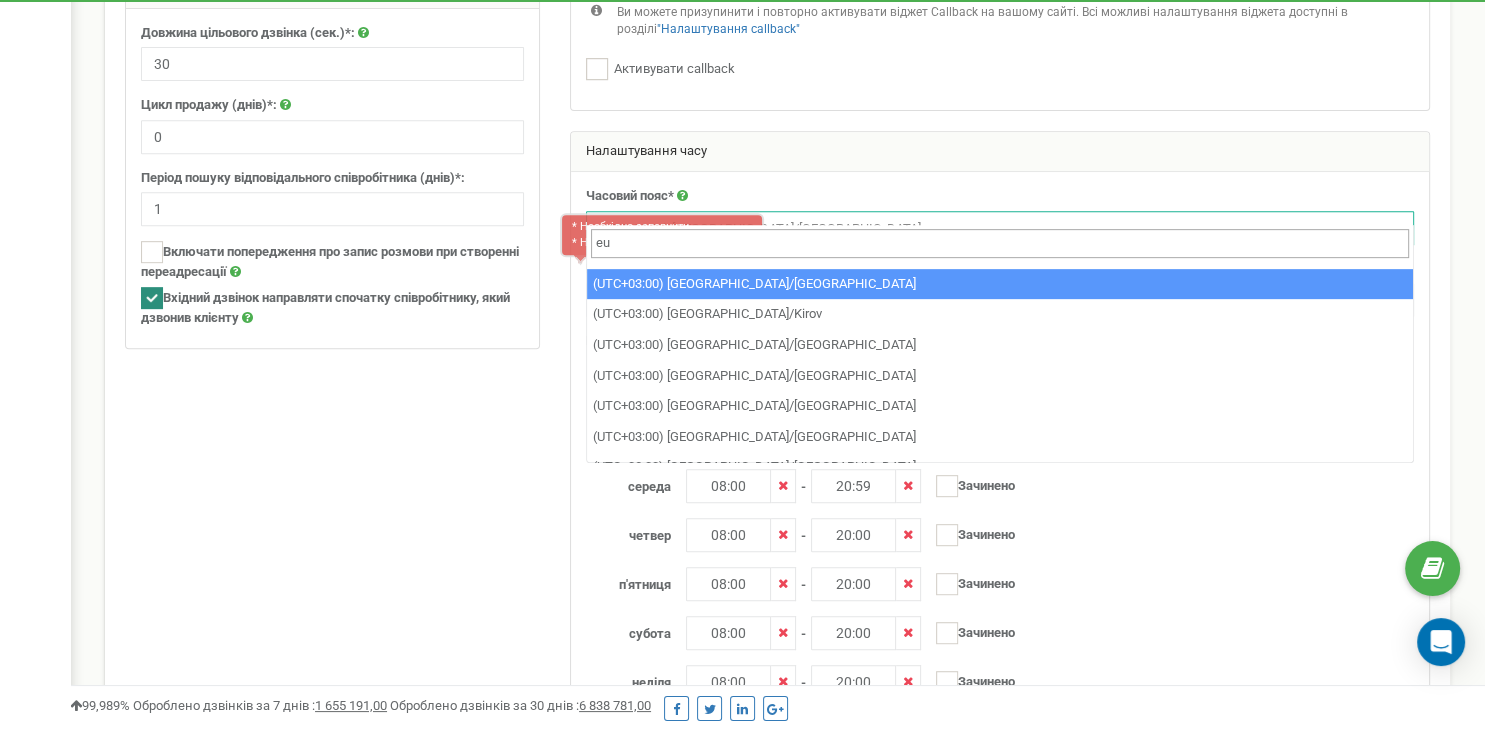 type on "eu" 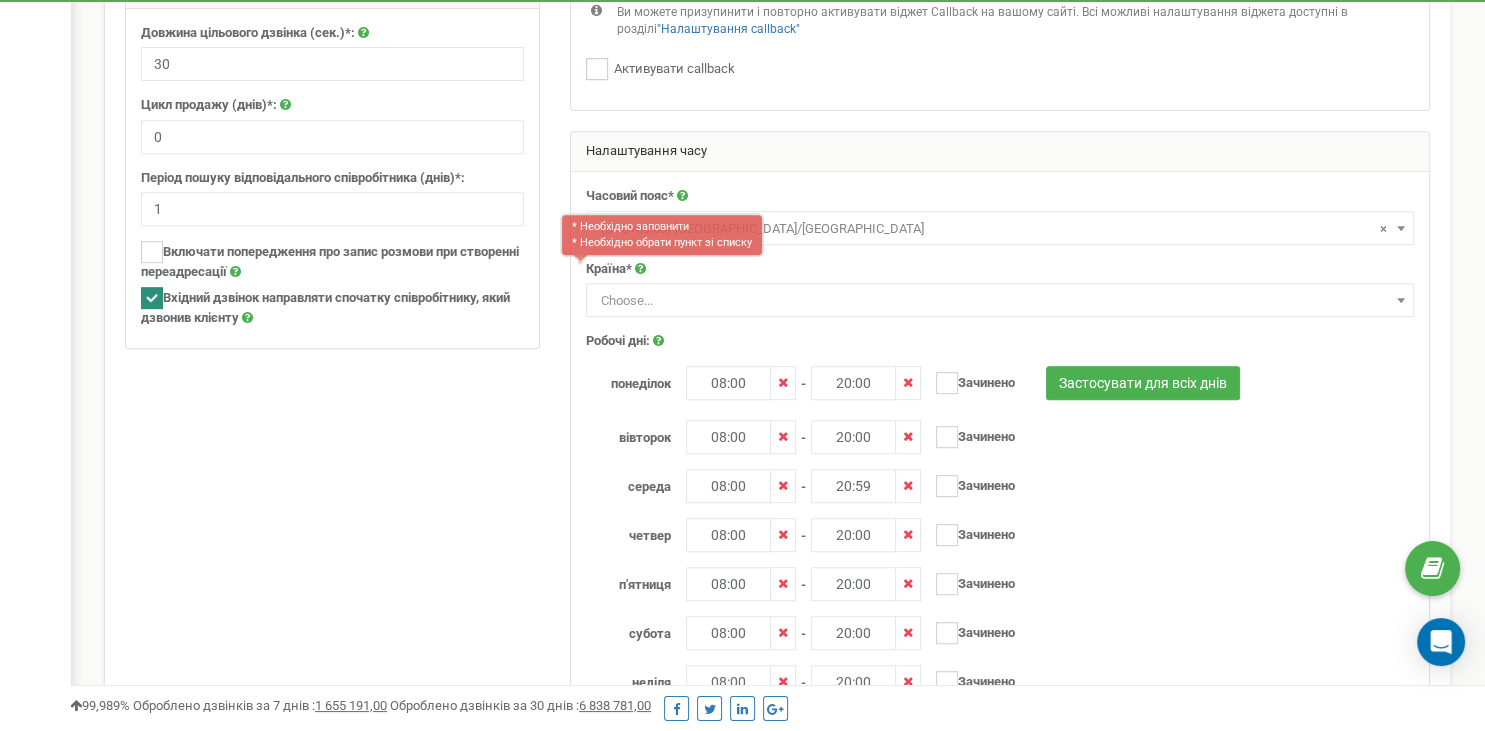 click on "Choose..." at bounding box center [1000, 301] 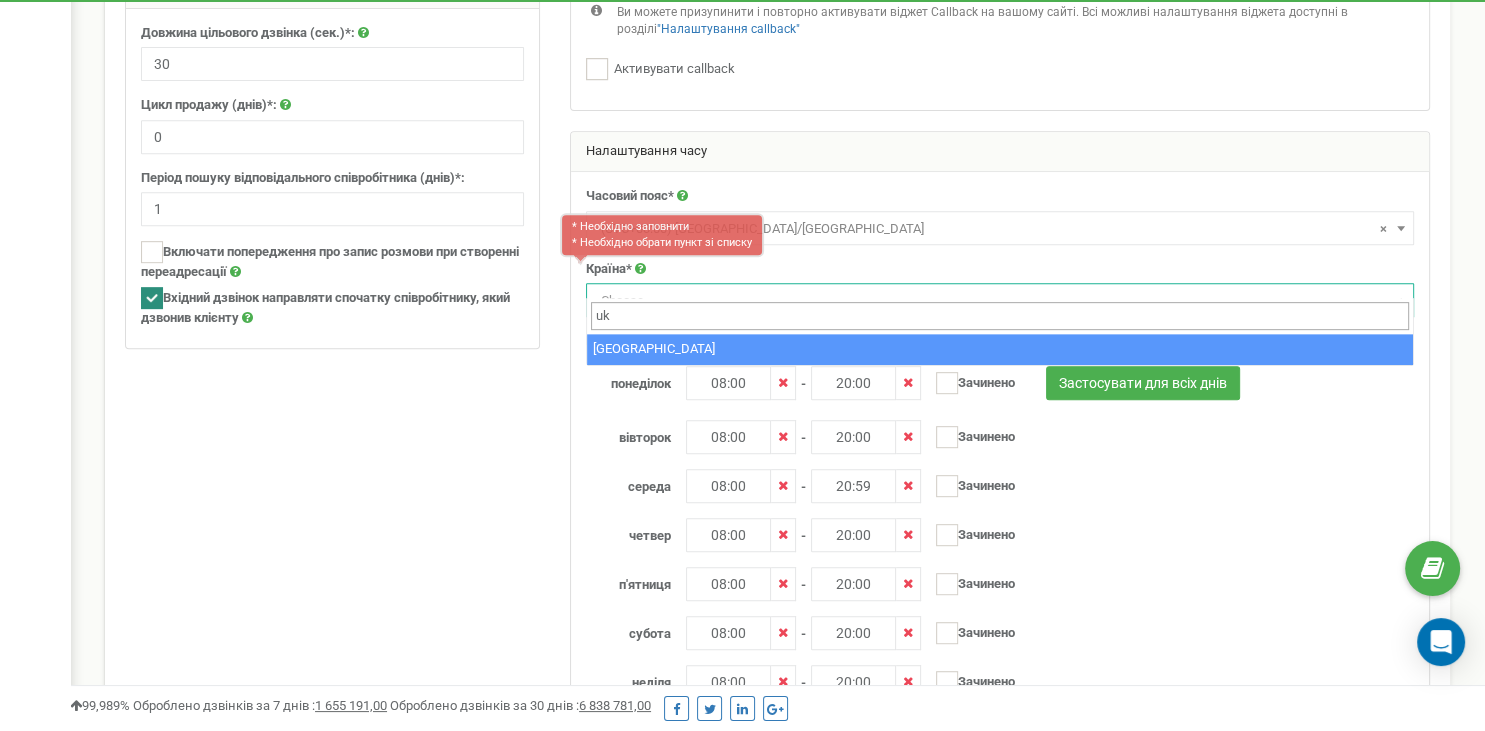 type on "uk" 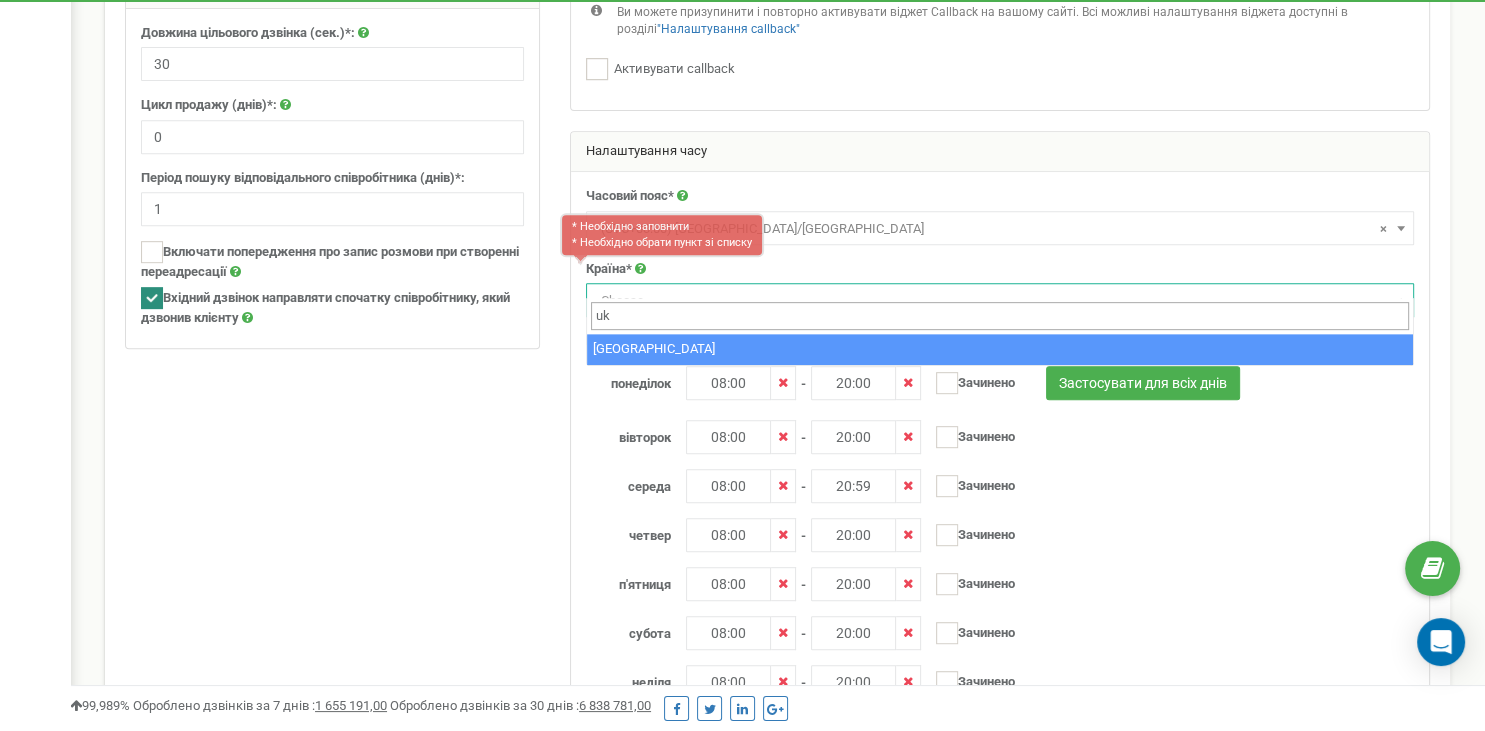 select on "UKR" 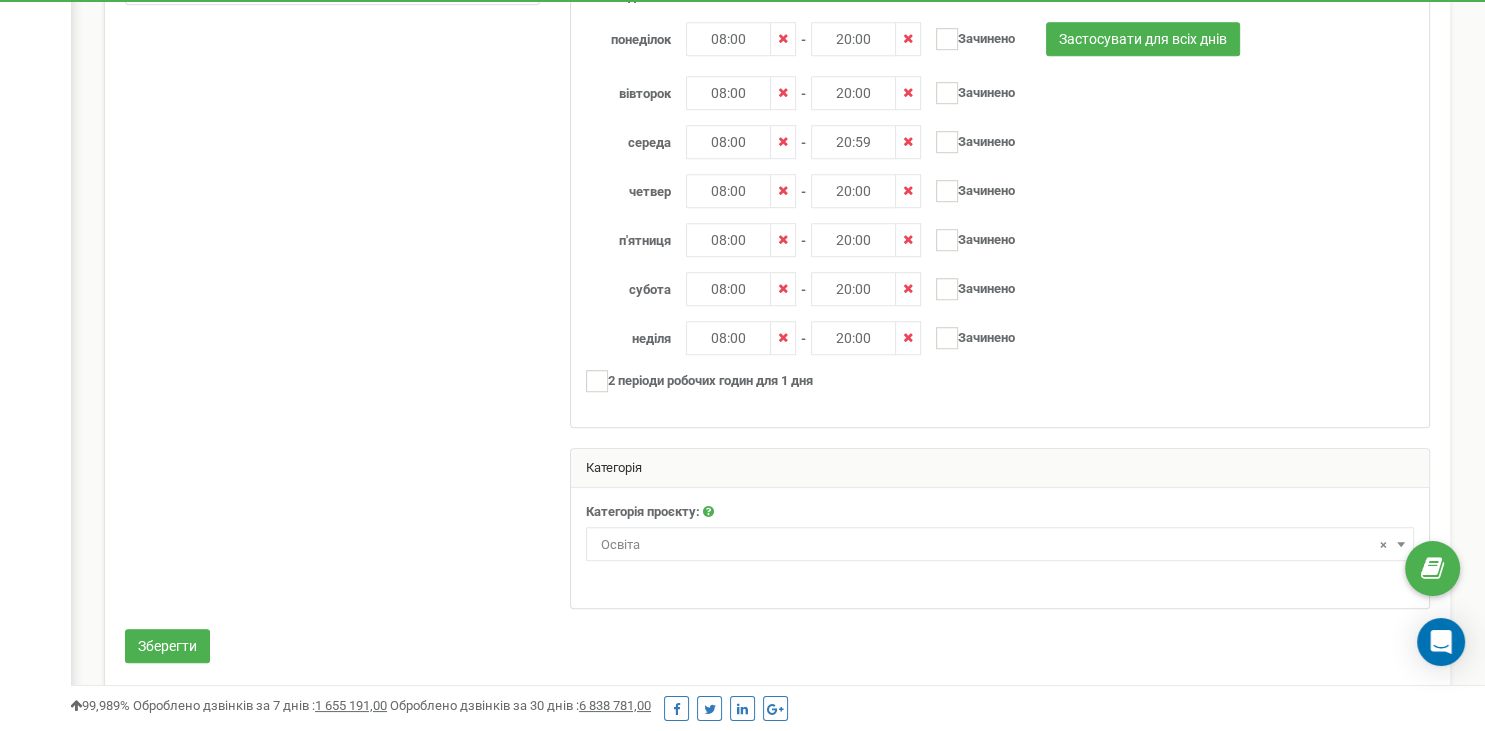 scroll, scrollTop: 1152, scrollLeft: 0, axis: vertical 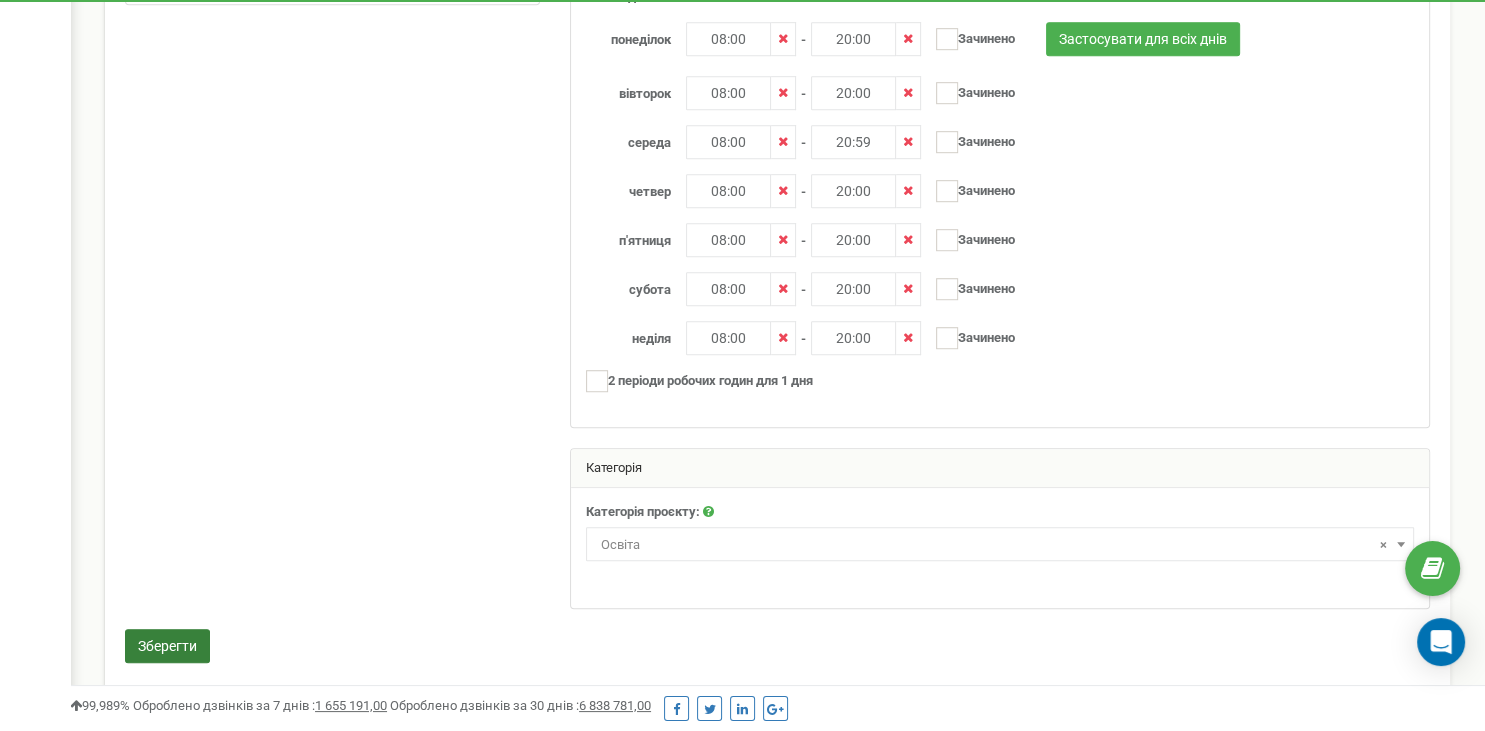 click on "Зберегти" at bounding box center (167, 646) 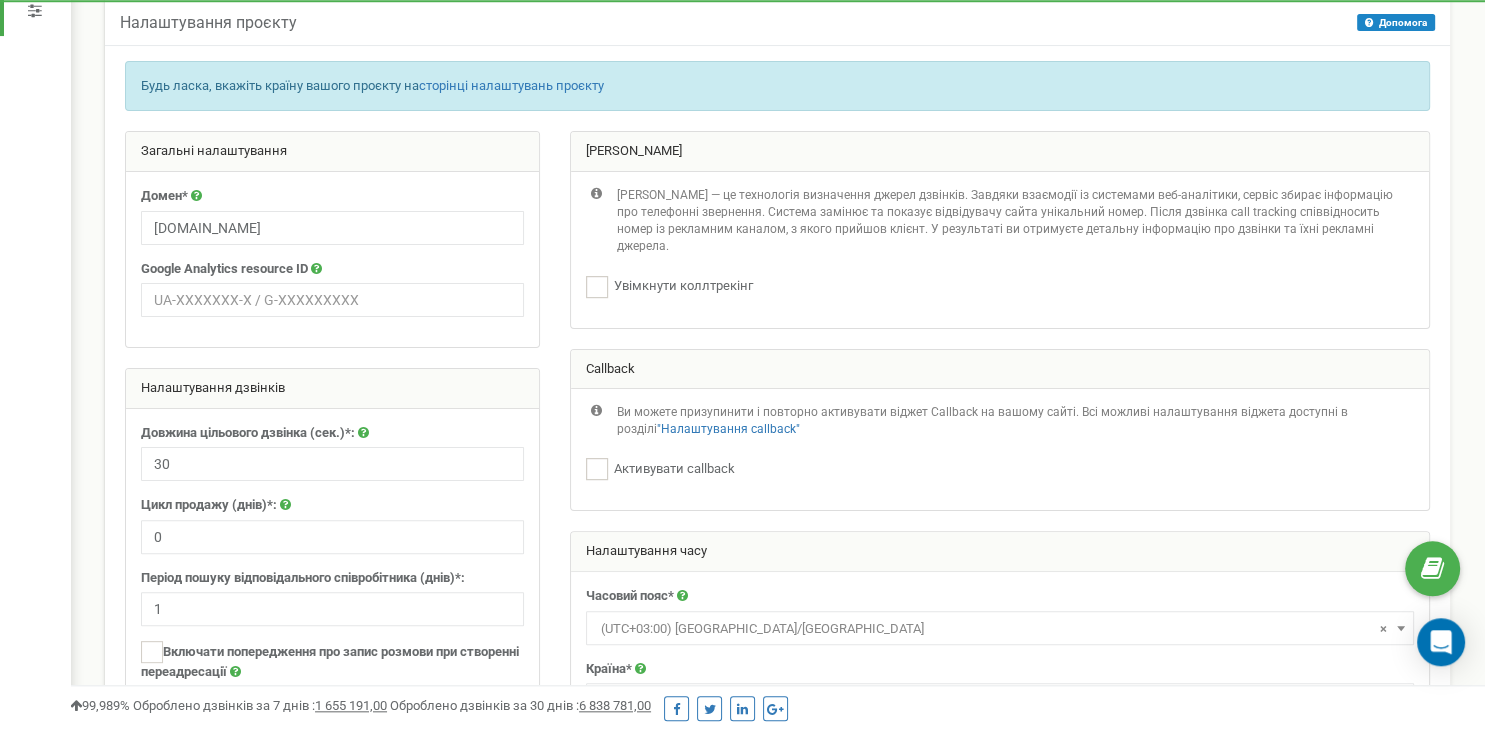 scroll, scrollTop: 308, scrollLeft: 0, axis: vertical 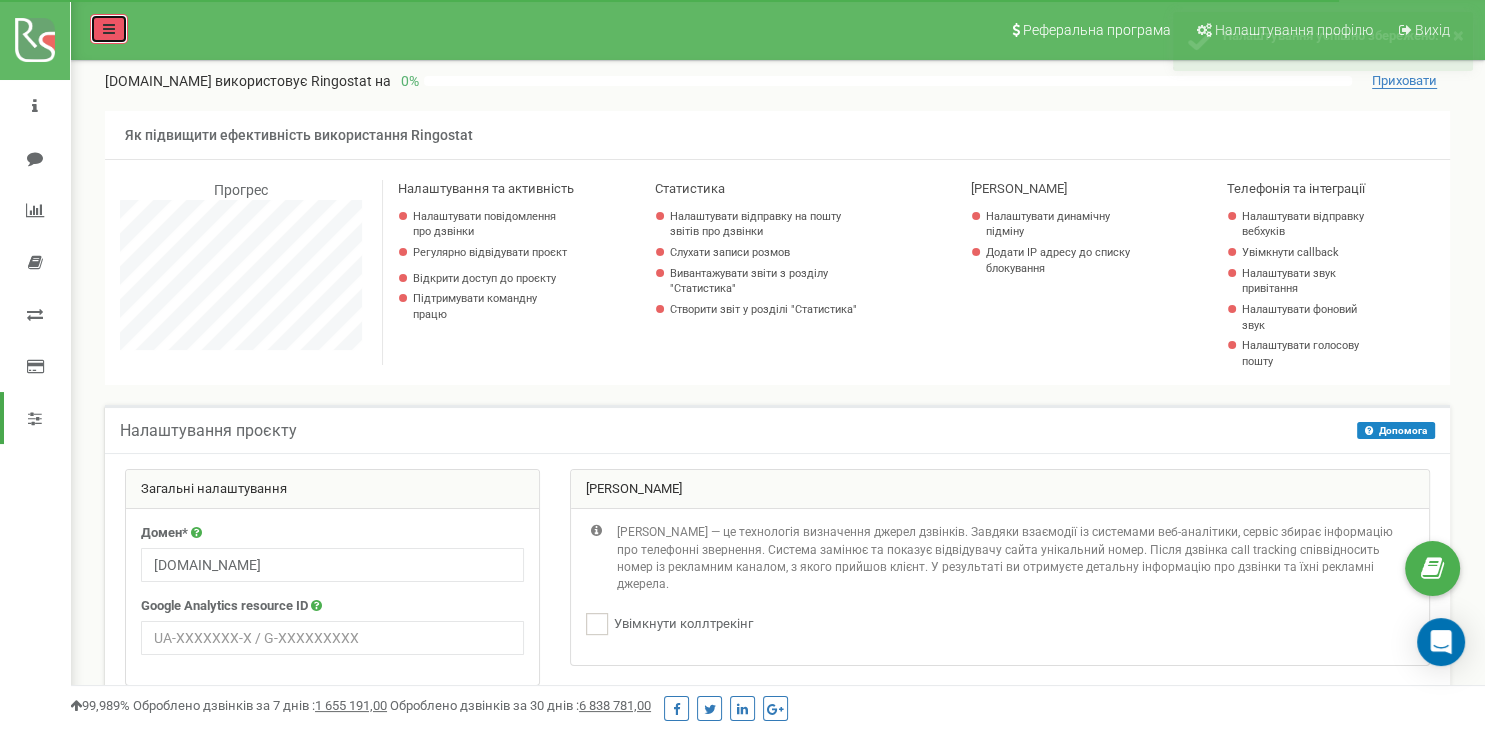 click at bounding box center (109, 29) 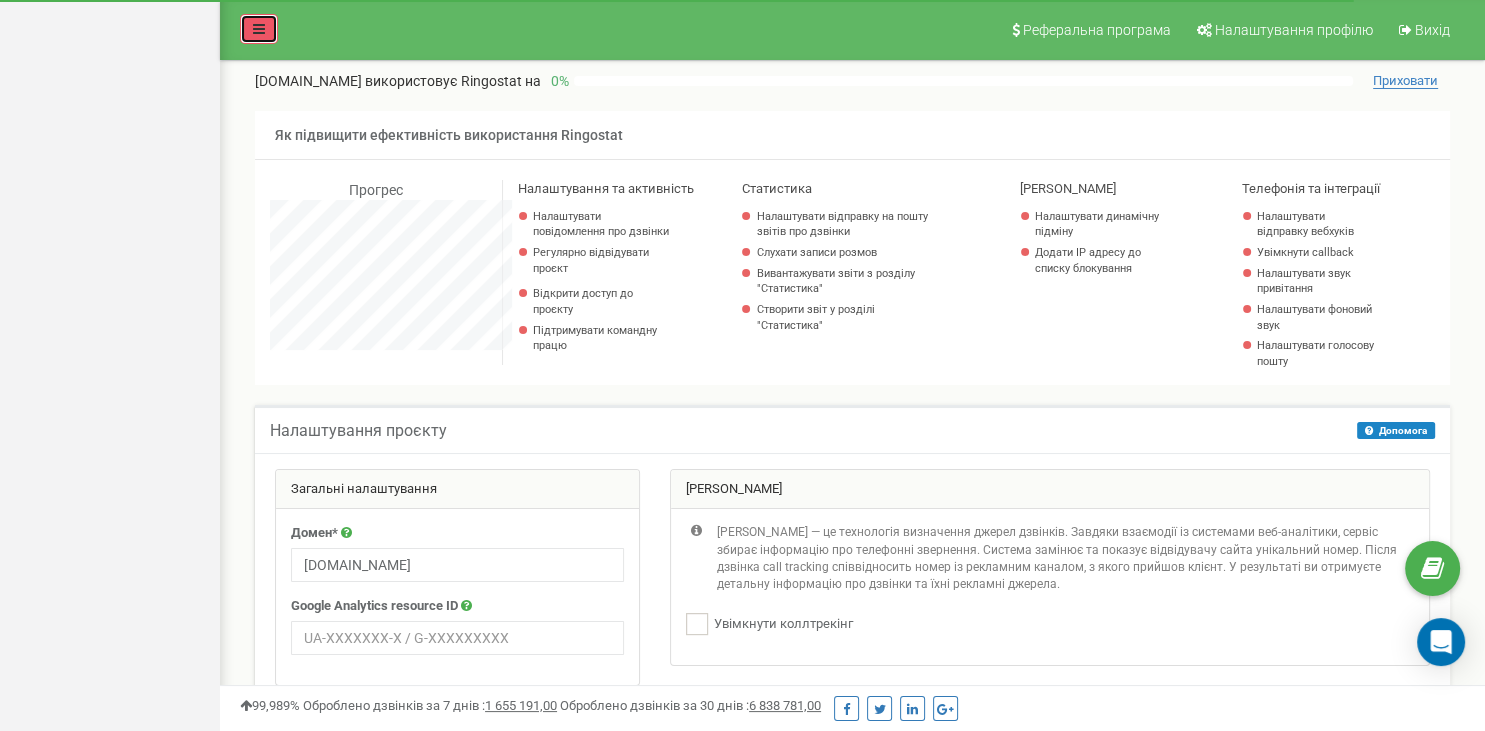 scroll, scrollTop: 998169, scrollLeft: 998735, axis: both 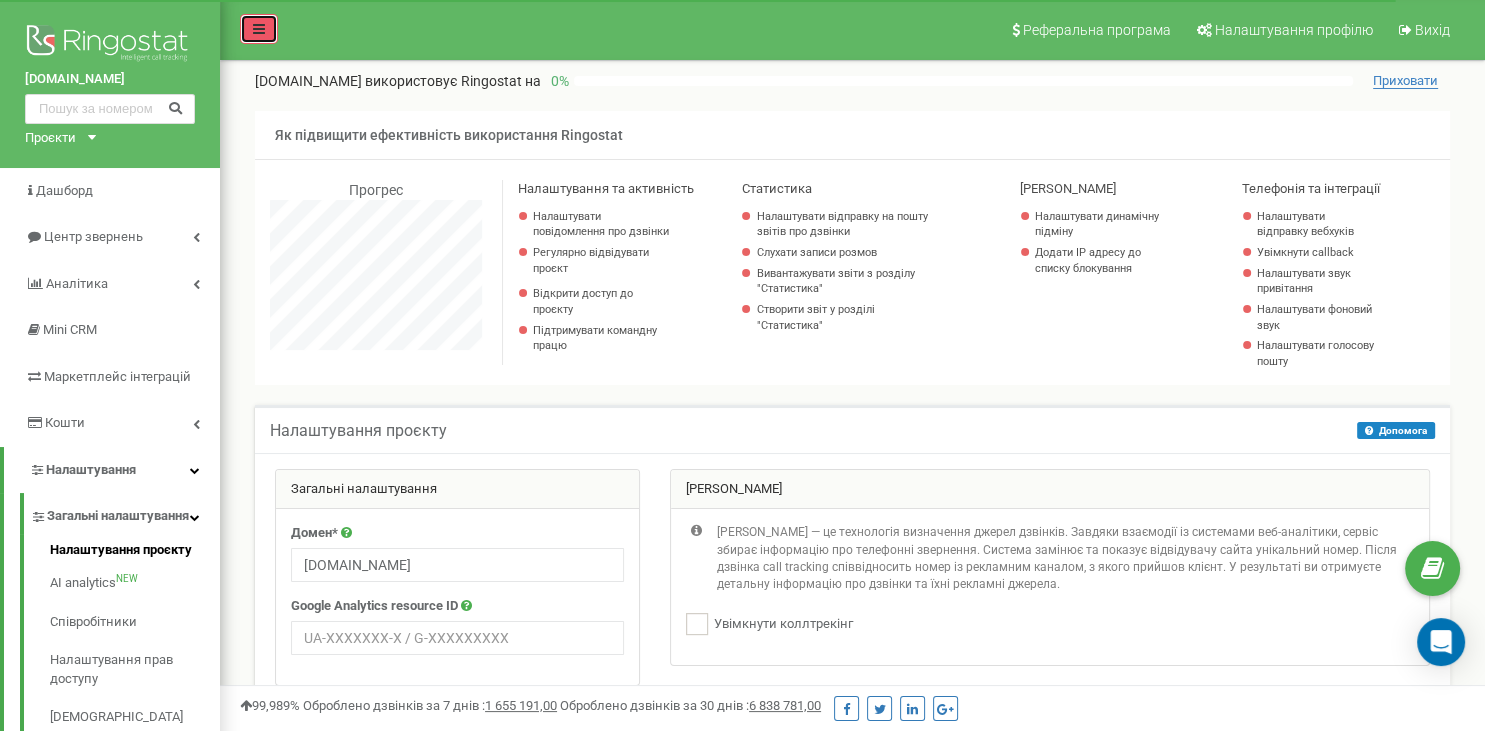 click at bounding box center [259, 29] 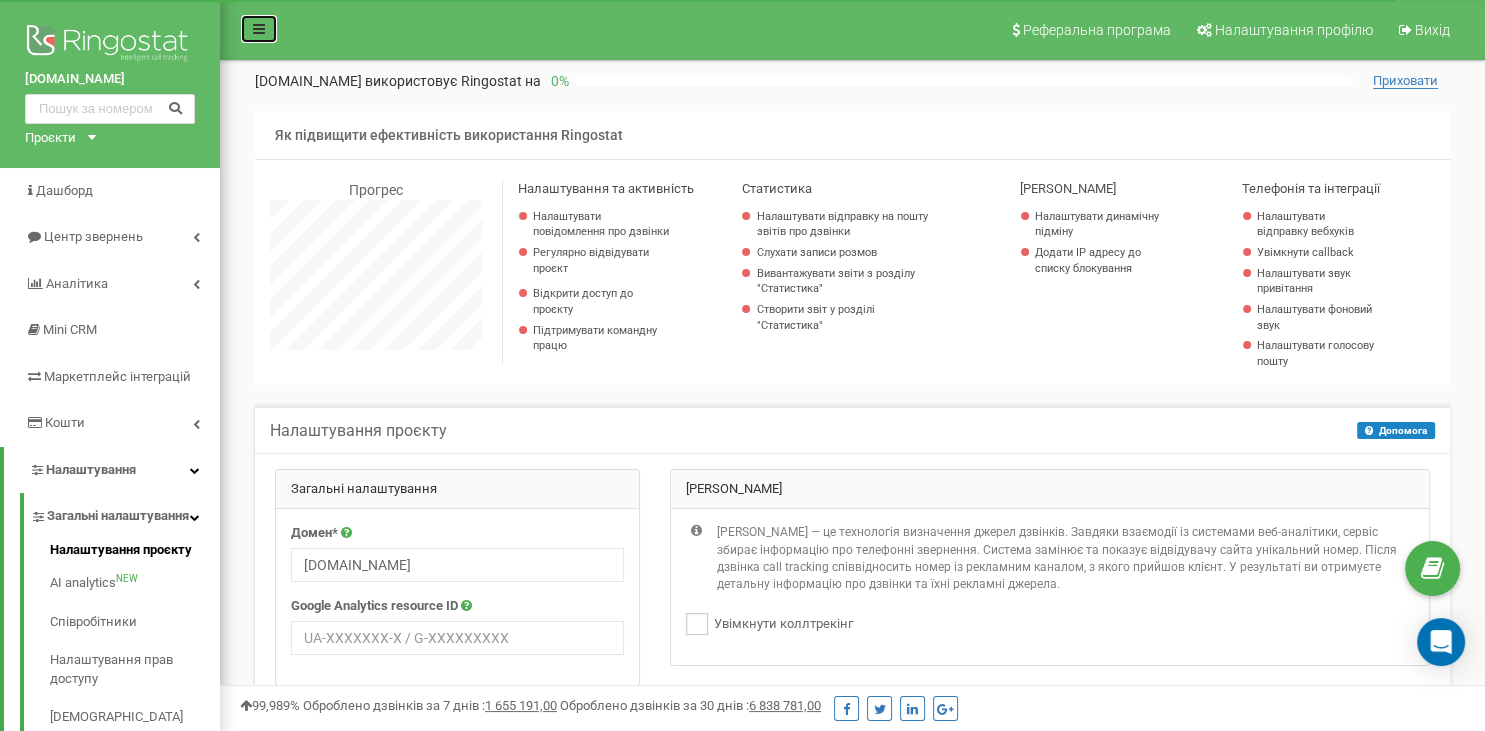scroll, scrollTop: 998186, scrollLeft: 998586, axis: both 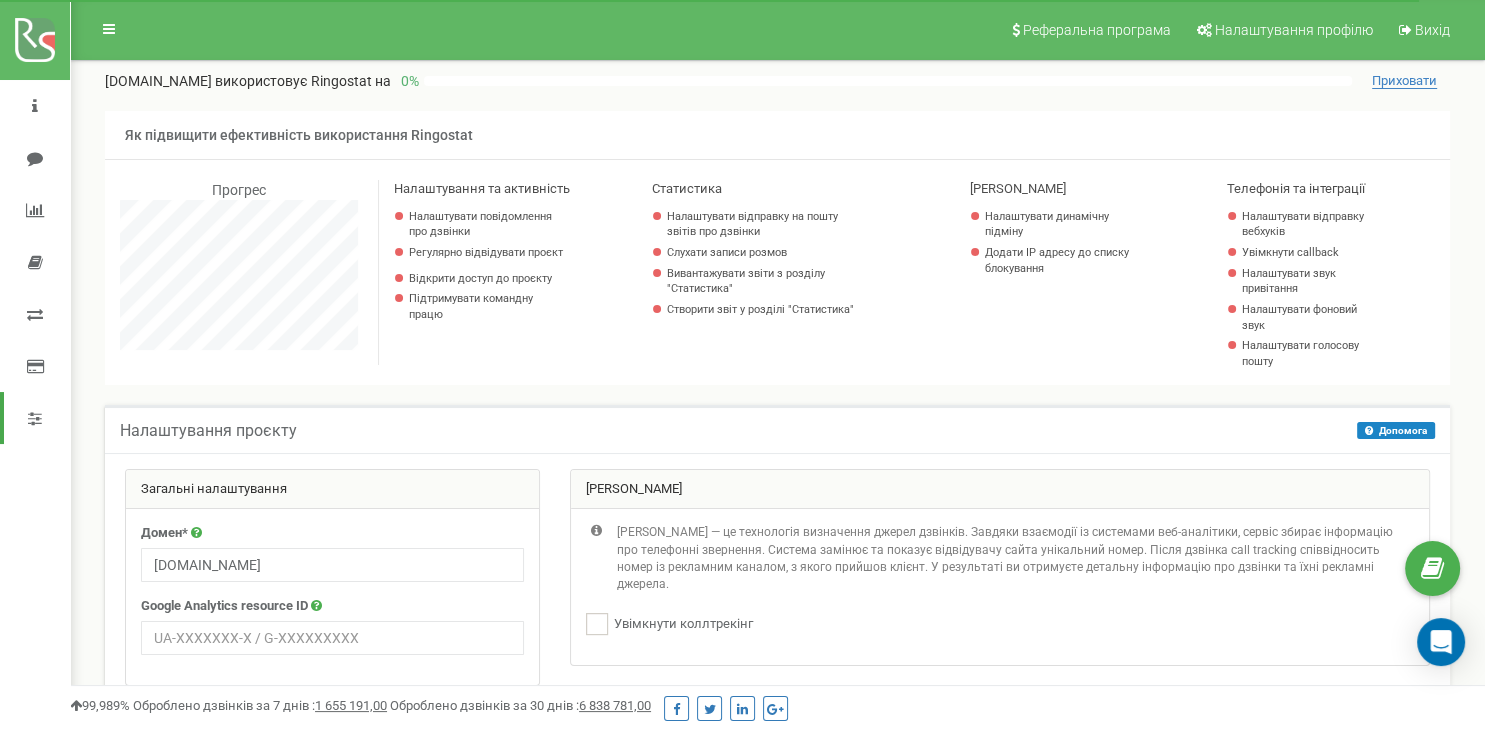 click at bounding box center [101, 24] 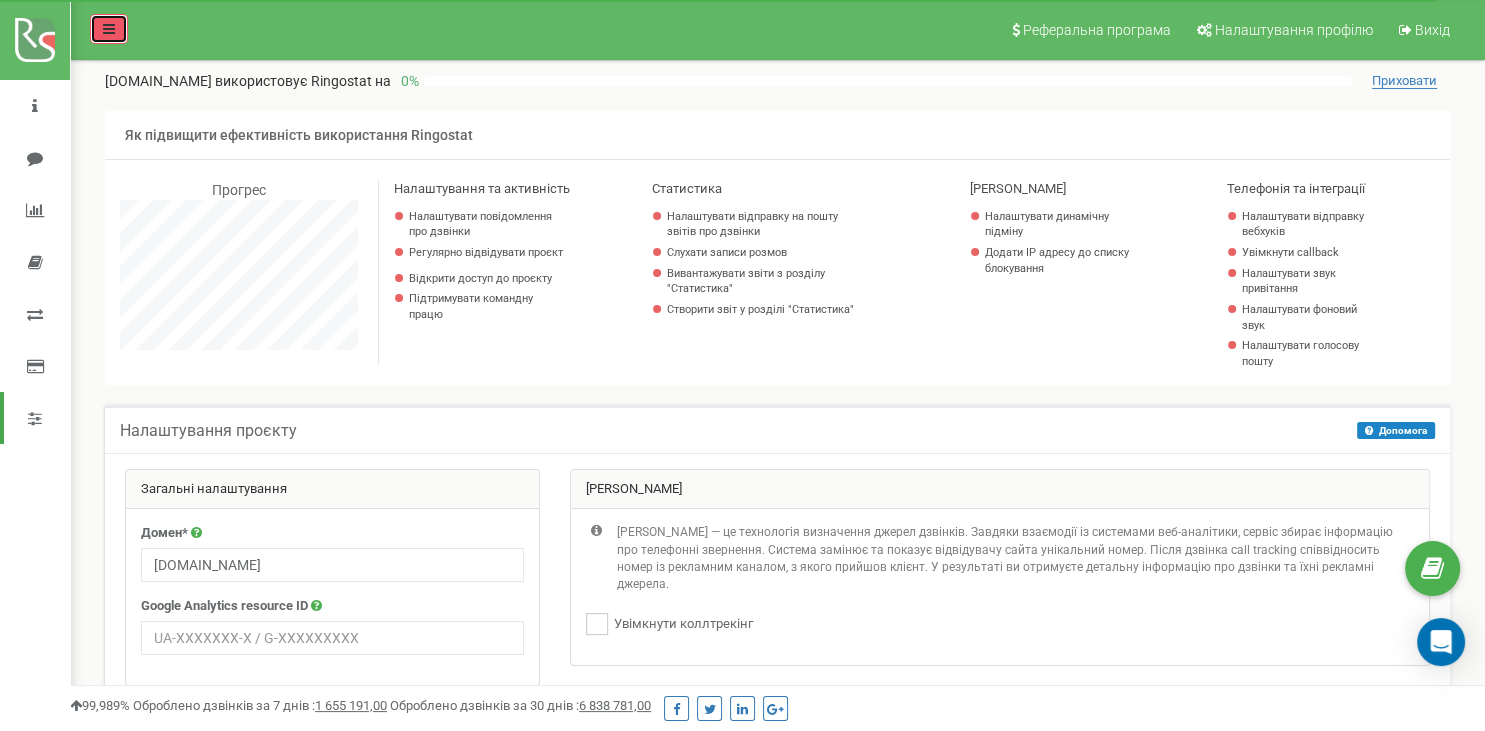 click at bounding box center [109, 29] 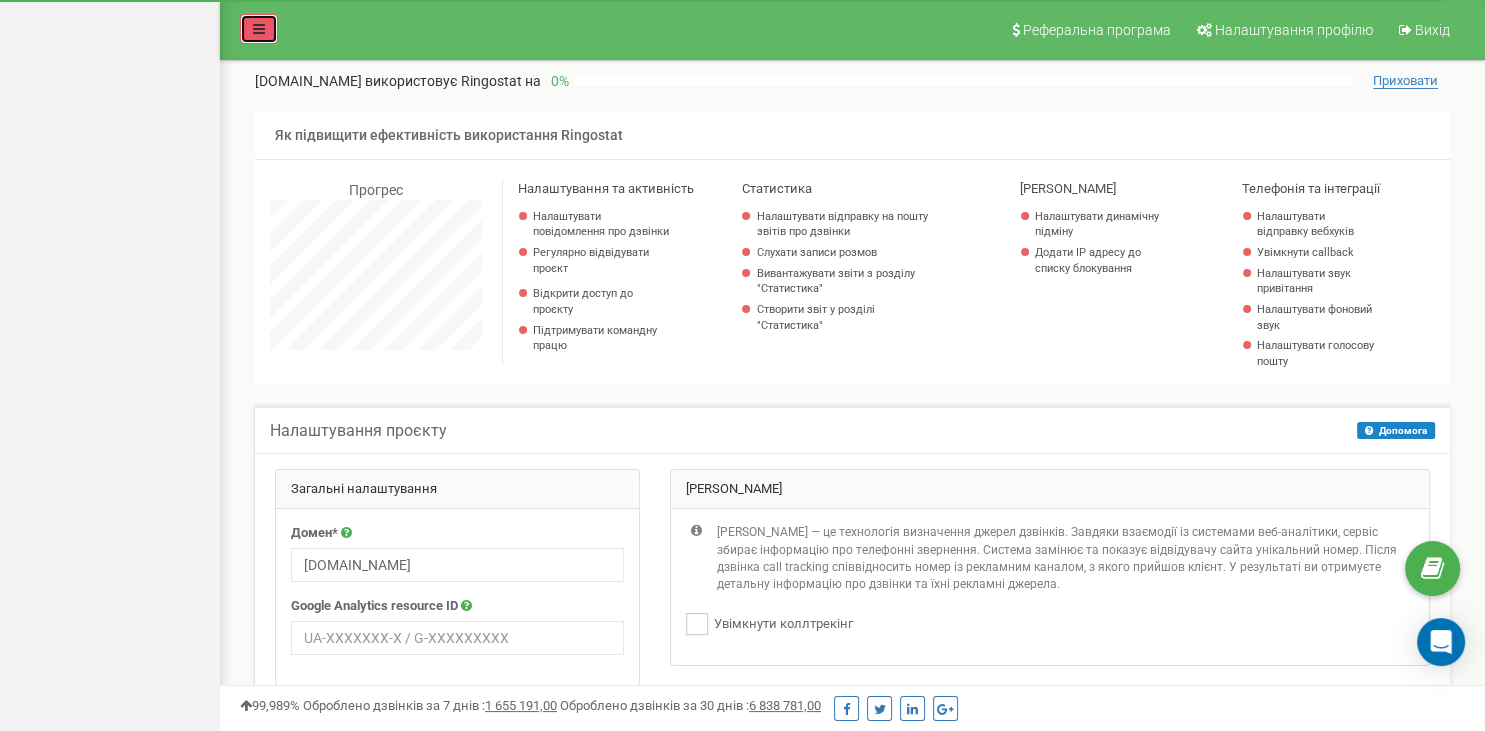 scroll, scrollTop: 998169, scrollLeft: 998735, axis: both 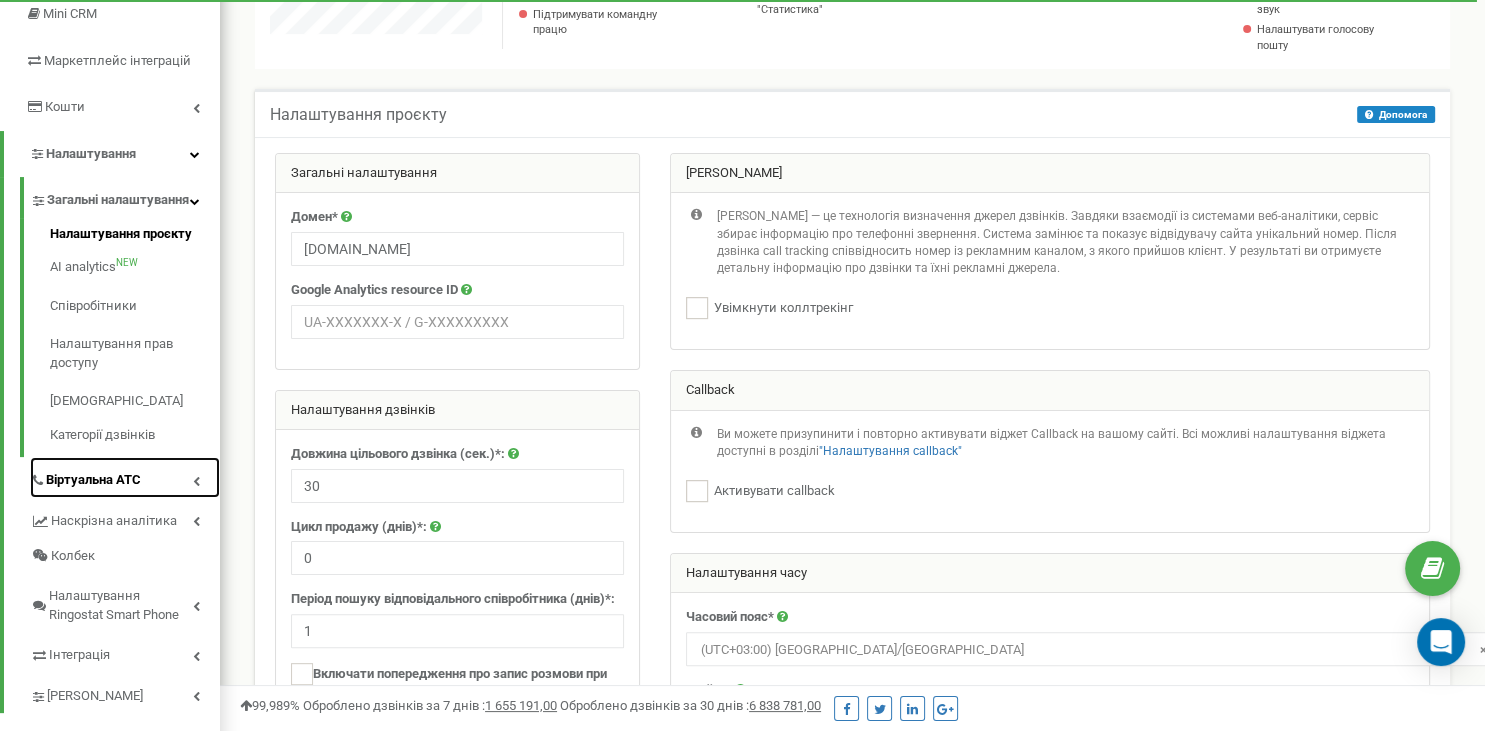 click on "Віртуальна АТС" at bounding box center (125, 477) 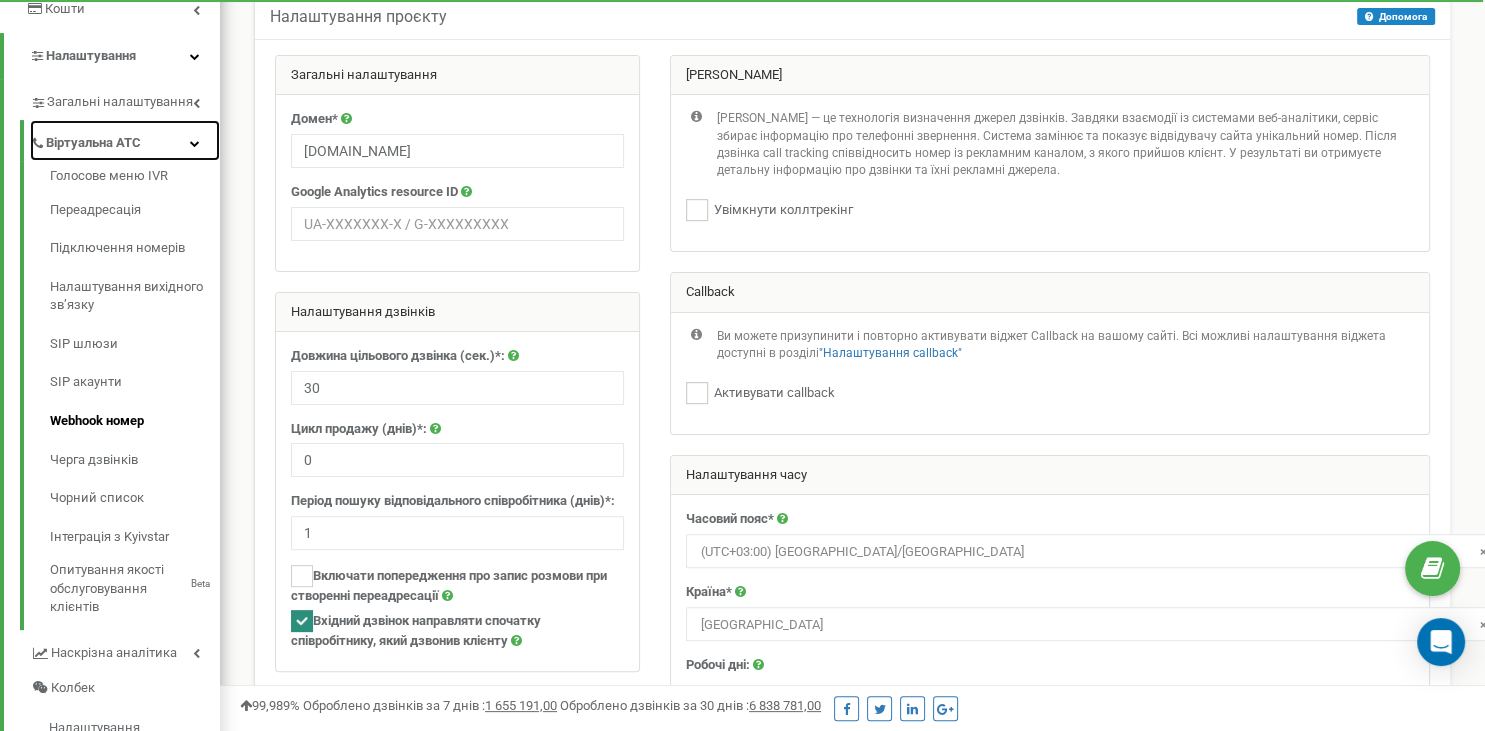 scroll, scrollTop: 422, scrollLeft: 0, axis: vertical 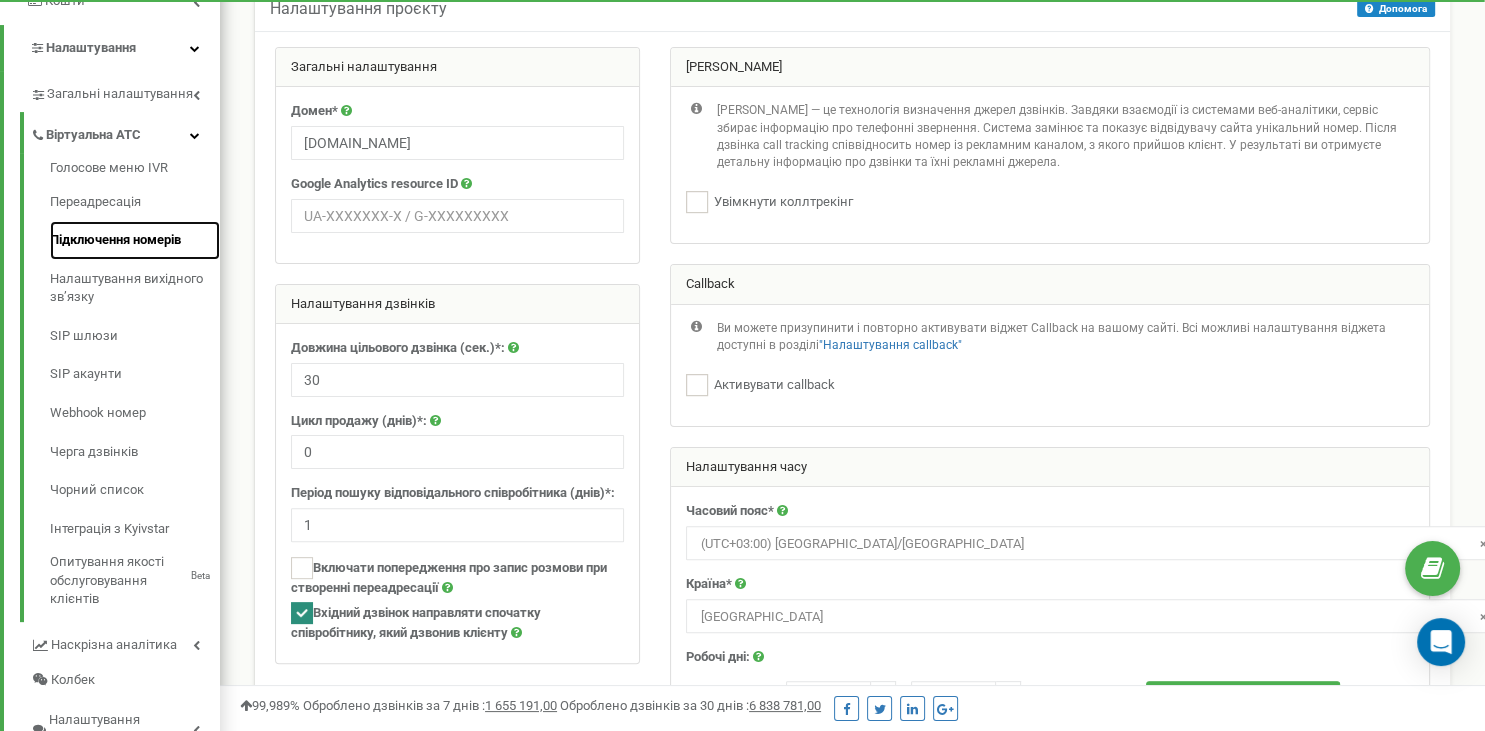 click on "Підключення номерів" at bounding box center [135, 240] 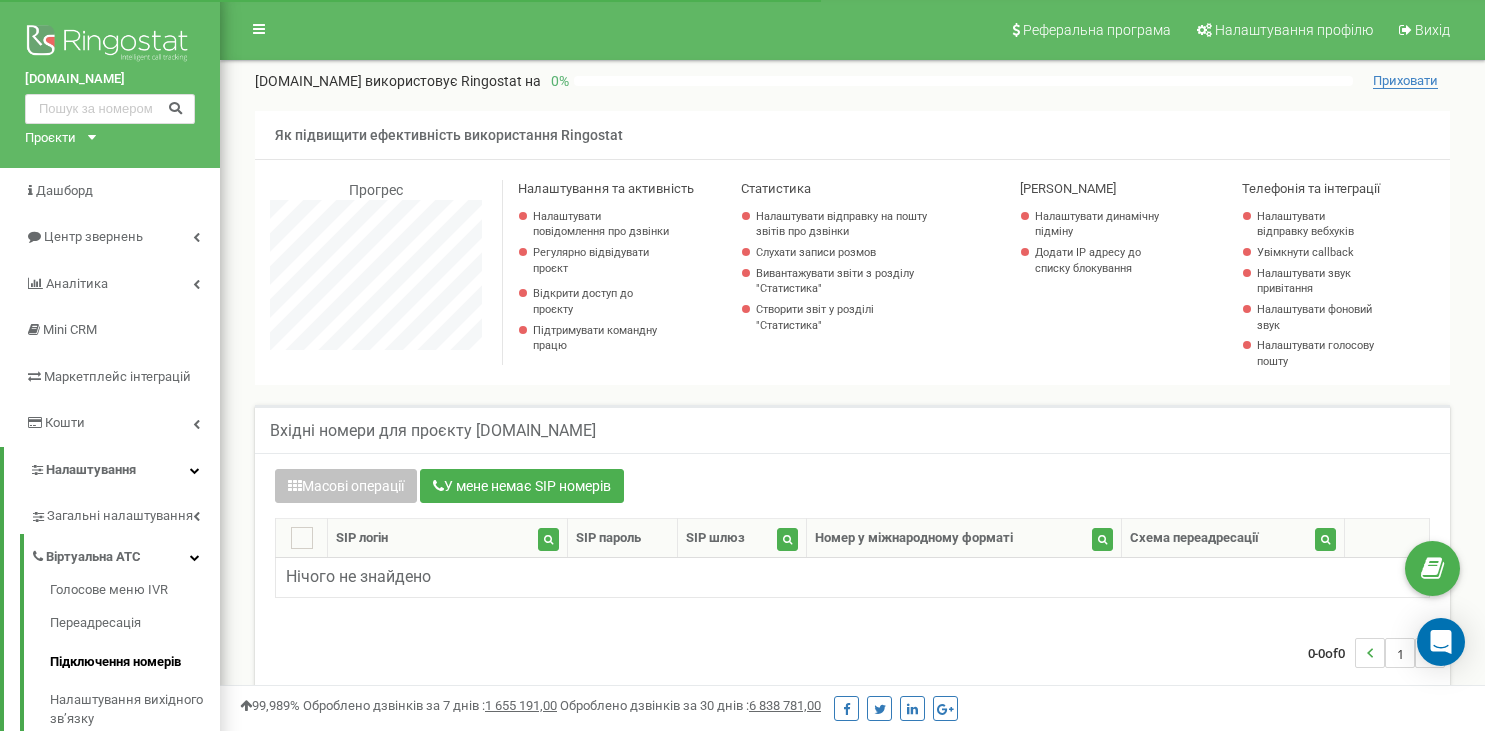 scroll, scrollTop: 0, scrollLeft: 0, axis: both 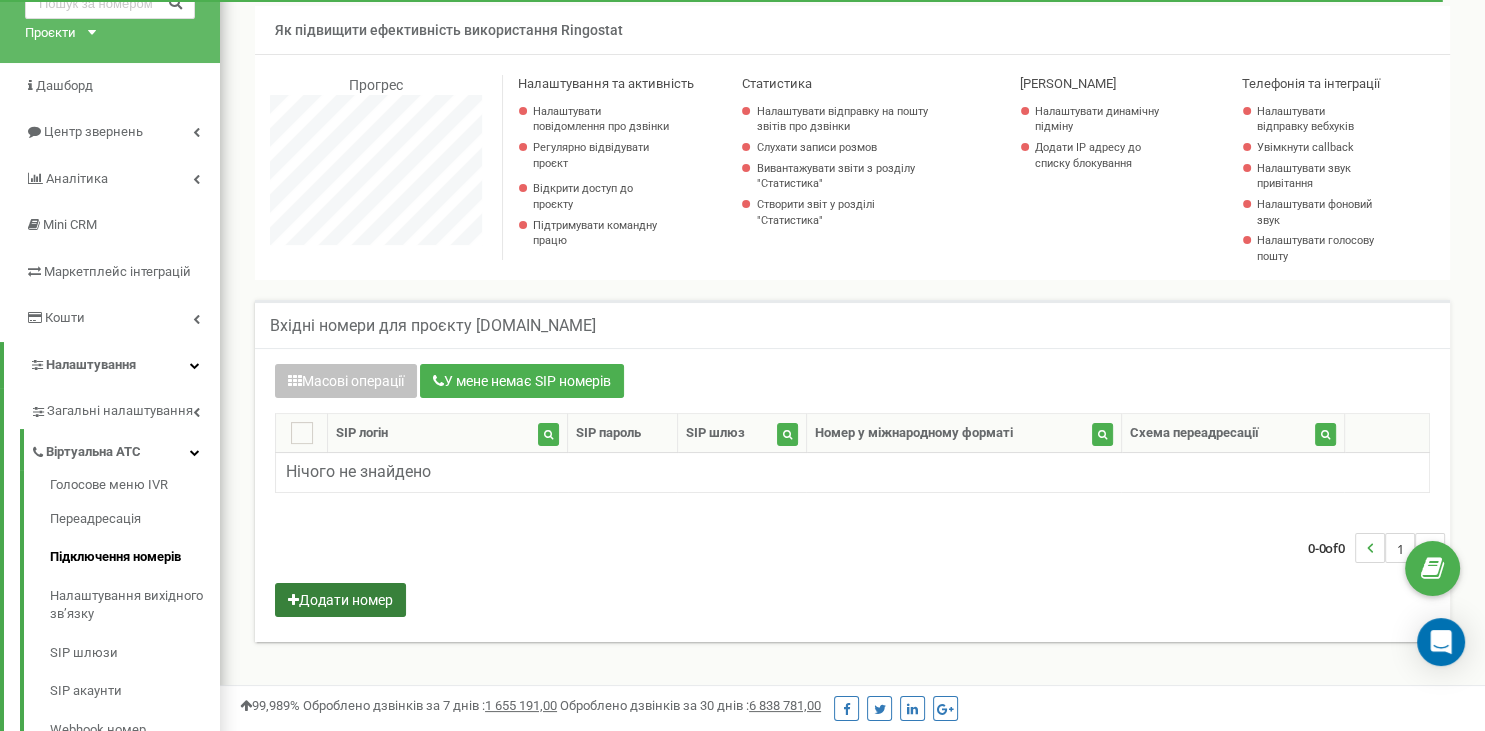 click on "Додати номер" at bounding box center (340, 600) 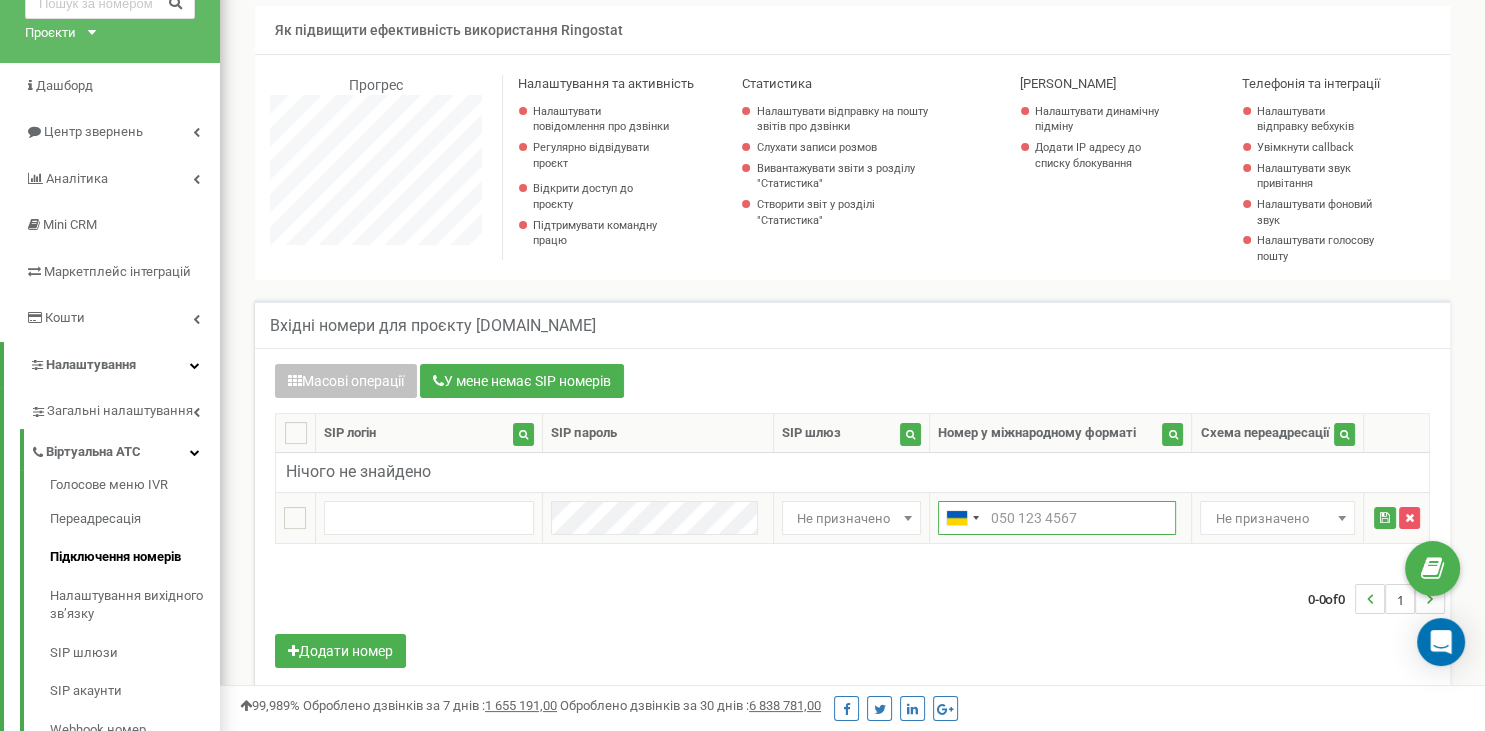 click at bounding box center (1057, 518) 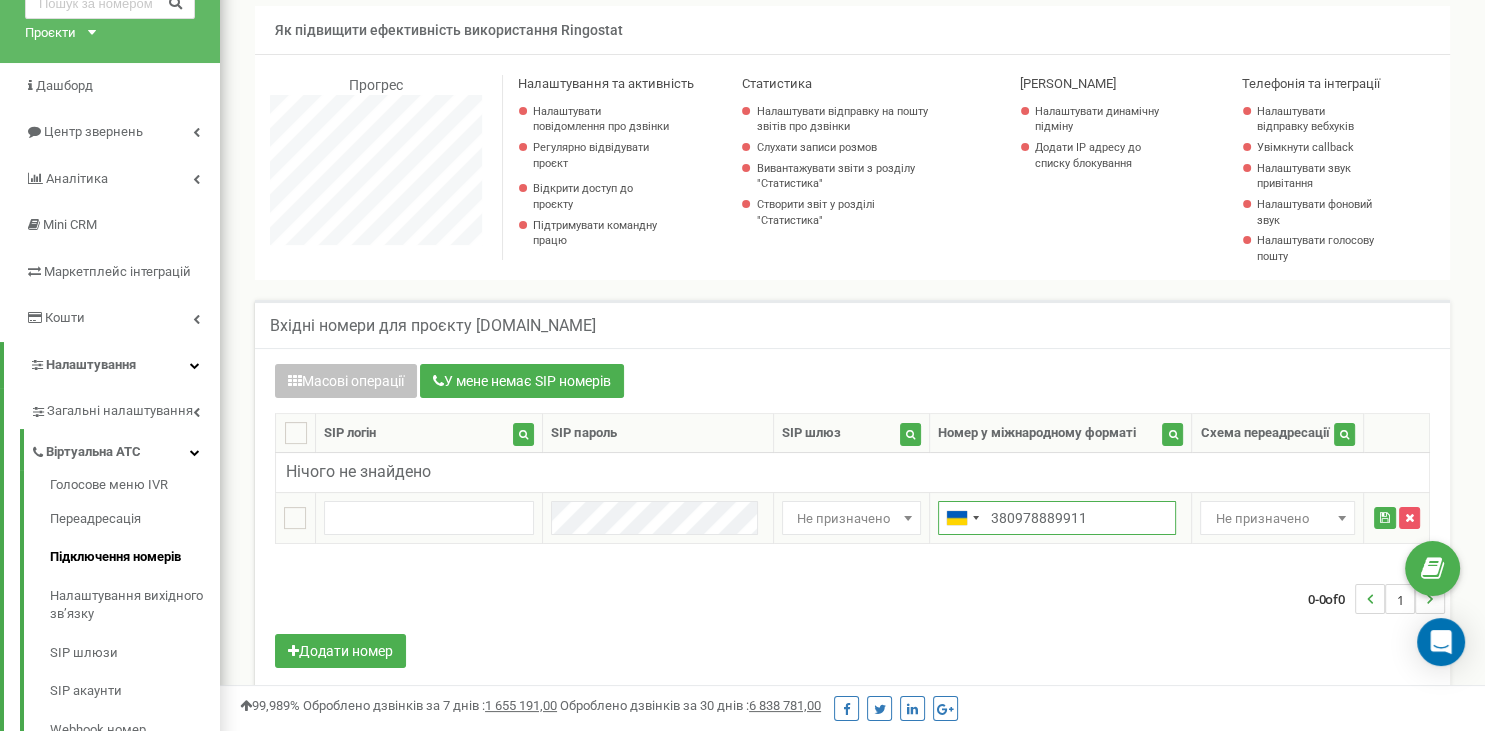 type on "380978889911" 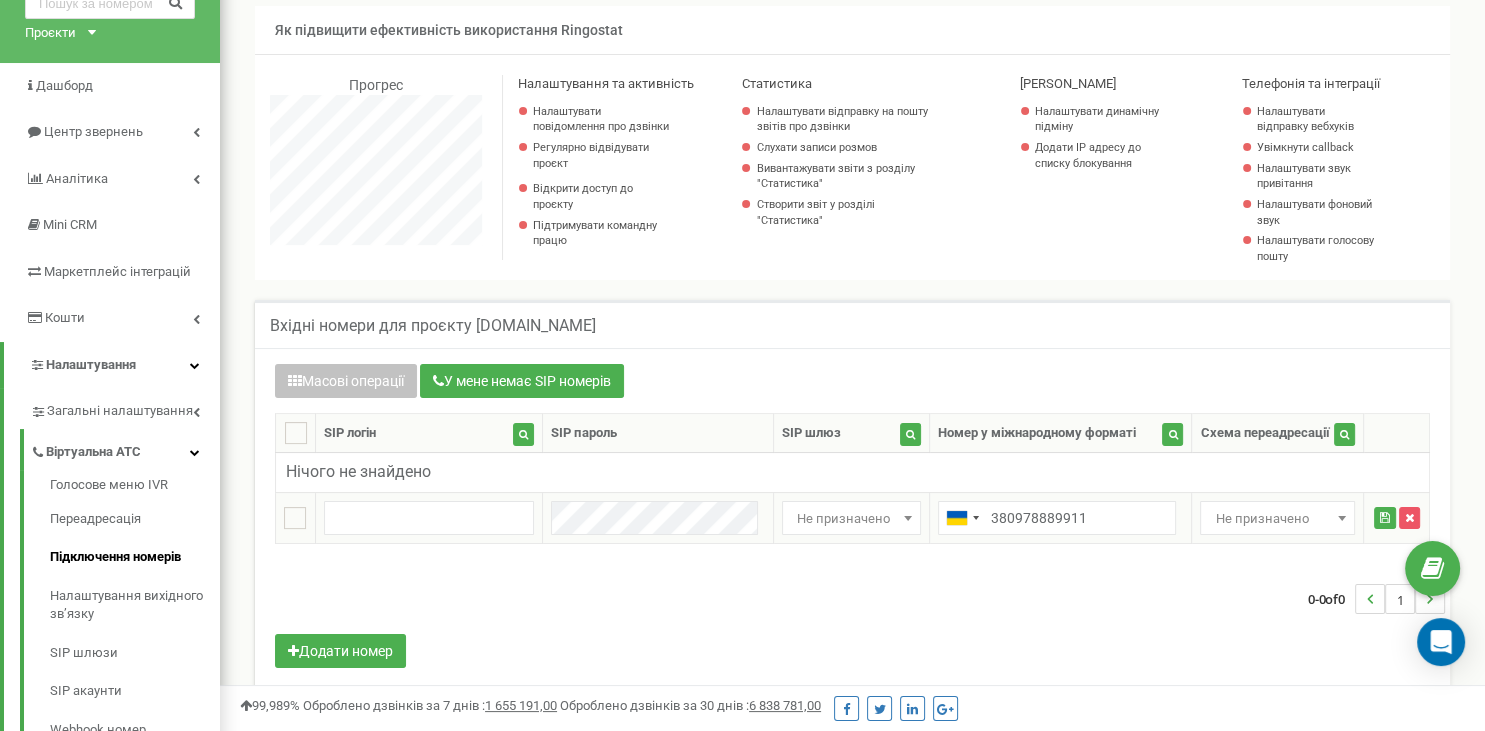 click on "Не призначено" at bounding box center (1277, 519) 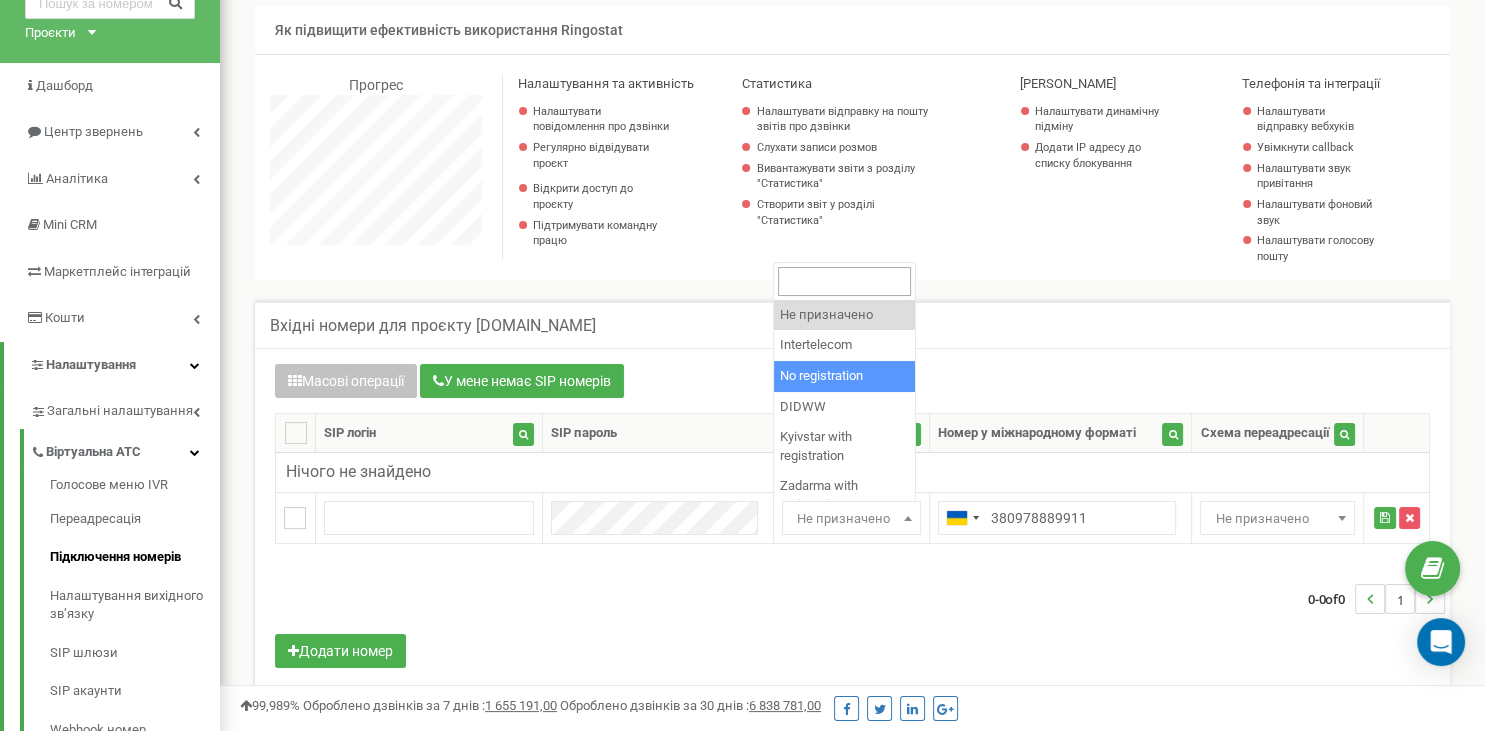 select on "2" 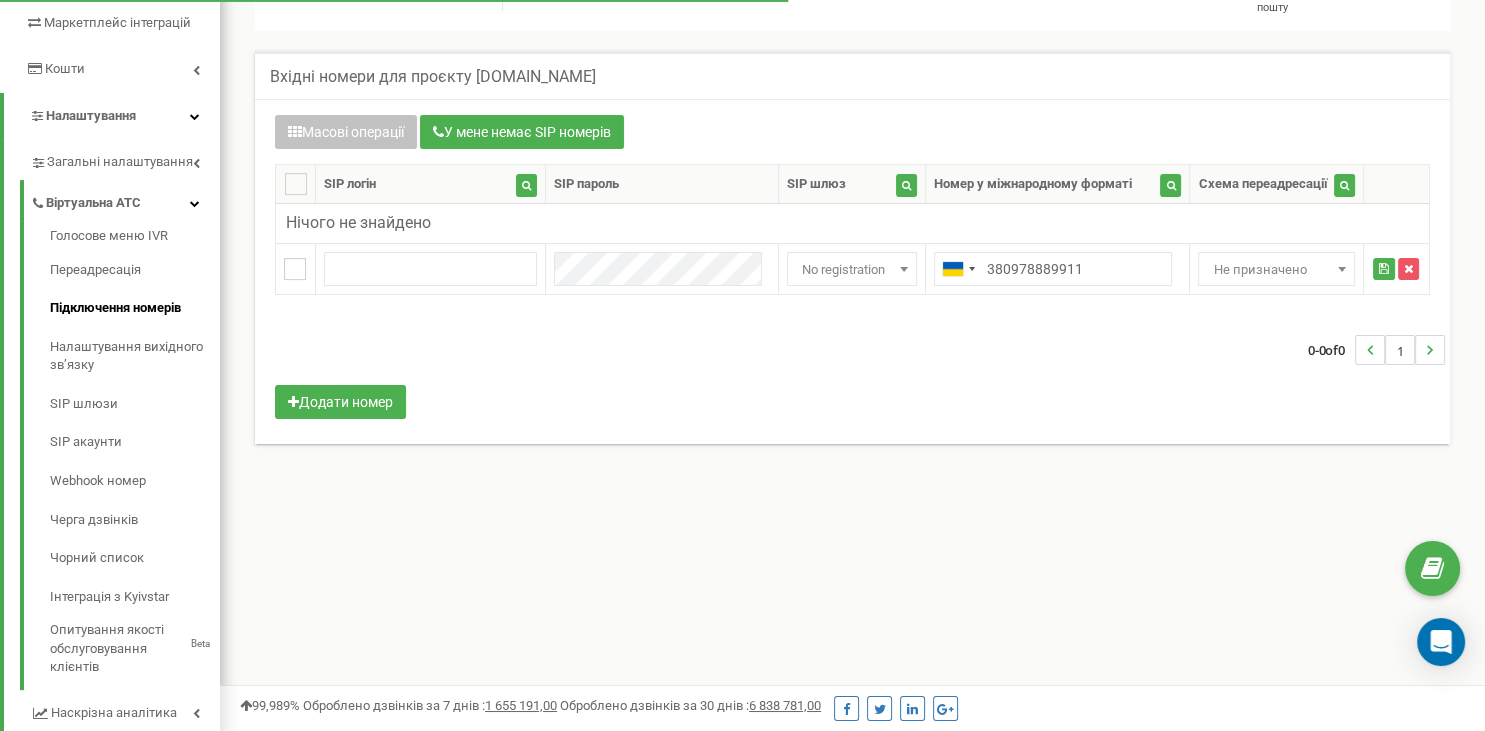 scroll, scrollTop: 316, scrollLeft: 0, axis: vertical 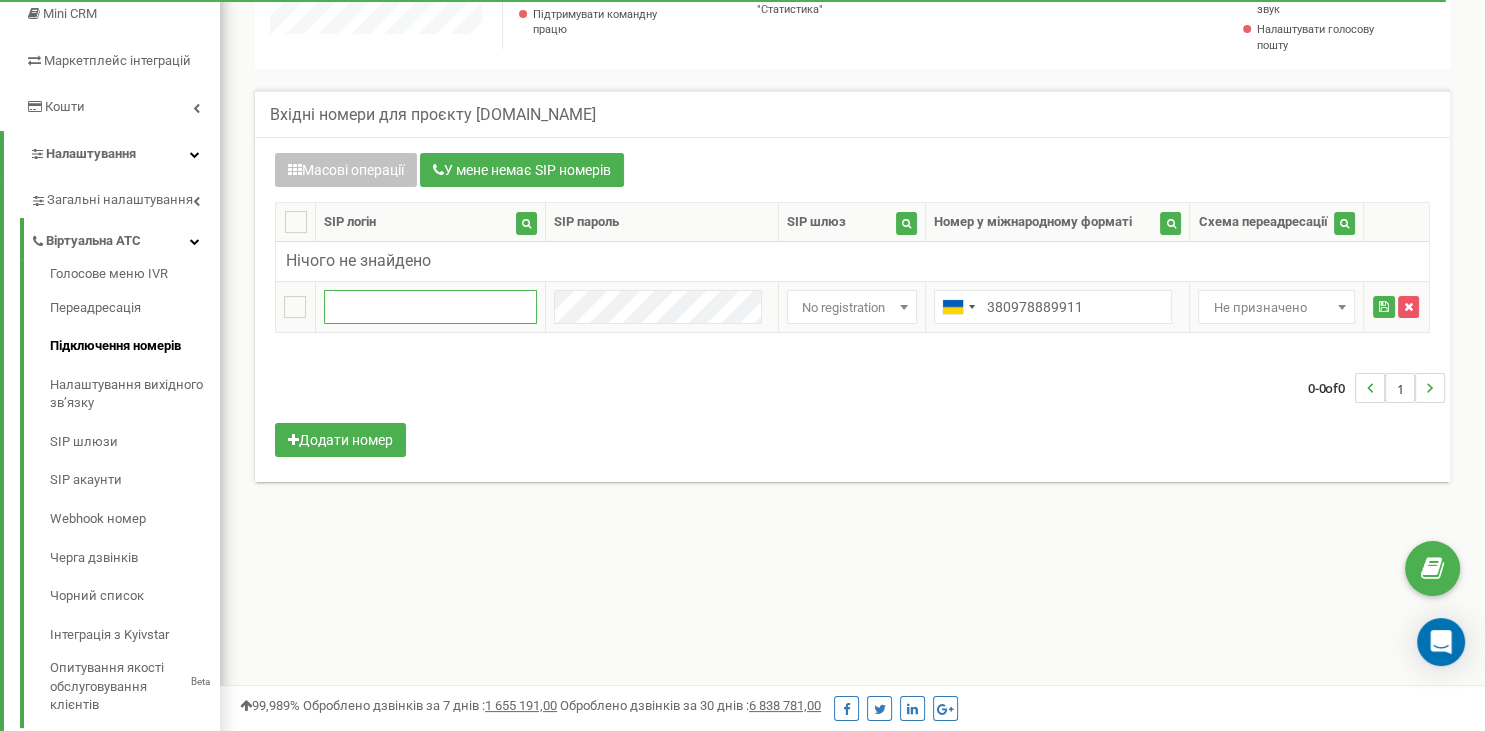 click at bounding box center [430, 307] 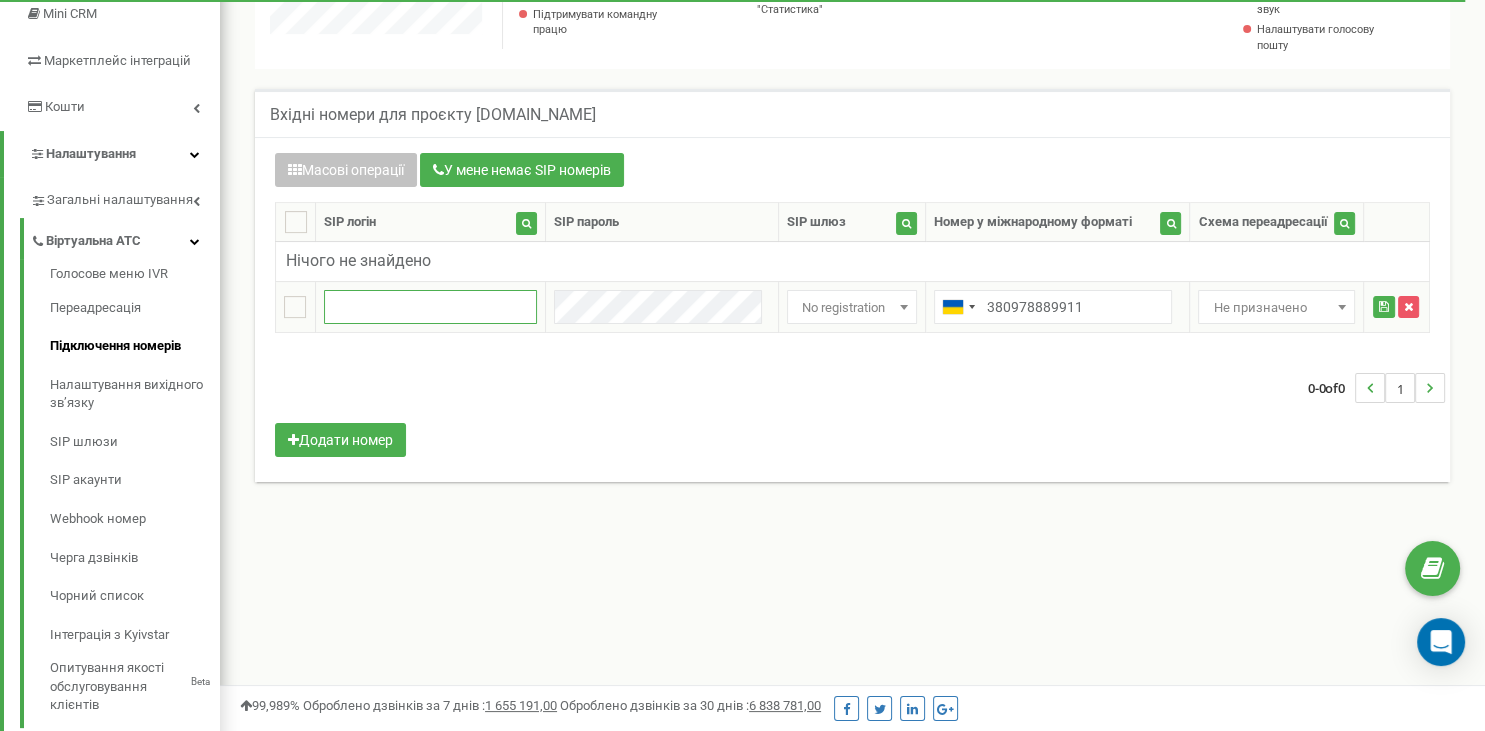 click at bounding box center (430, 307) 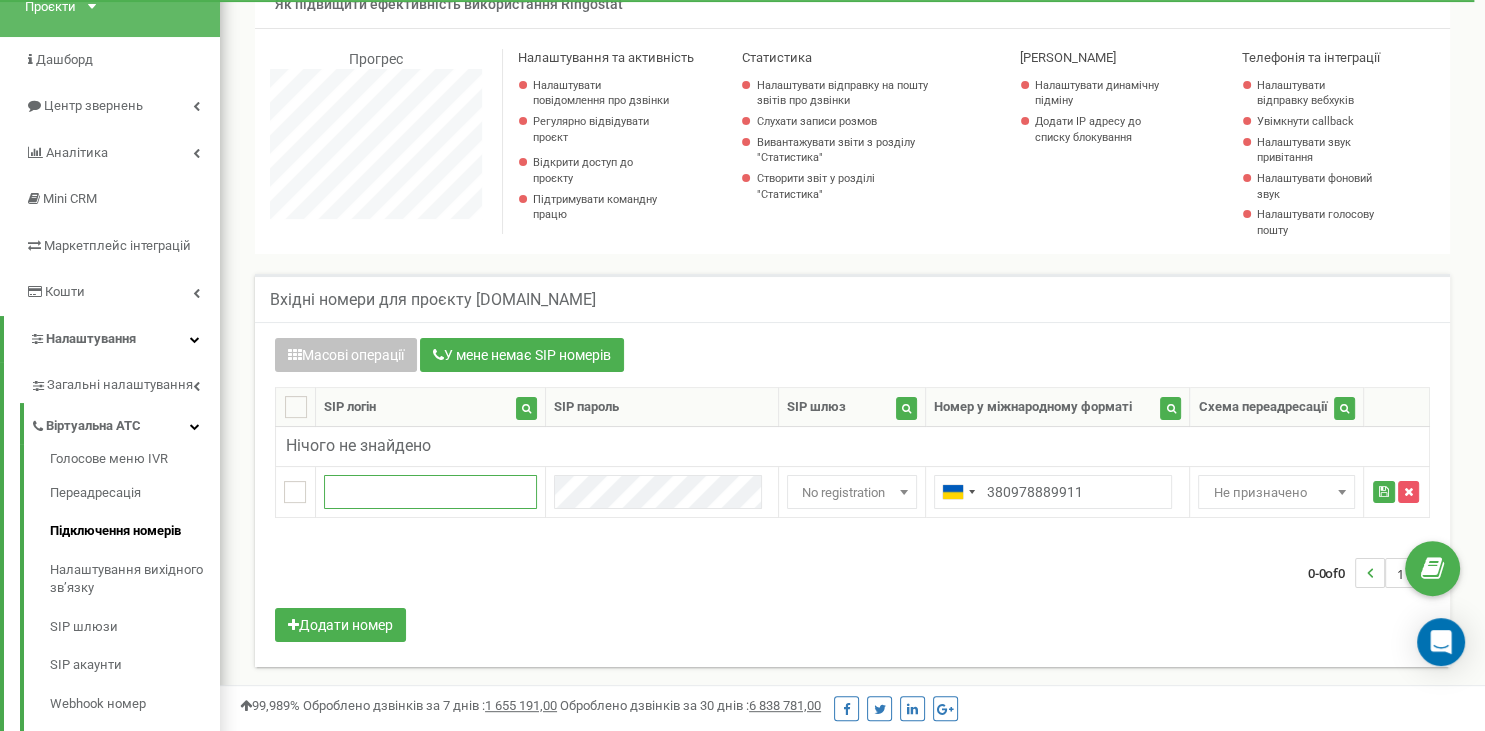 scroll, scrollTop: 105, scrollLeft: 0, axis: vertical 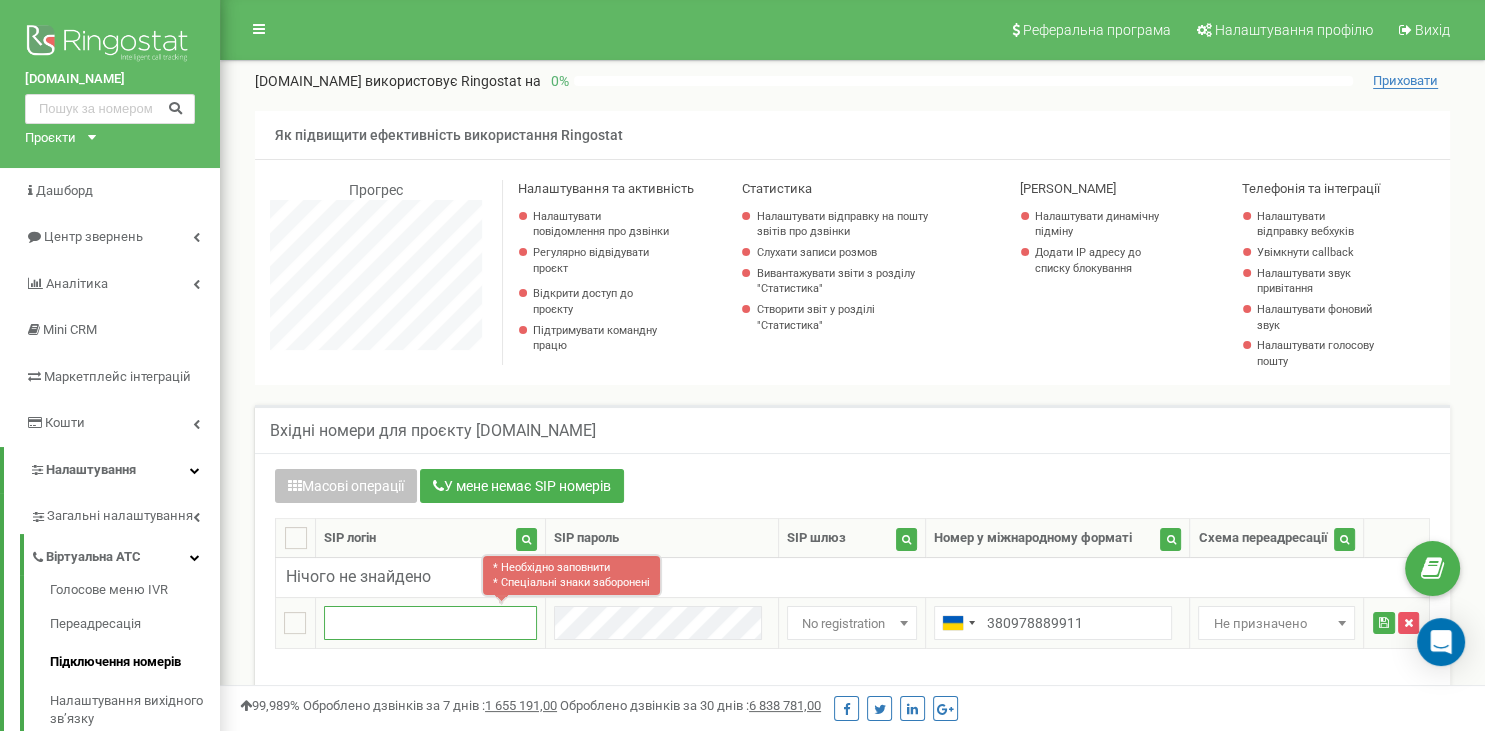 paste on "tzrngstIVAN.com" 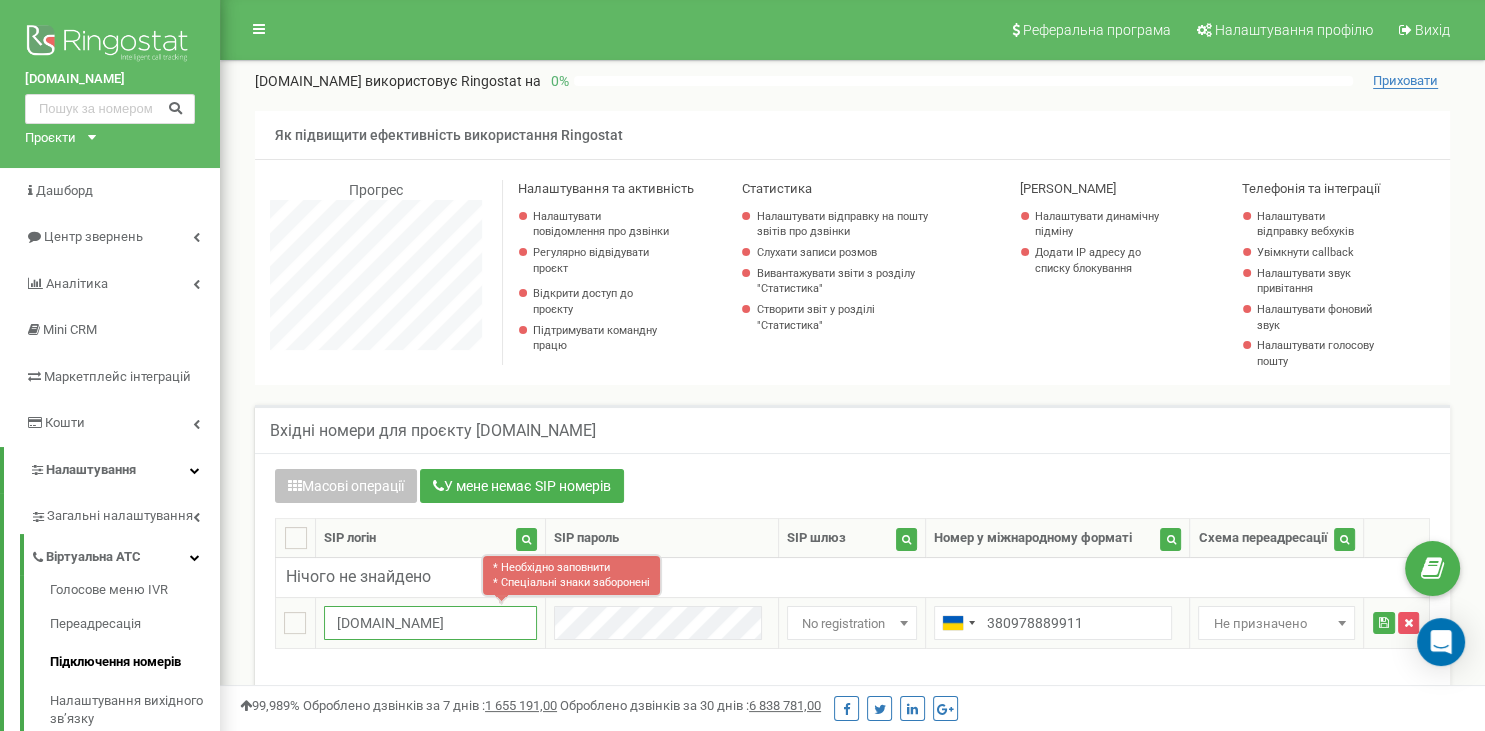 click on "tzrngstIVAN.com" at bounding box center (430, 623) 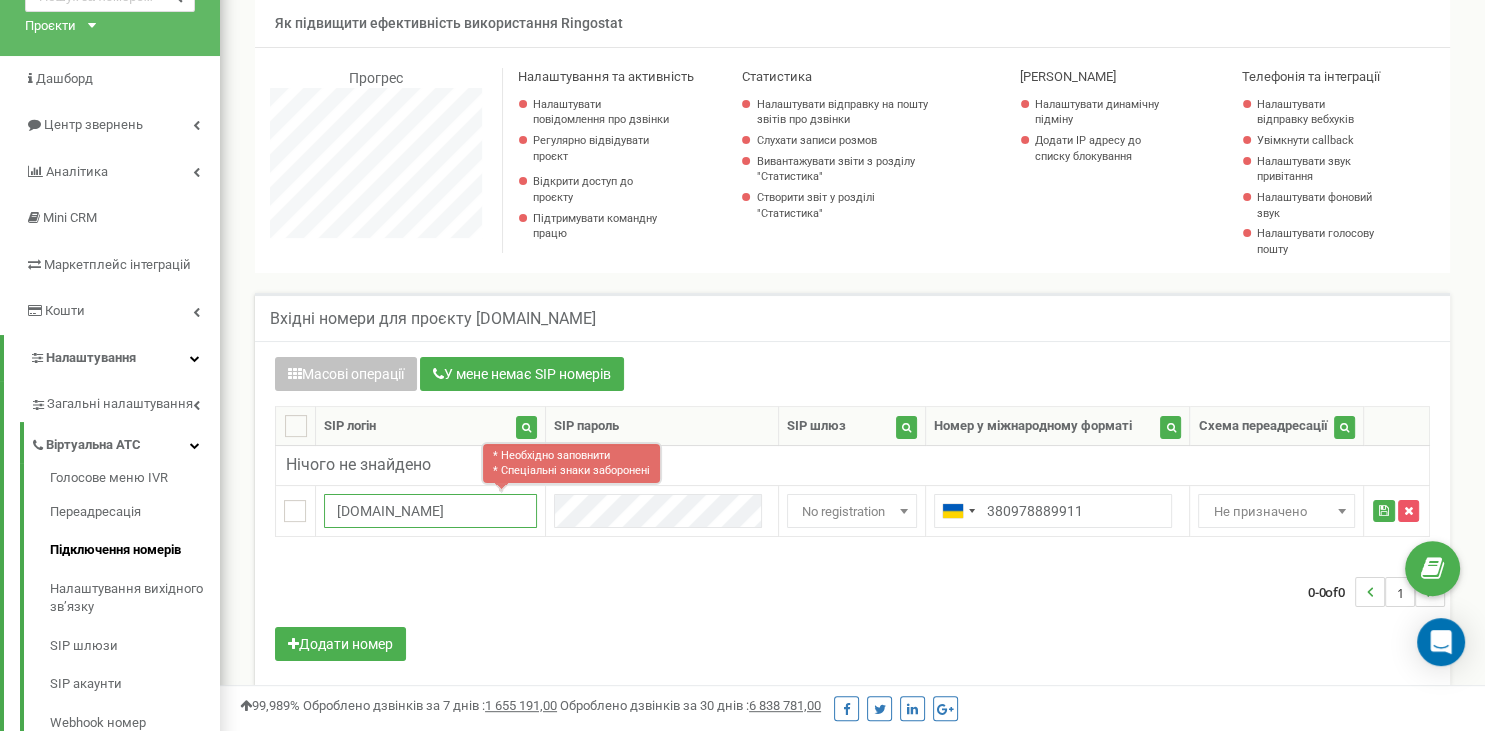 scroll, scrollTop: 211, scrollLeft: 0, axis: vertical 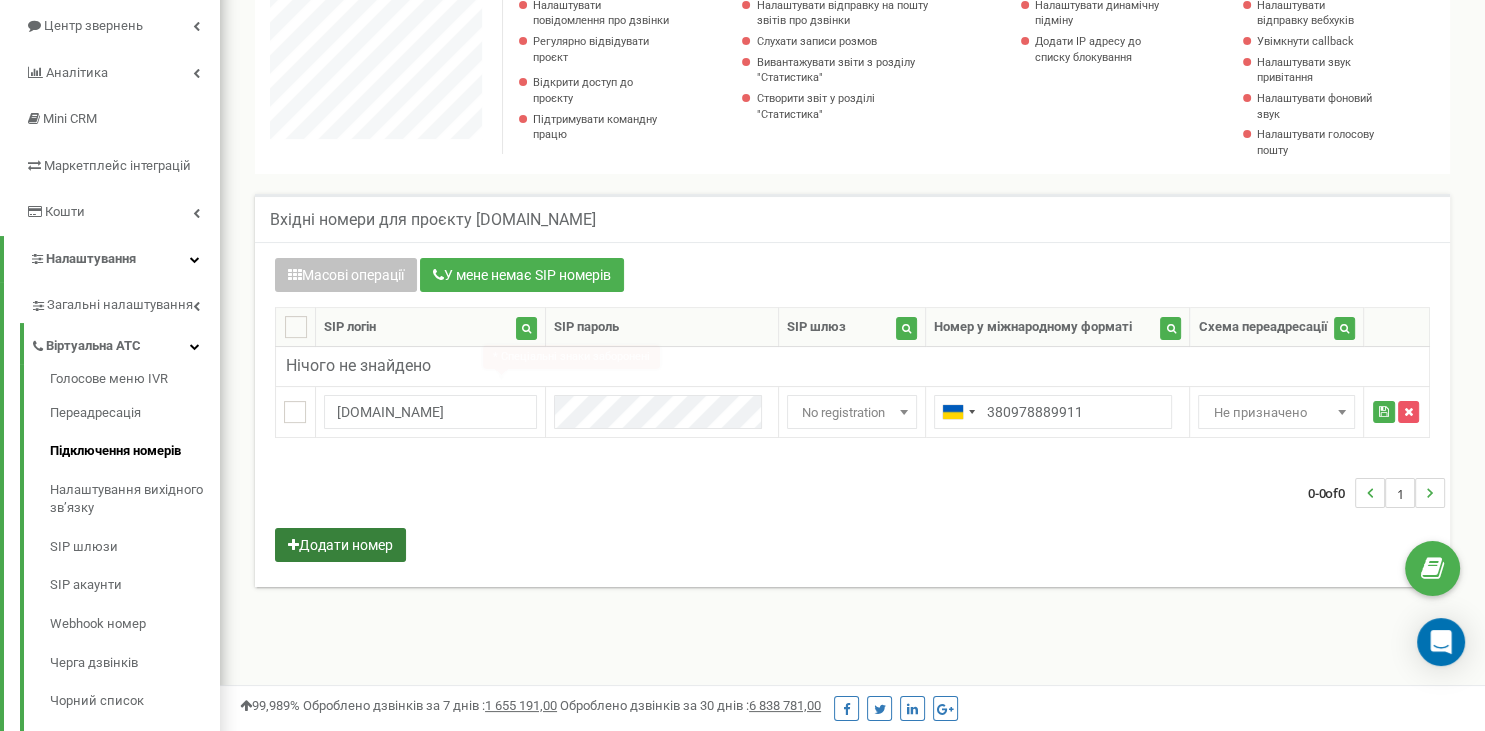 click on "Додати номер" at bounding box center [340, 545] 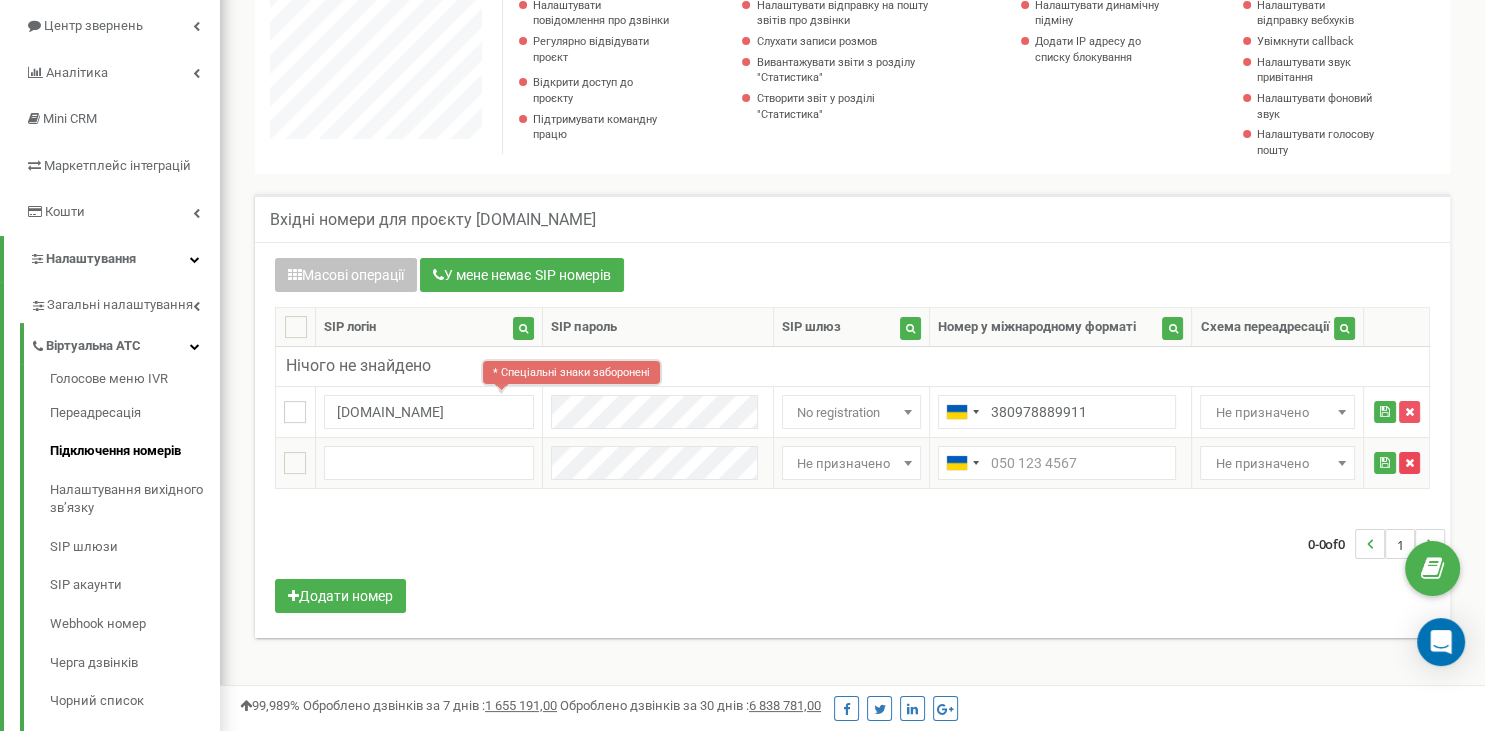 click at bounding box center (1409, 463) 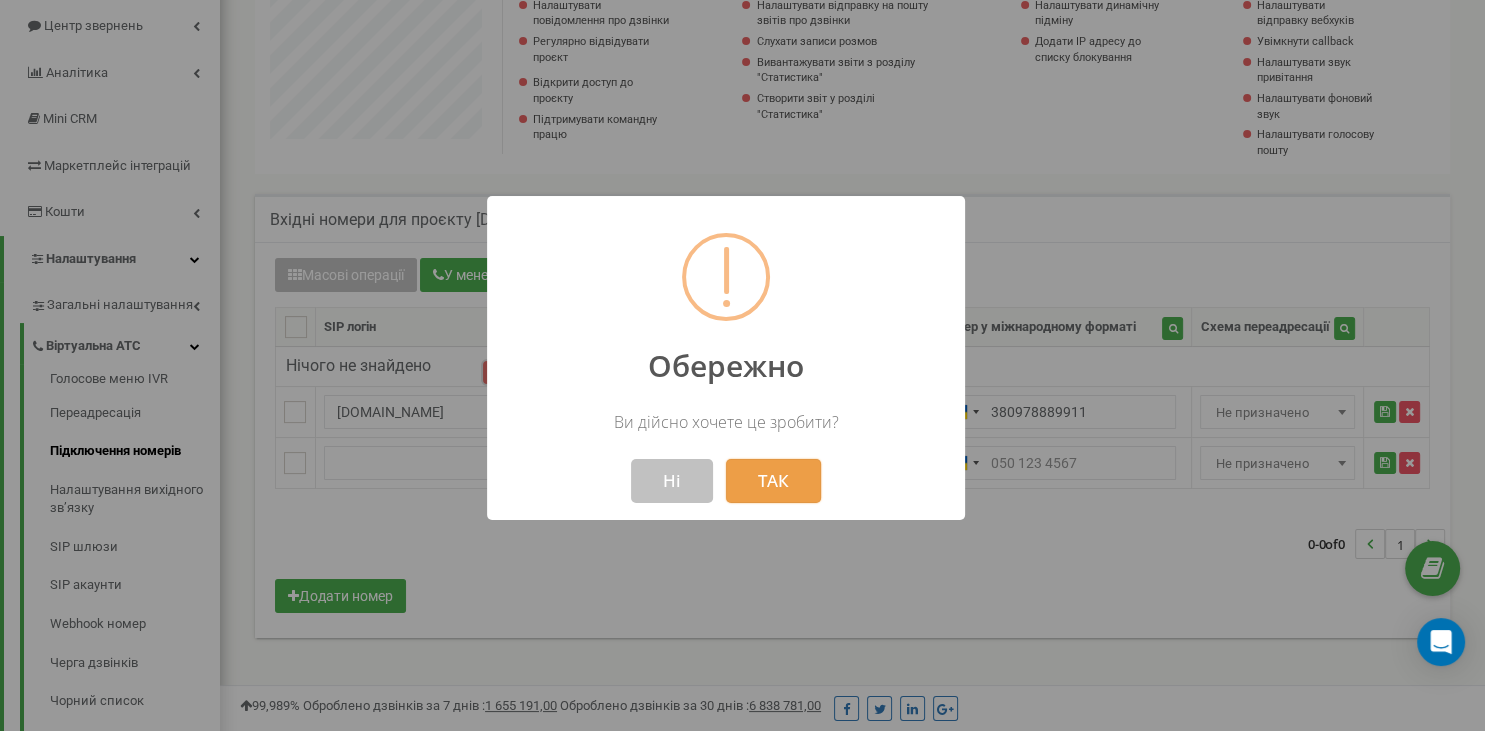 click on "ТАК" at bounding box center (773, 481) 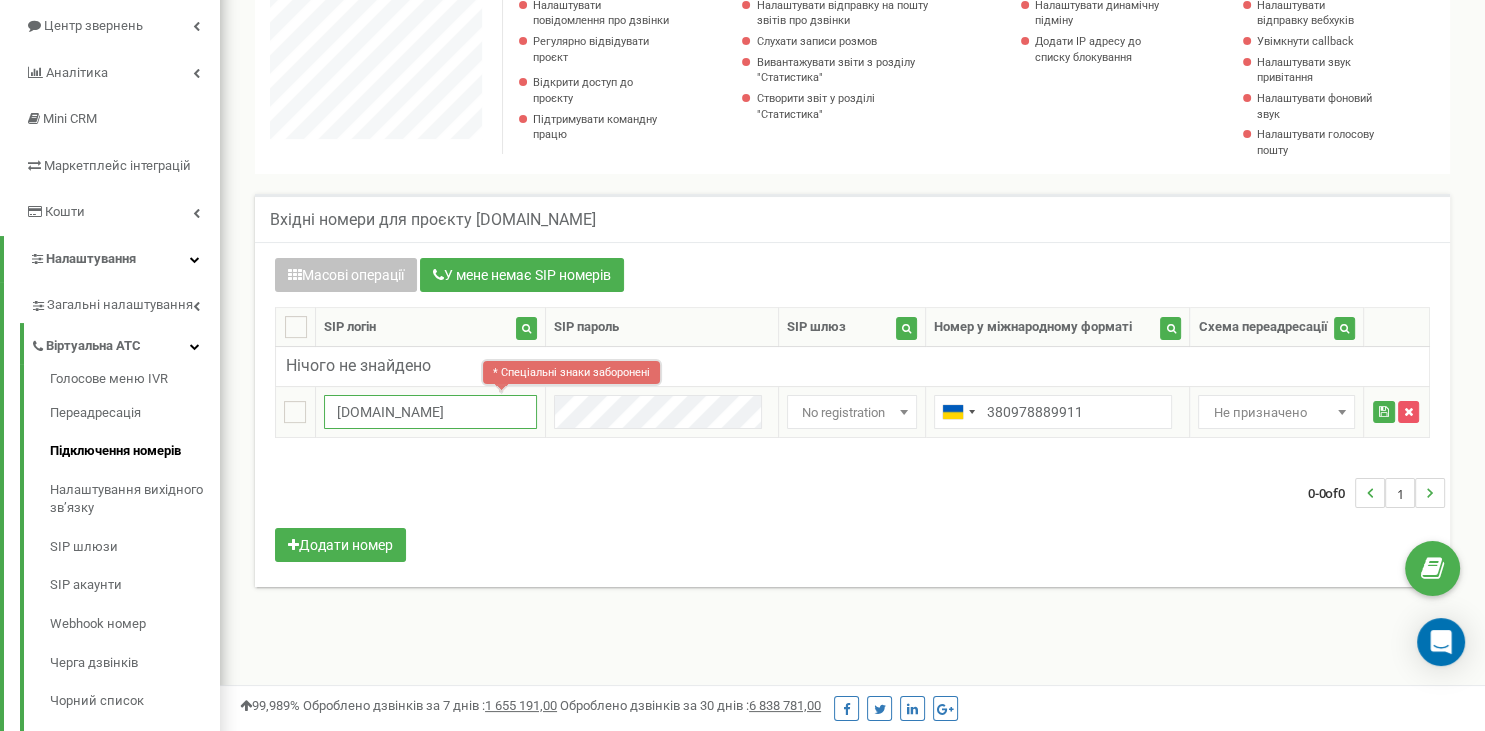 click on "tzrngstIVAN.1.com" at bounding box center [430, 412] 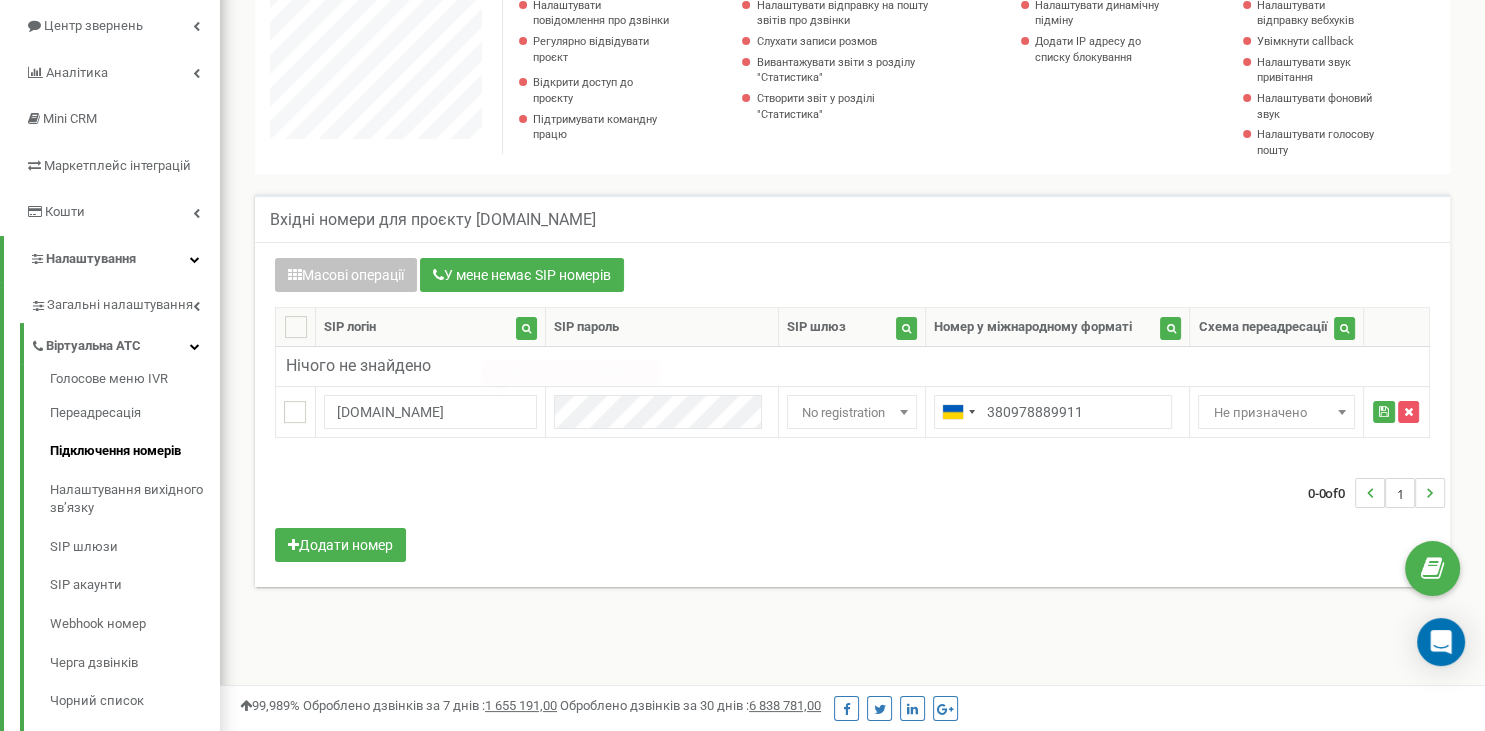 click on "0-0  of  0
1" at bounding box center [852, 493] 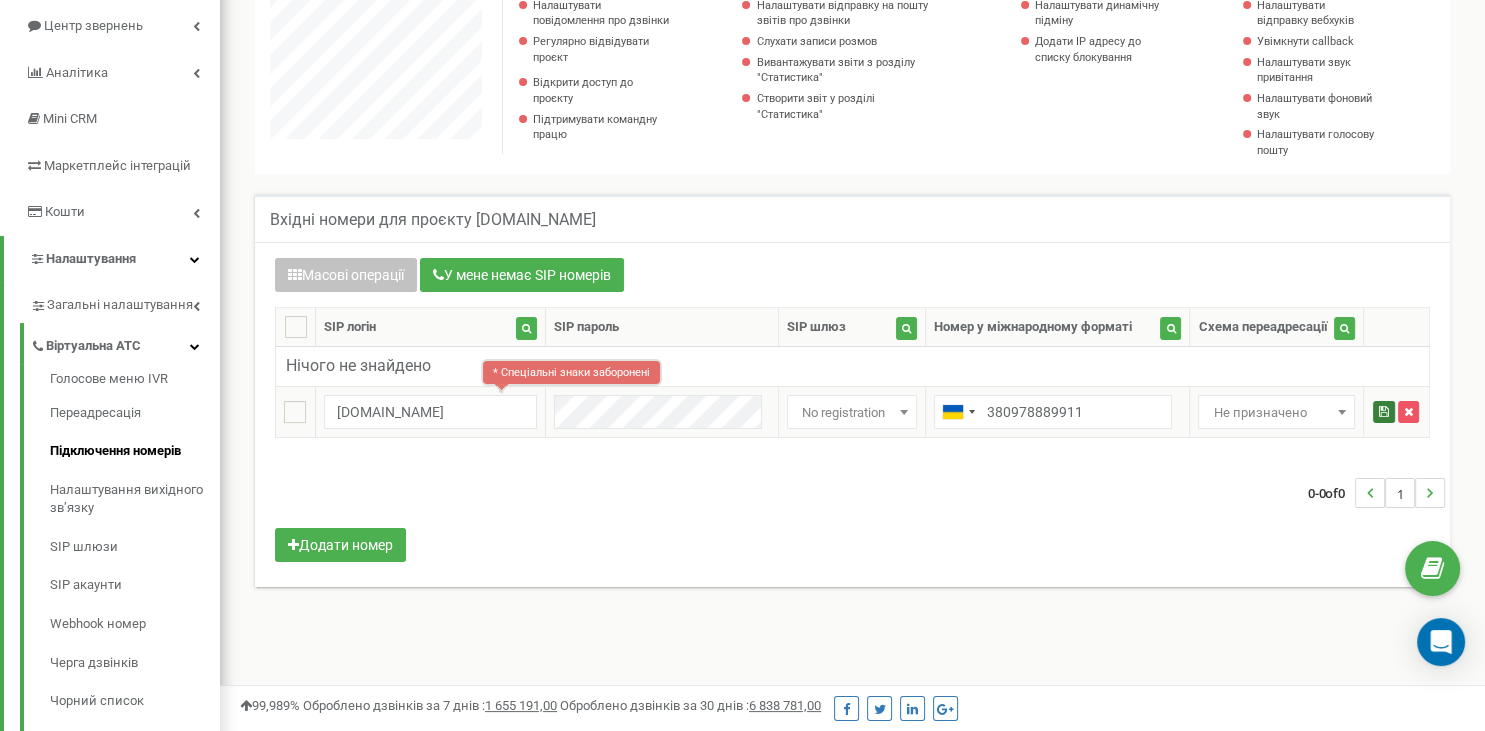 click at bounding box center (1384, 412) 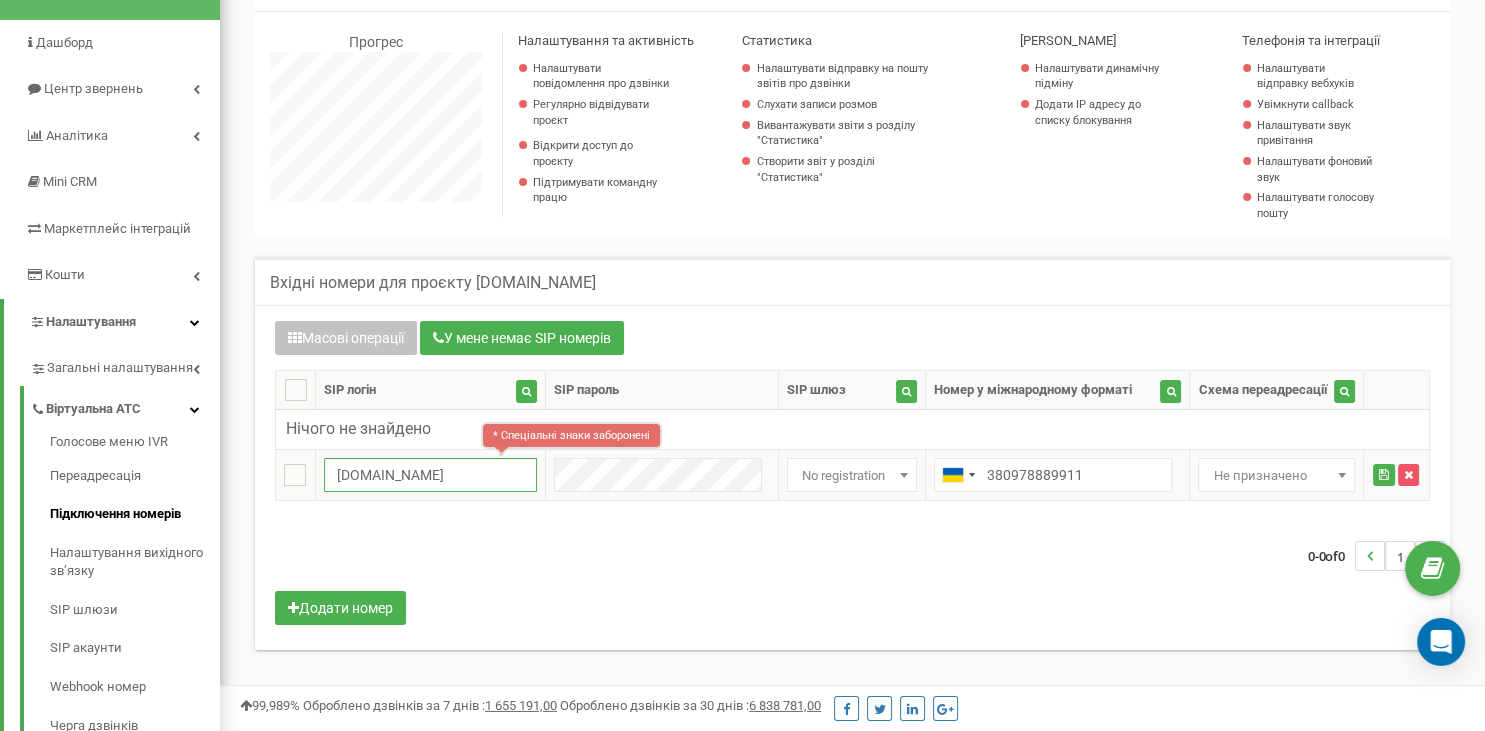 scroll, scrollTop: 146, scrollLeft: 0, axis: vertical 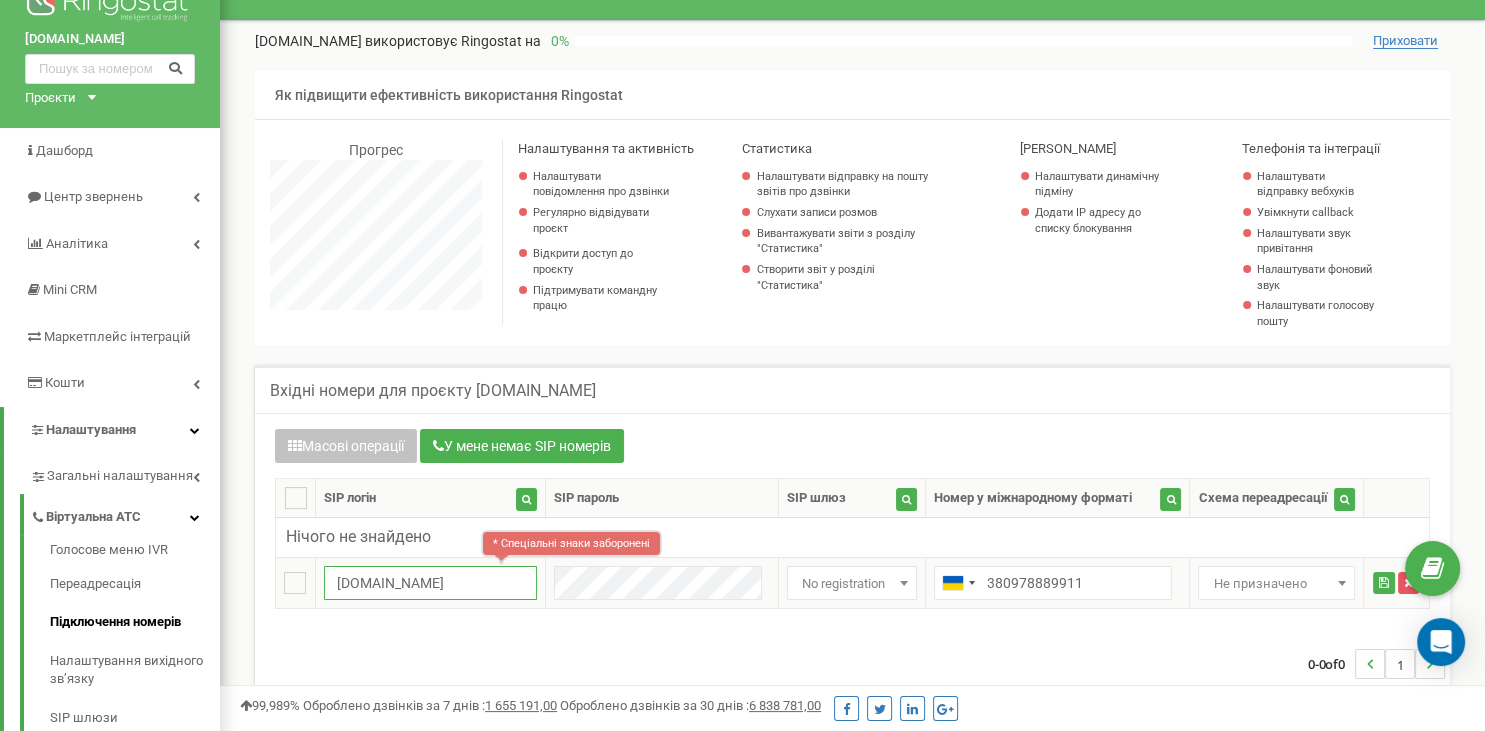 click on "tzrngstIVAN.com" at bounding box center [430, 583] 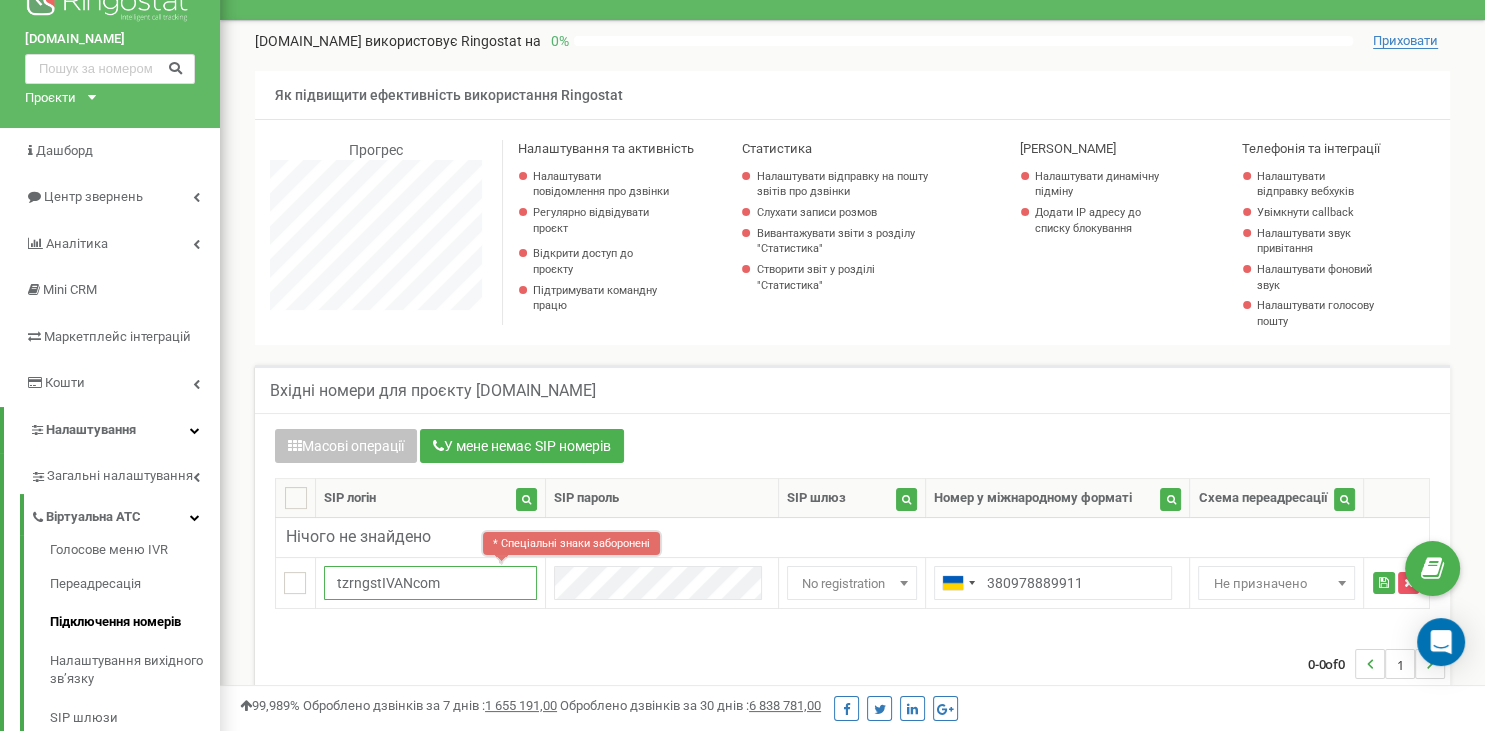type on "tzrngstIVANcom" 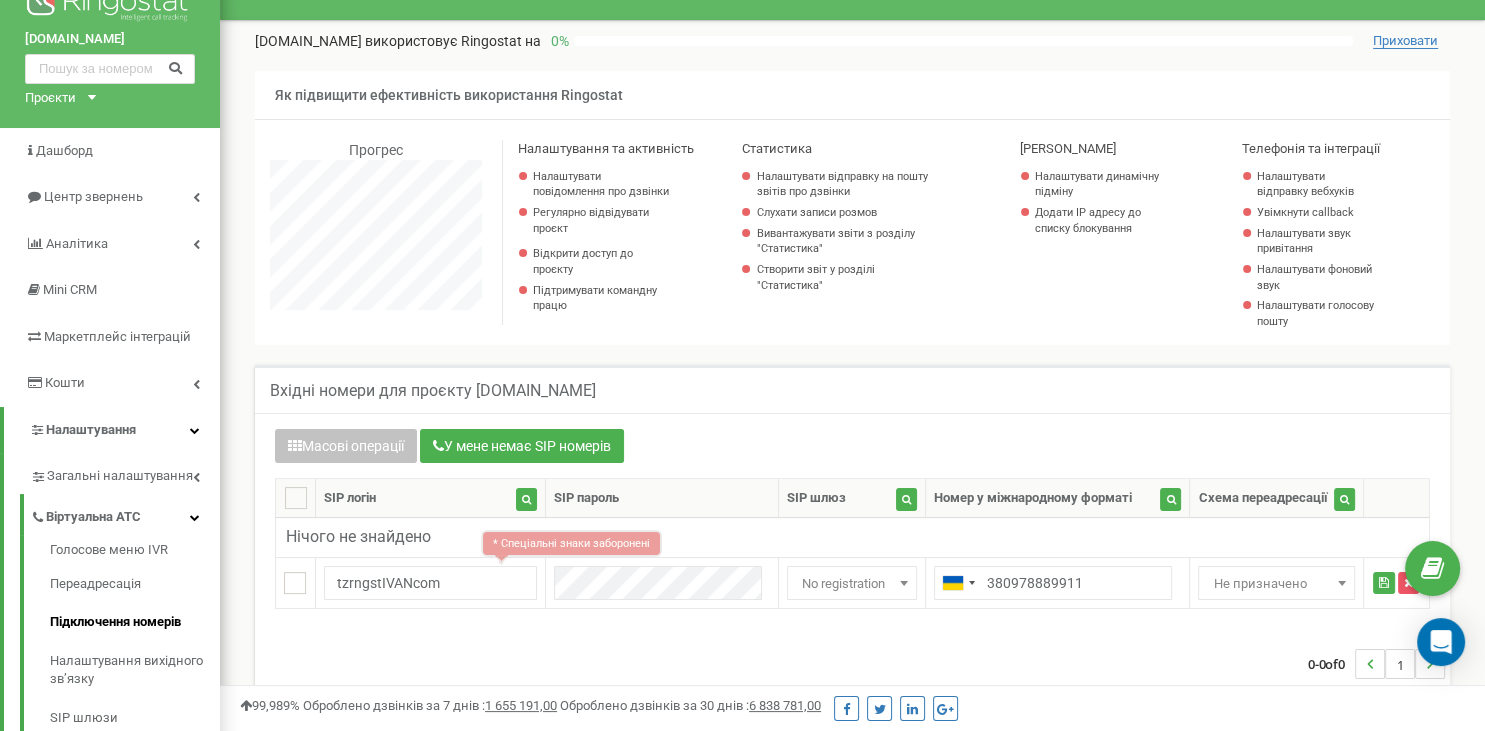 click on "0-0  of  0
1" at bounding box center [852, 664] 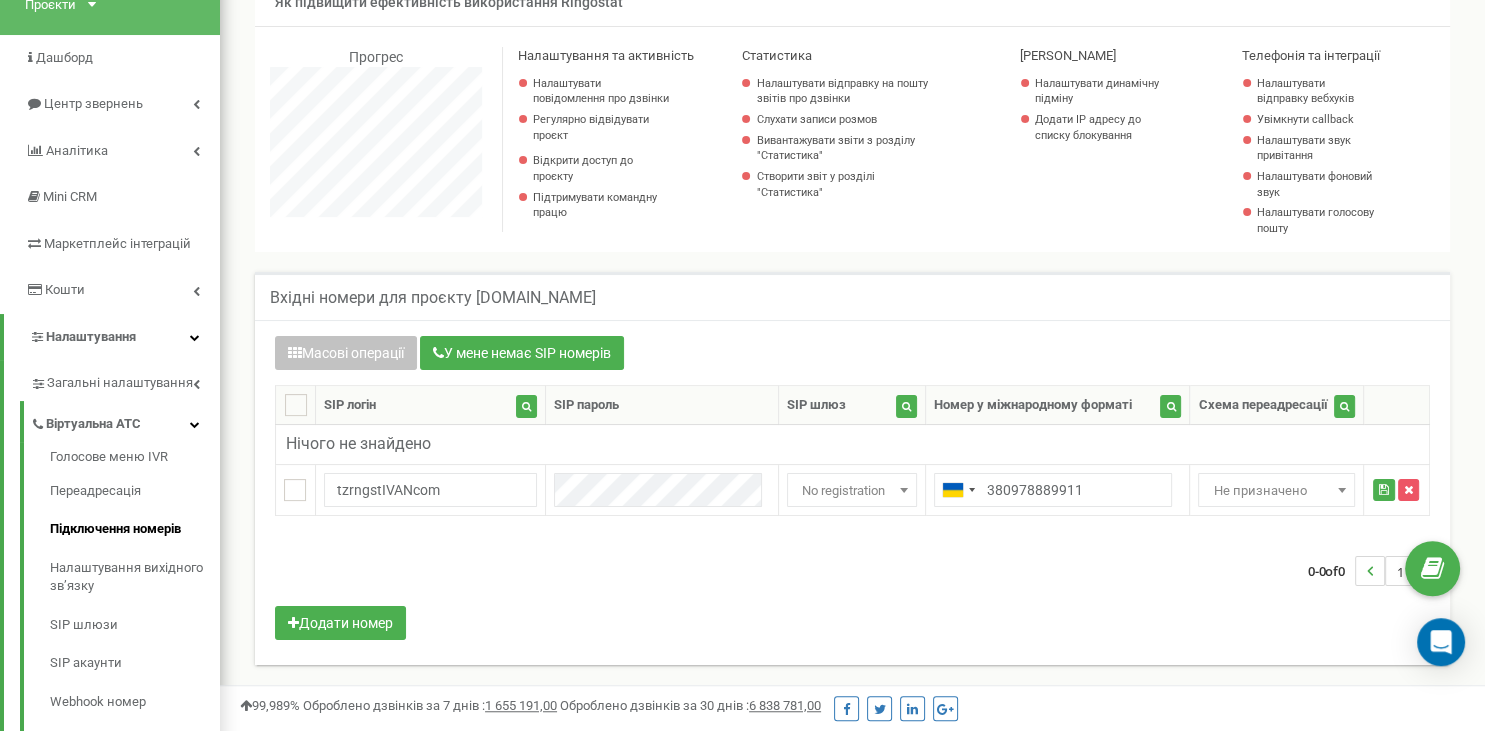 scroll, scrollTop: 146, scrollLeft: 0, axis: vertical 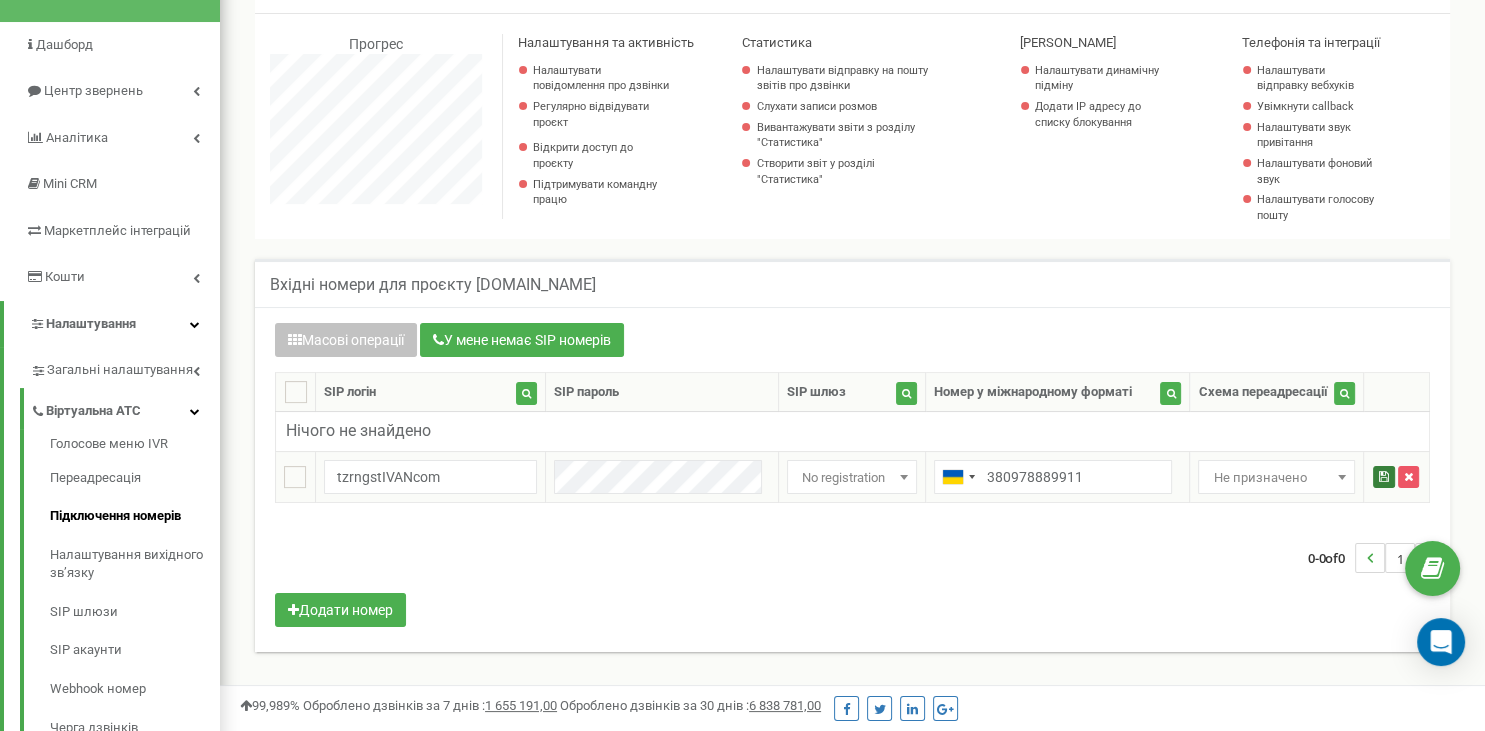 click at bounding box center [1384, 477] 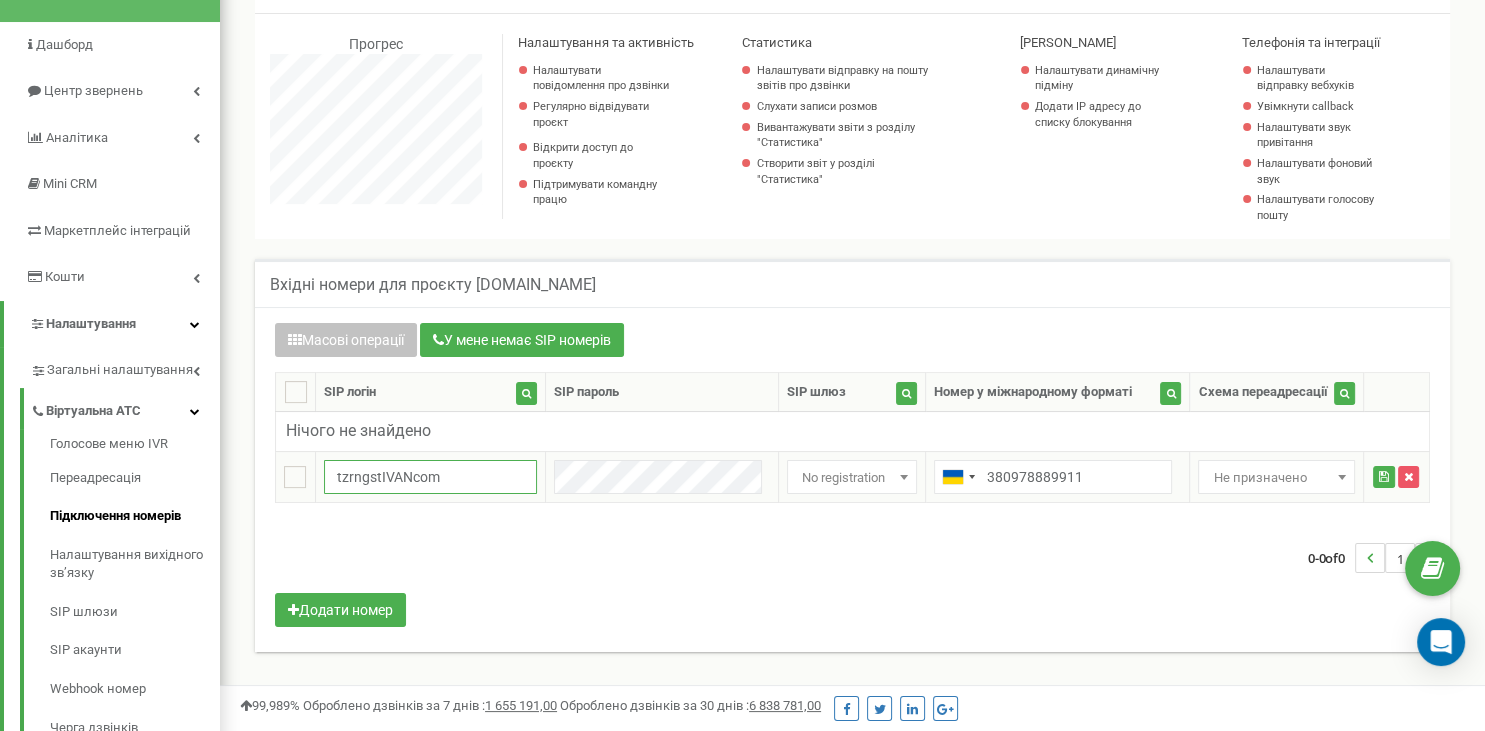 click on "tzrngstIVANcom" at bounding box center [430, 477] 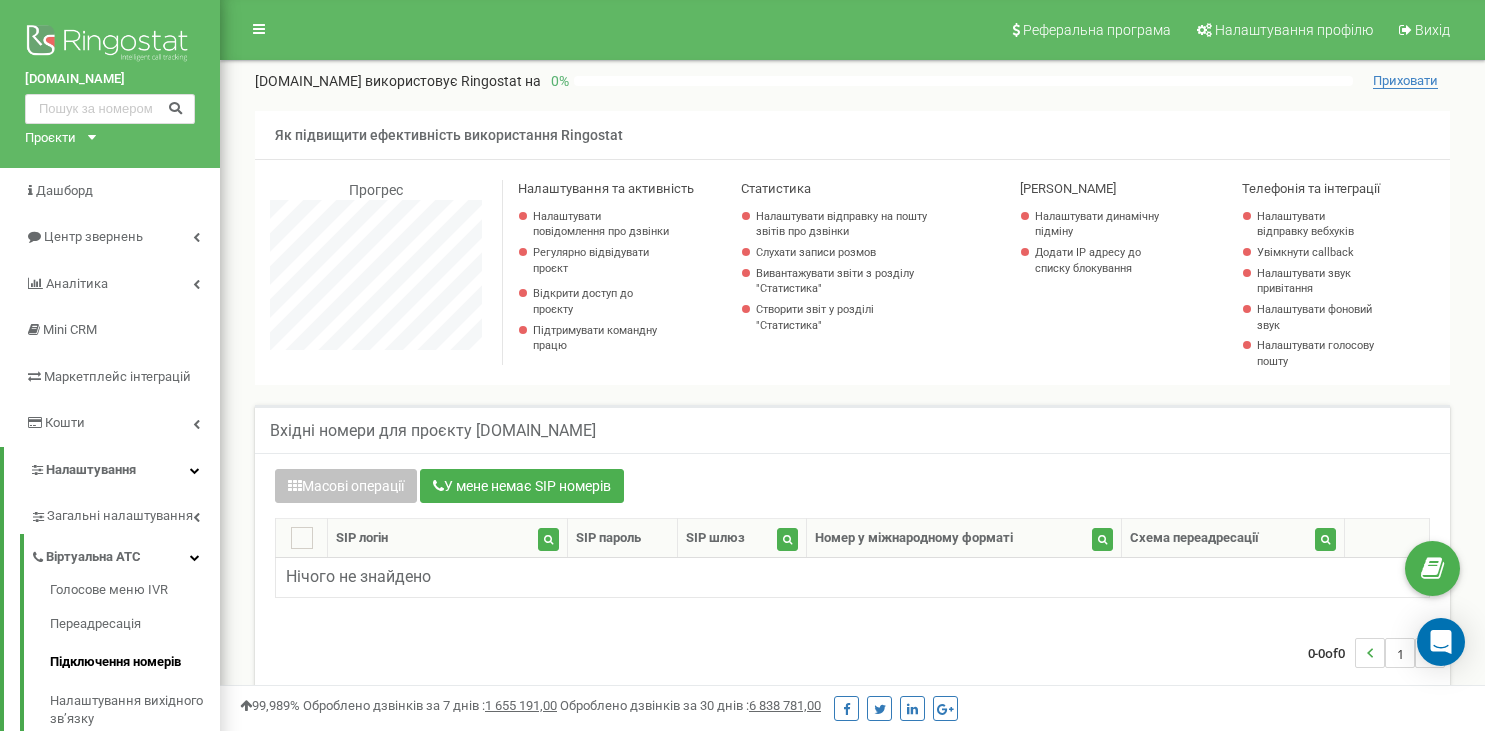 scroll, scrollTop: 173, scrollLeft: 0, axis: vertical 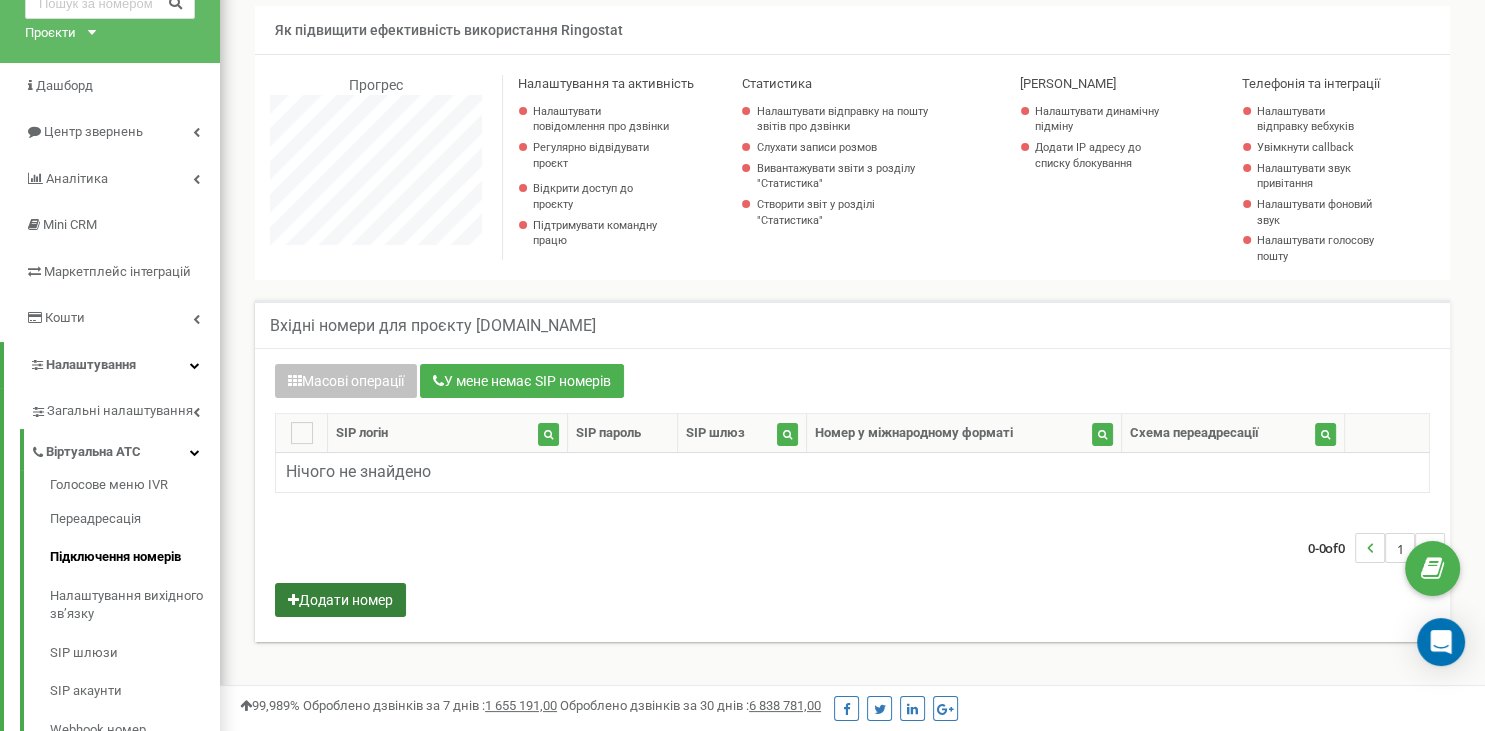 click on "Додати номер" at bounding box center [340, 600] 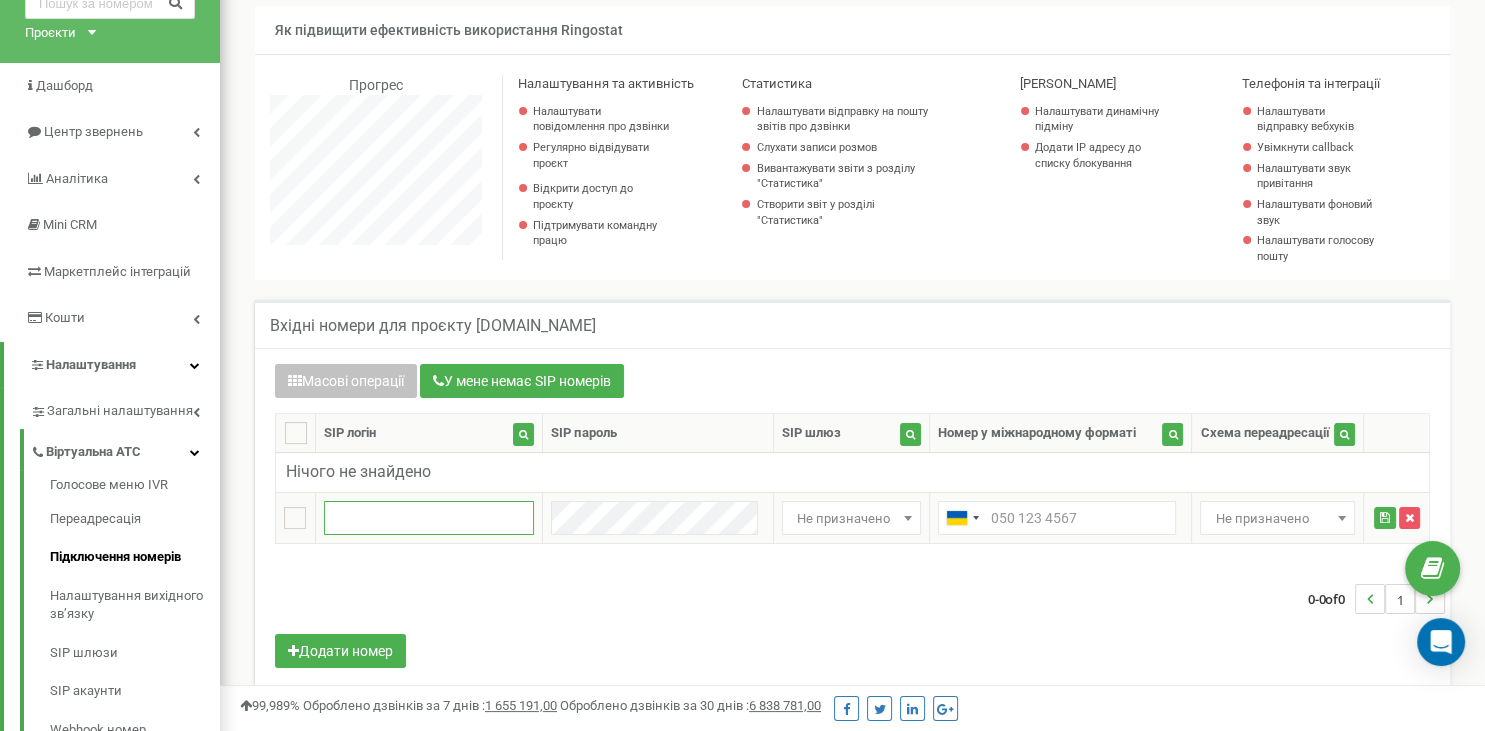 click at bounding box center [429, 518] 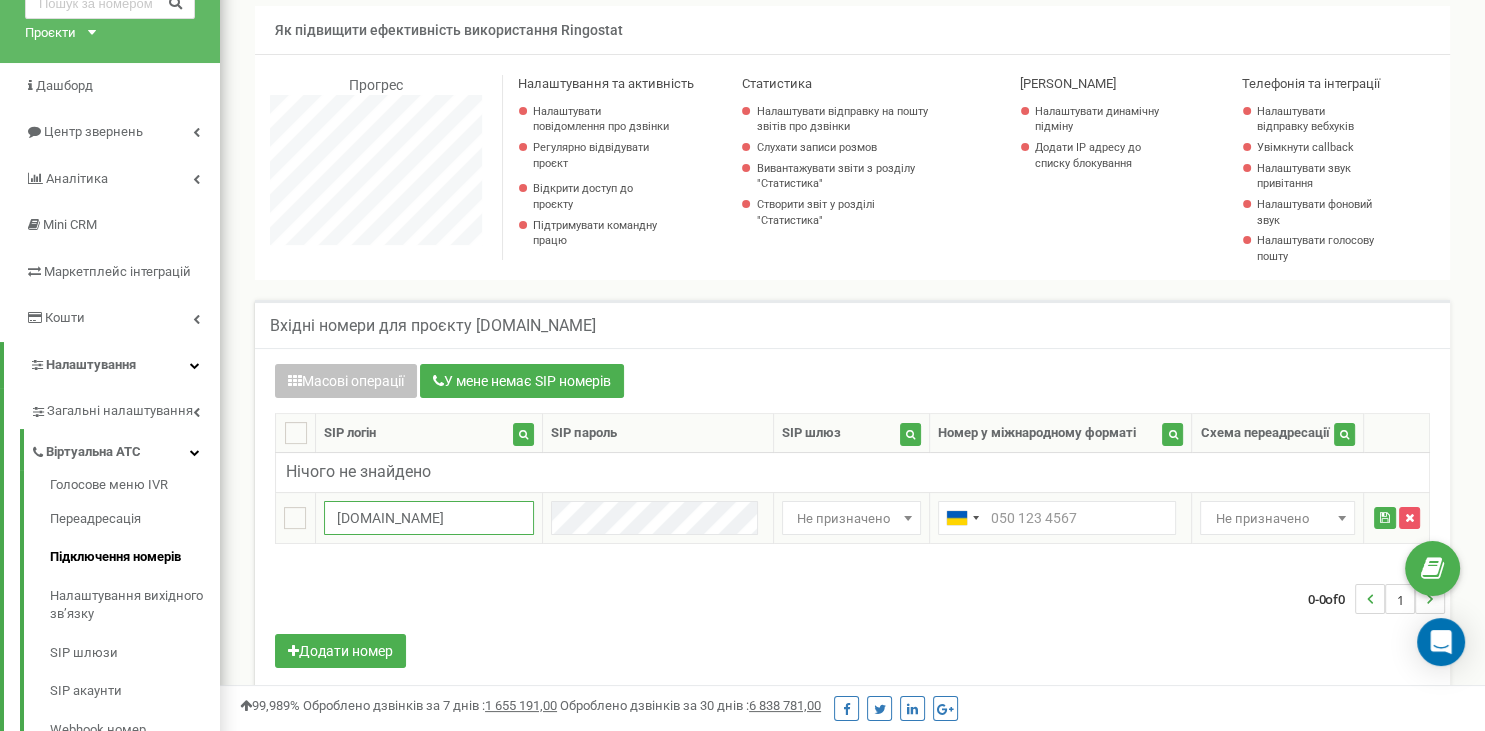 click on "[DOMAIN_NAME]" at bounding box center [429, 518] 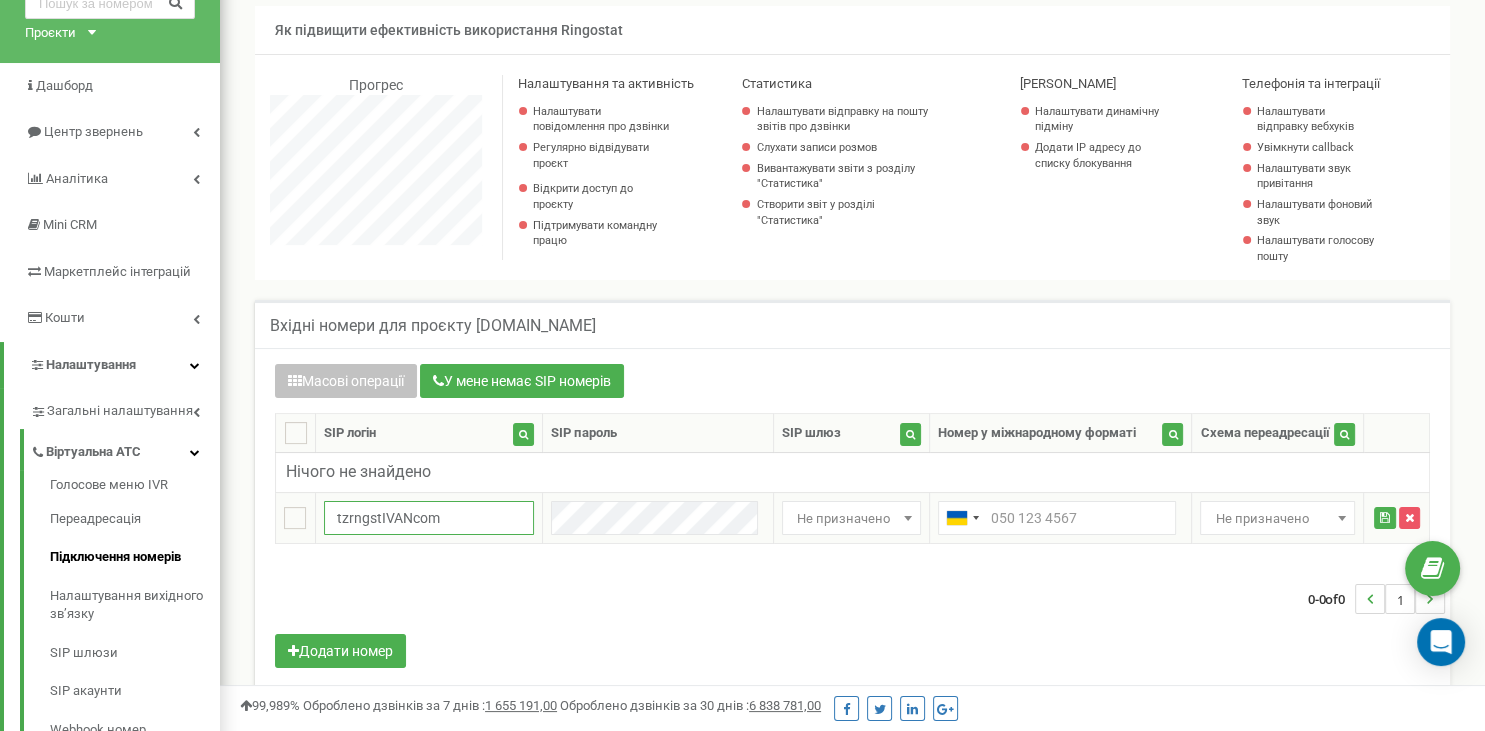 drag, startPoint x: 472, startPoint y: 508, endPoint x: 415, endPoint y: 509, distance: 57.00877 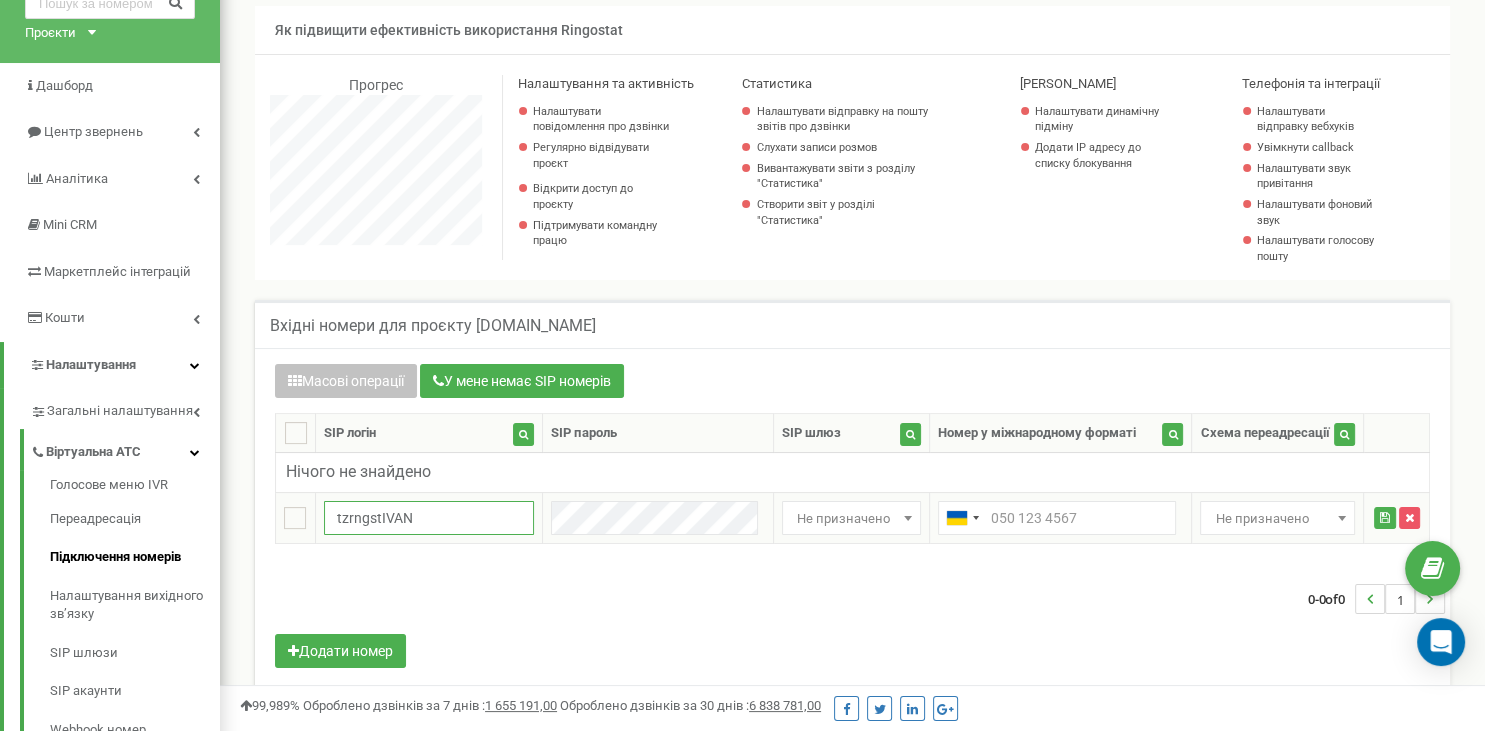 type on "tzrngstIVAN" 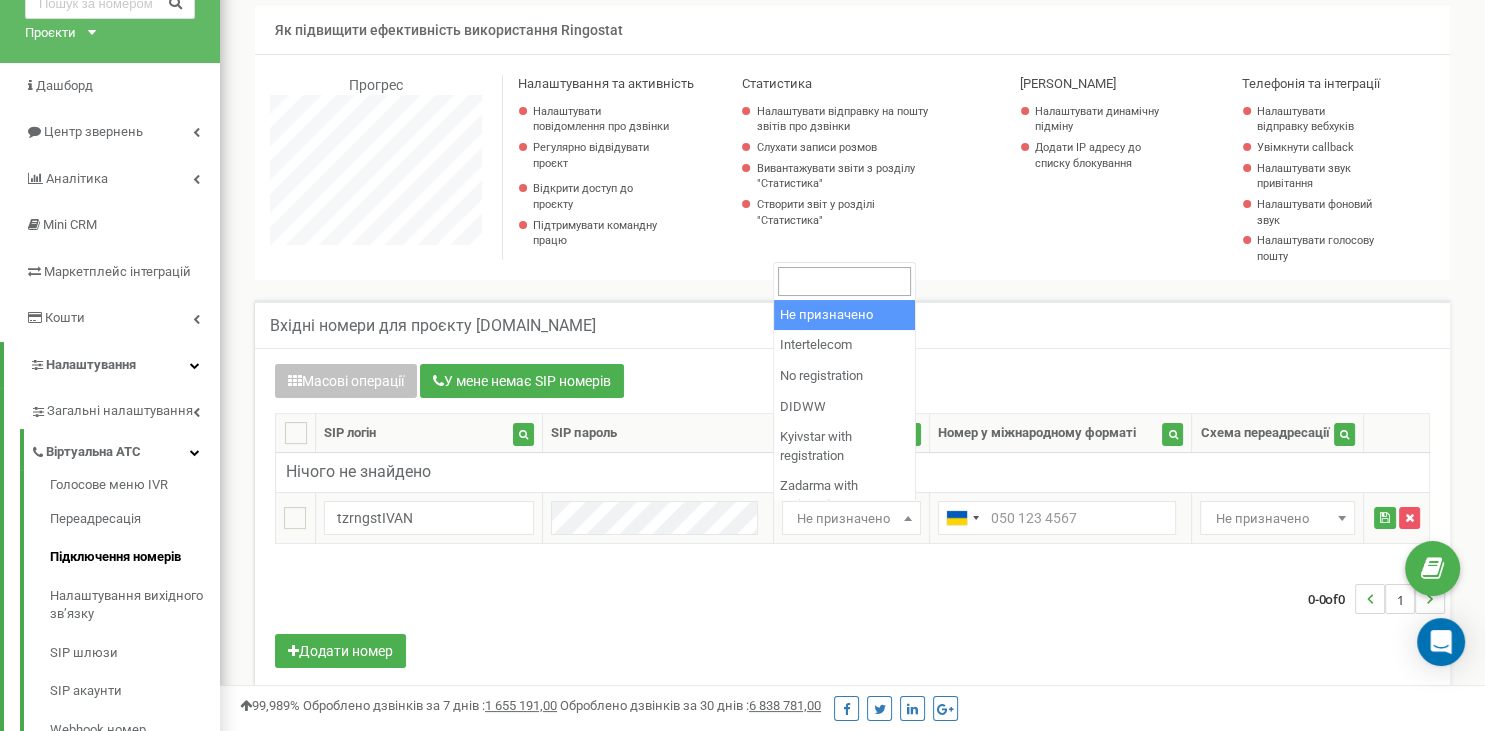 click on "Не призначено" at bounding box center (851, 519) 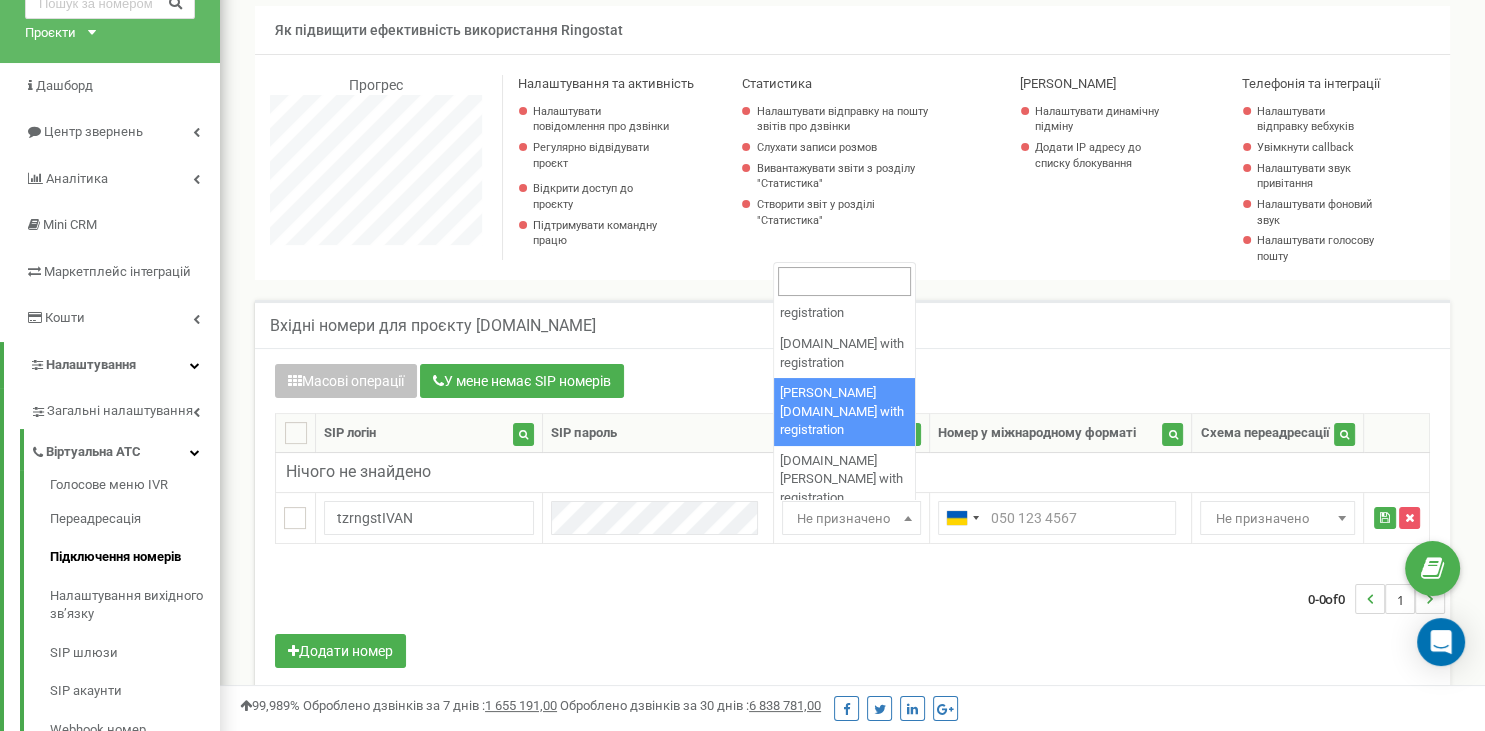 scroll, scrollTop: 0, scrollLeft: 0, axis: both 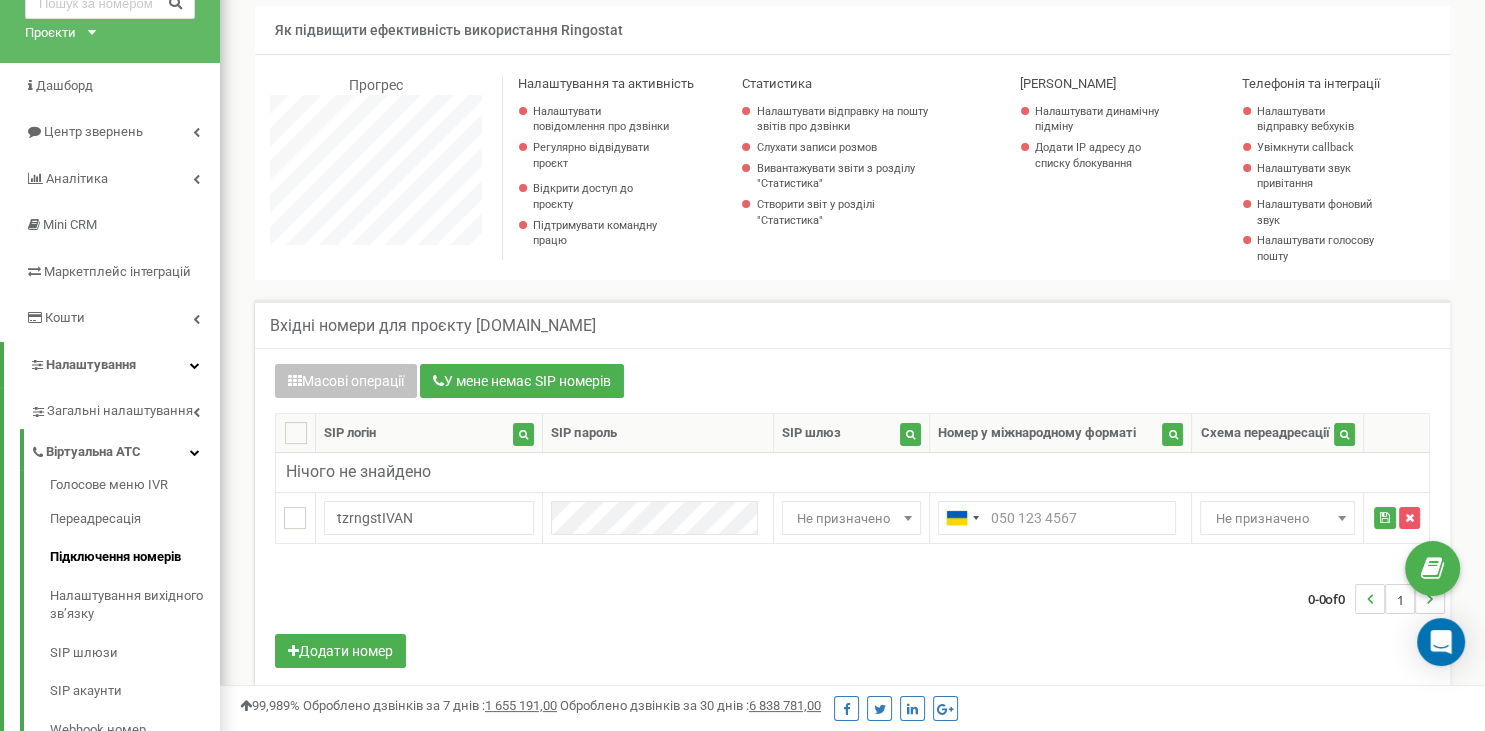 click on "0-0  of  0
1" at bounding box center (852, 599) 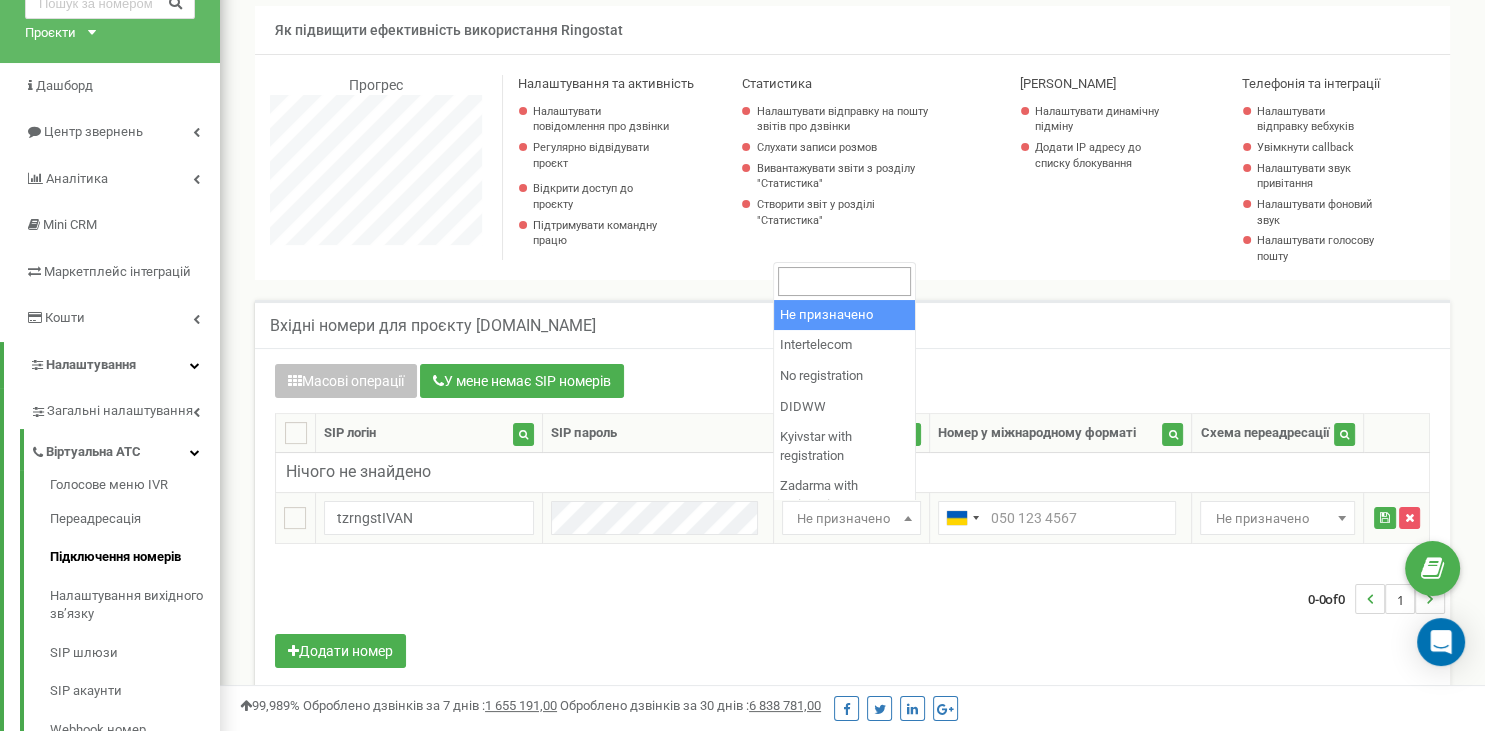 click on "Не призначено" at bounding box center (851, 519) 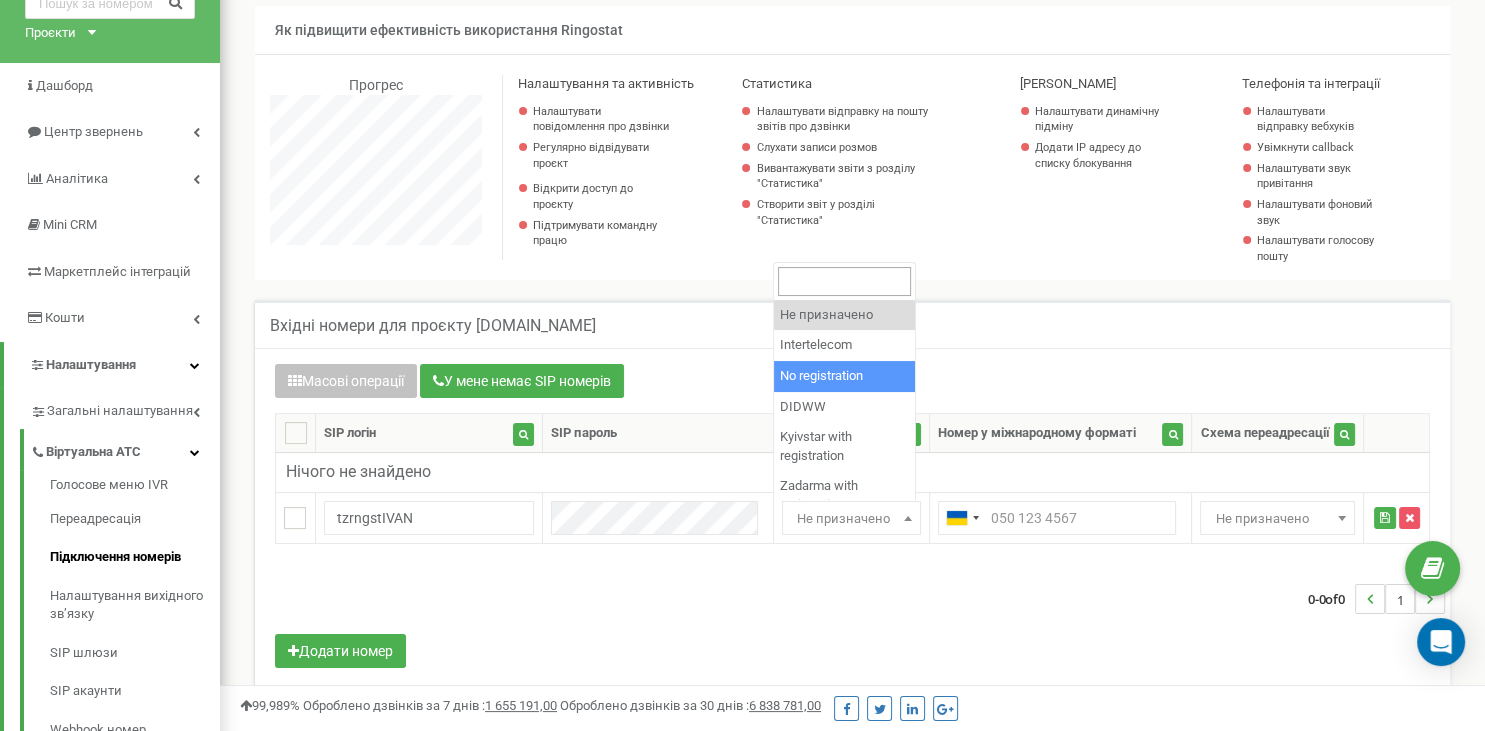 select on "2" 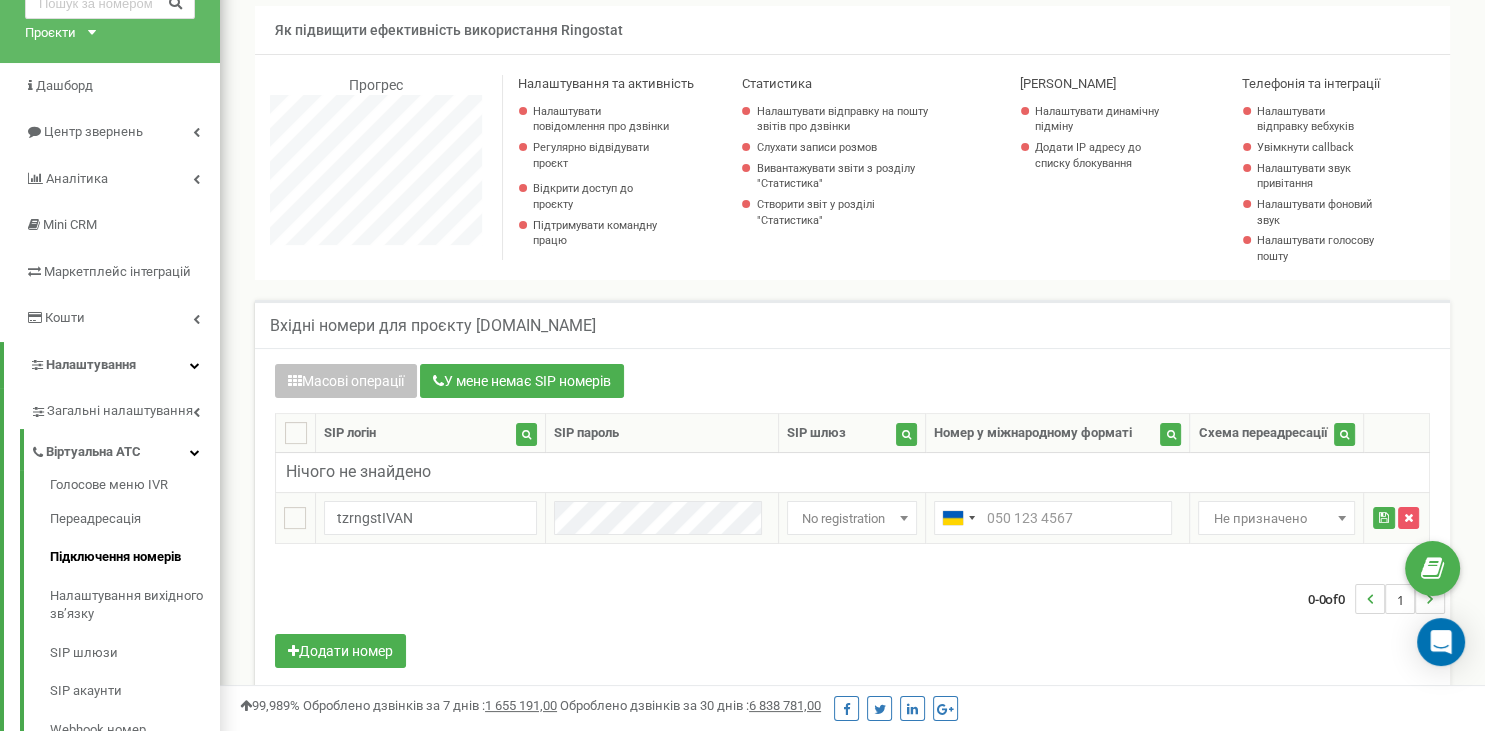 click on "Не призначено" at bounding box center (1276, 519) 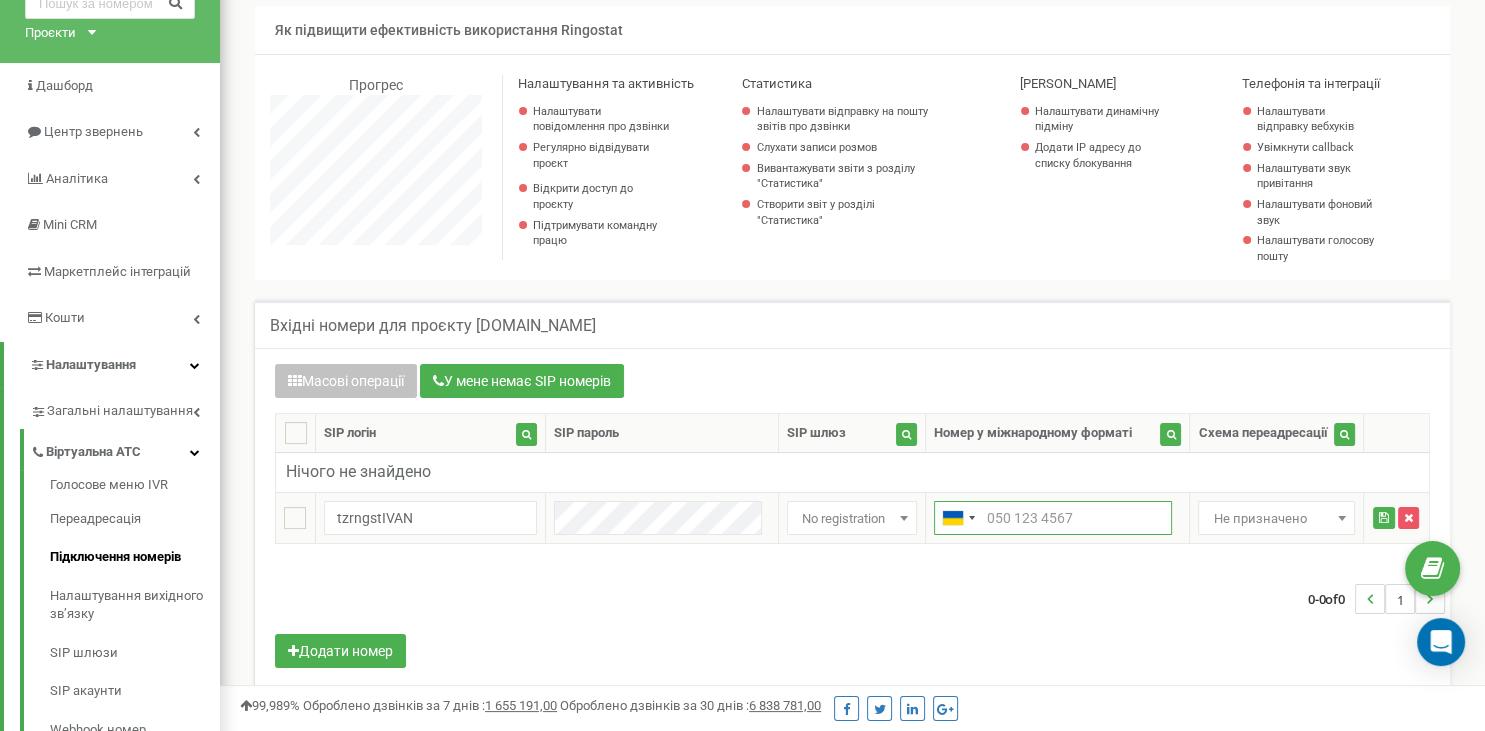 drag, startPoint x: 1081, startPoint y: 521, endPoint x: 1065, endPoint y: 518, distance: 16.27882 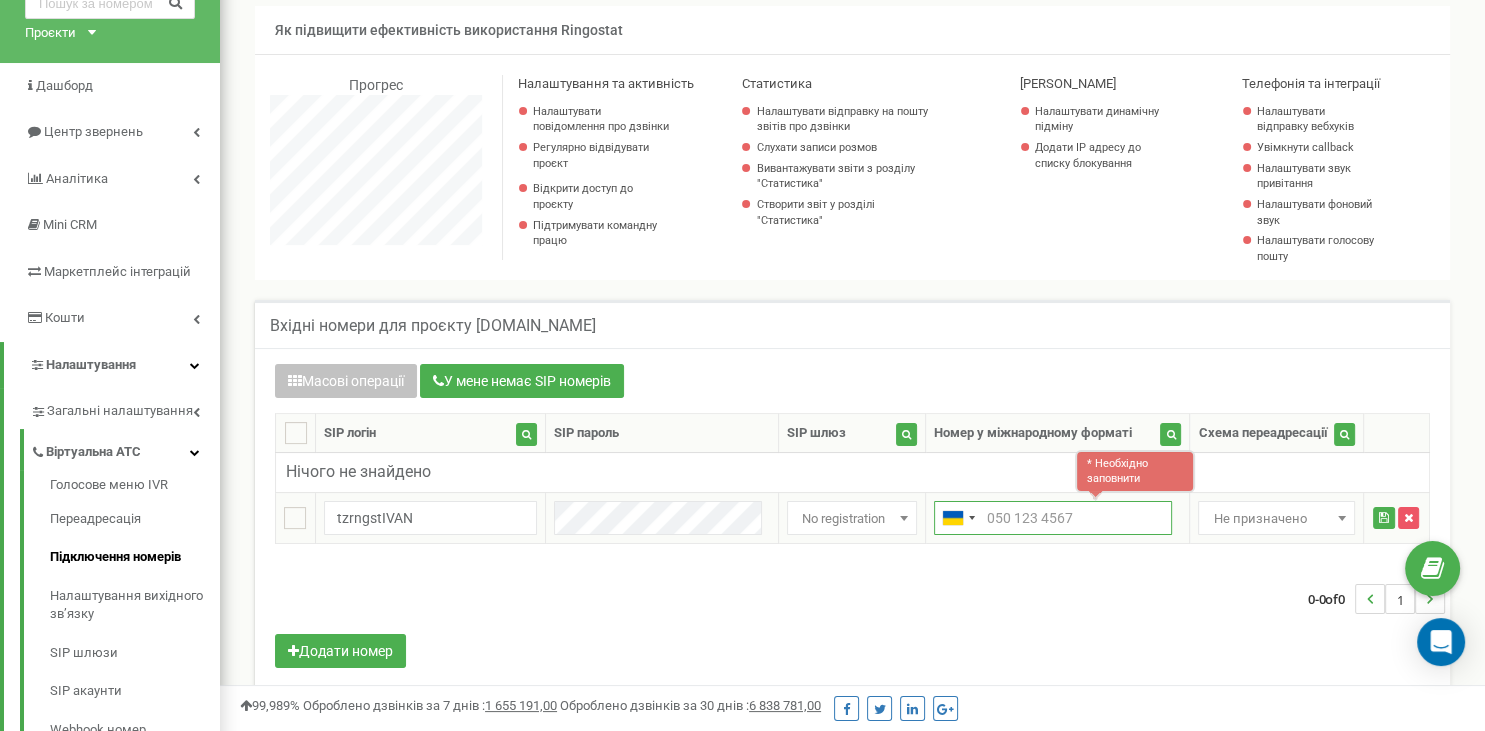 paste on "380978889911" 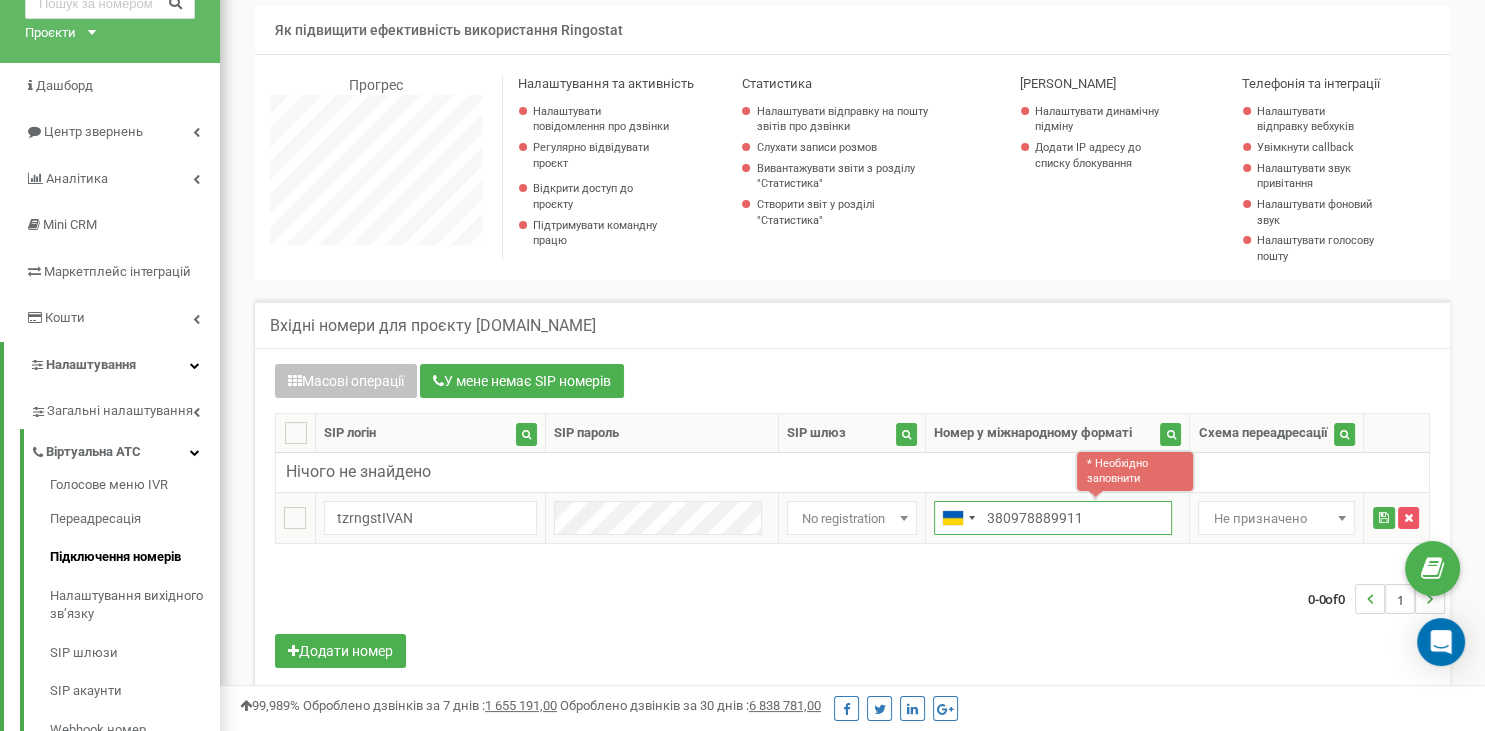 click on "380978889911" at bounding box center [1053, 518] 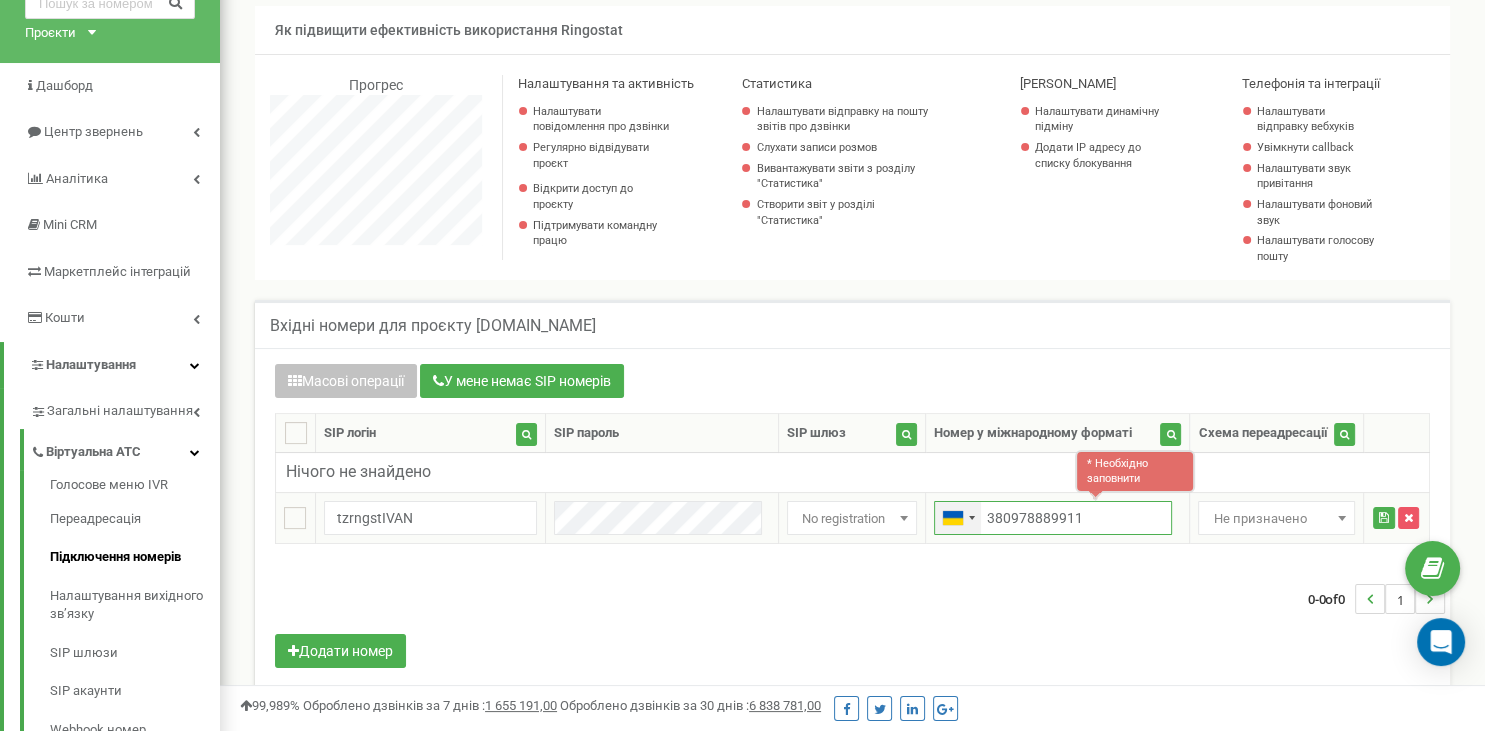 type on "380978889911" 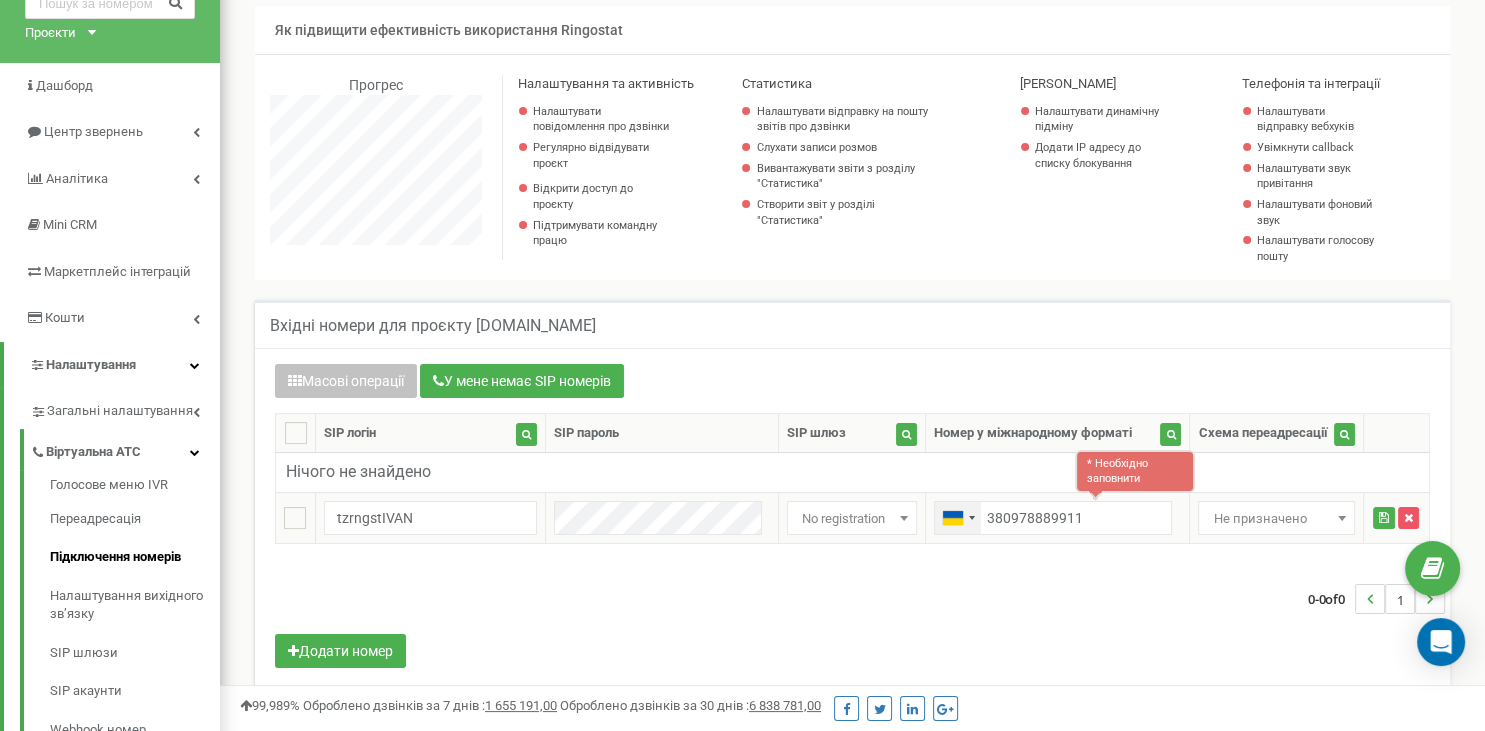 click at bounding box center [953, 518] 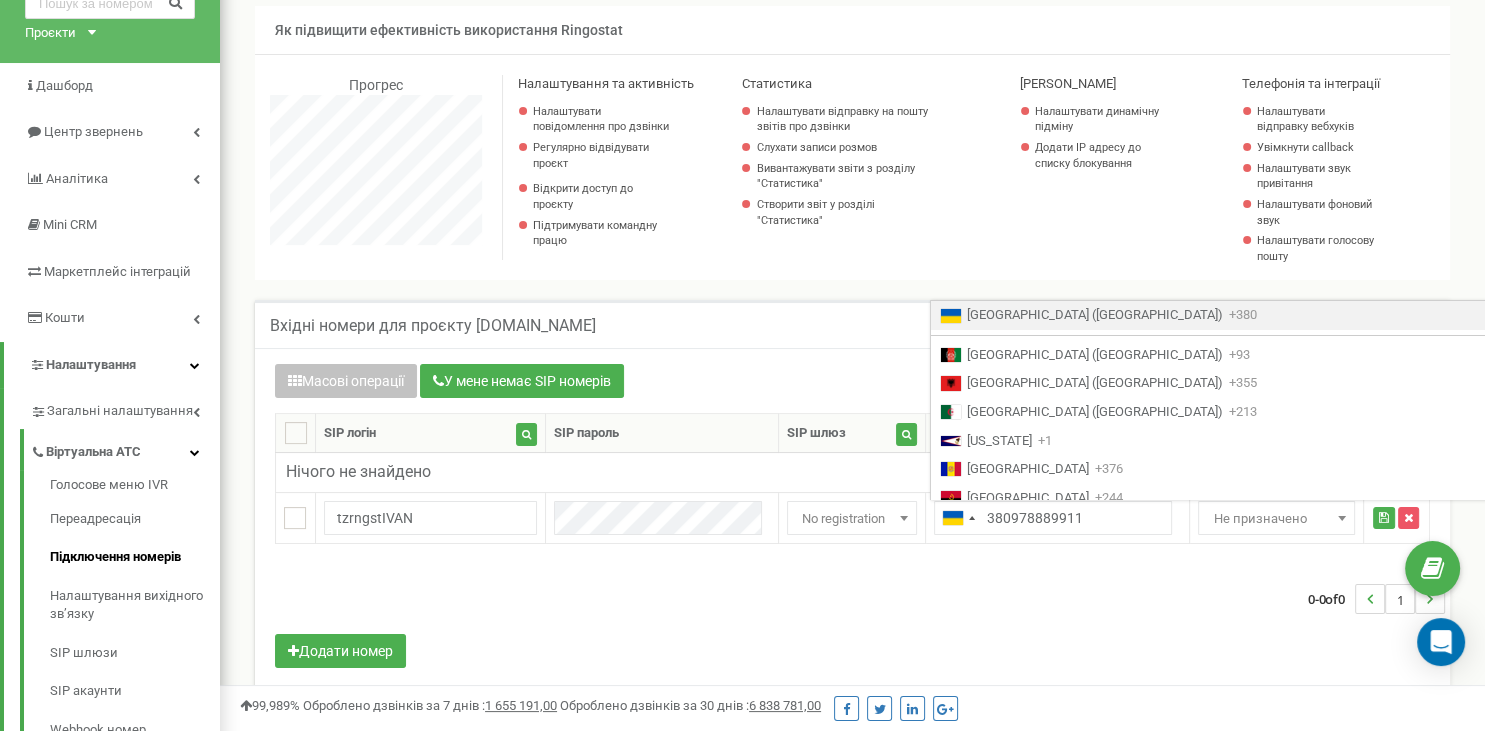 click on "Ukraine (Україна) +380" at bounding box center [1210, 315] 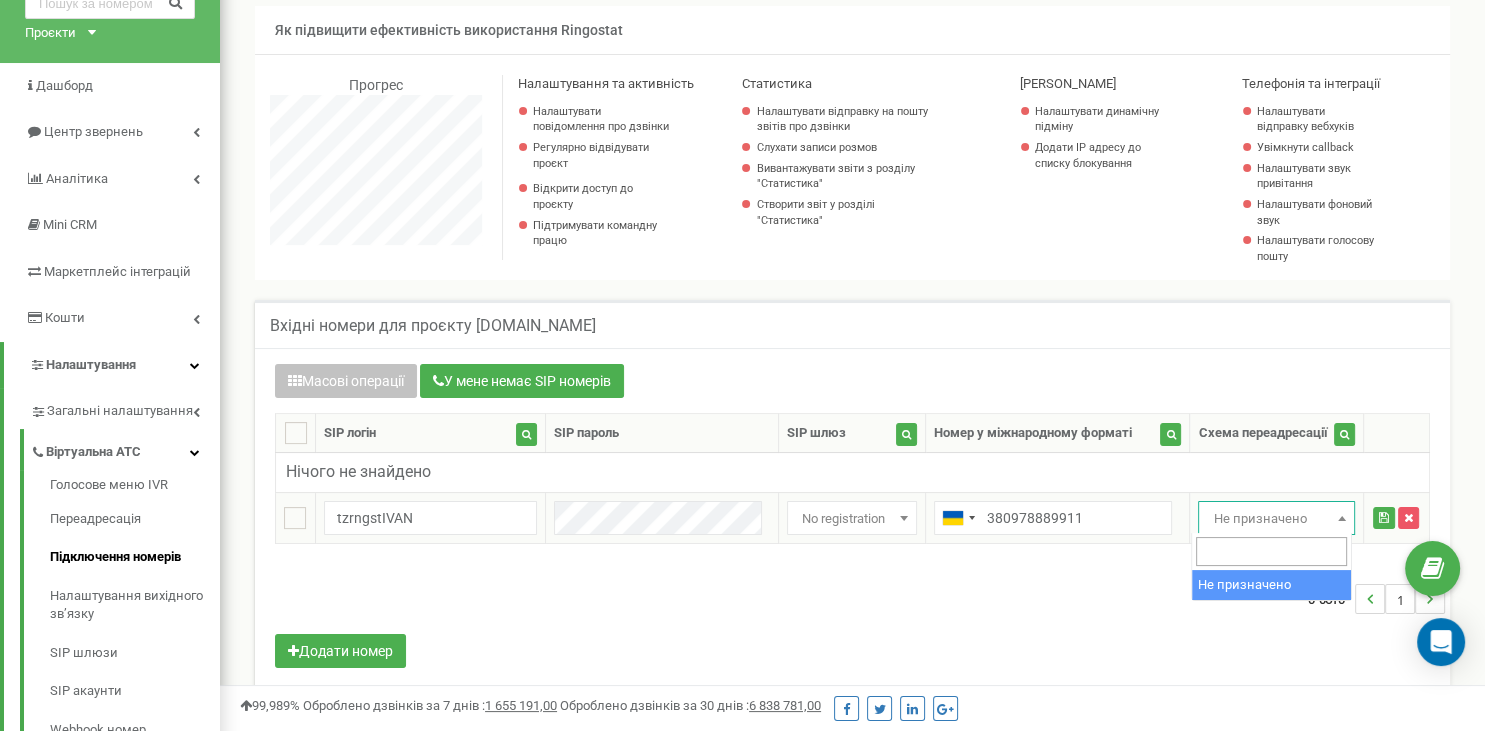click on "Не призначено" at bounding box center [1276, 519] 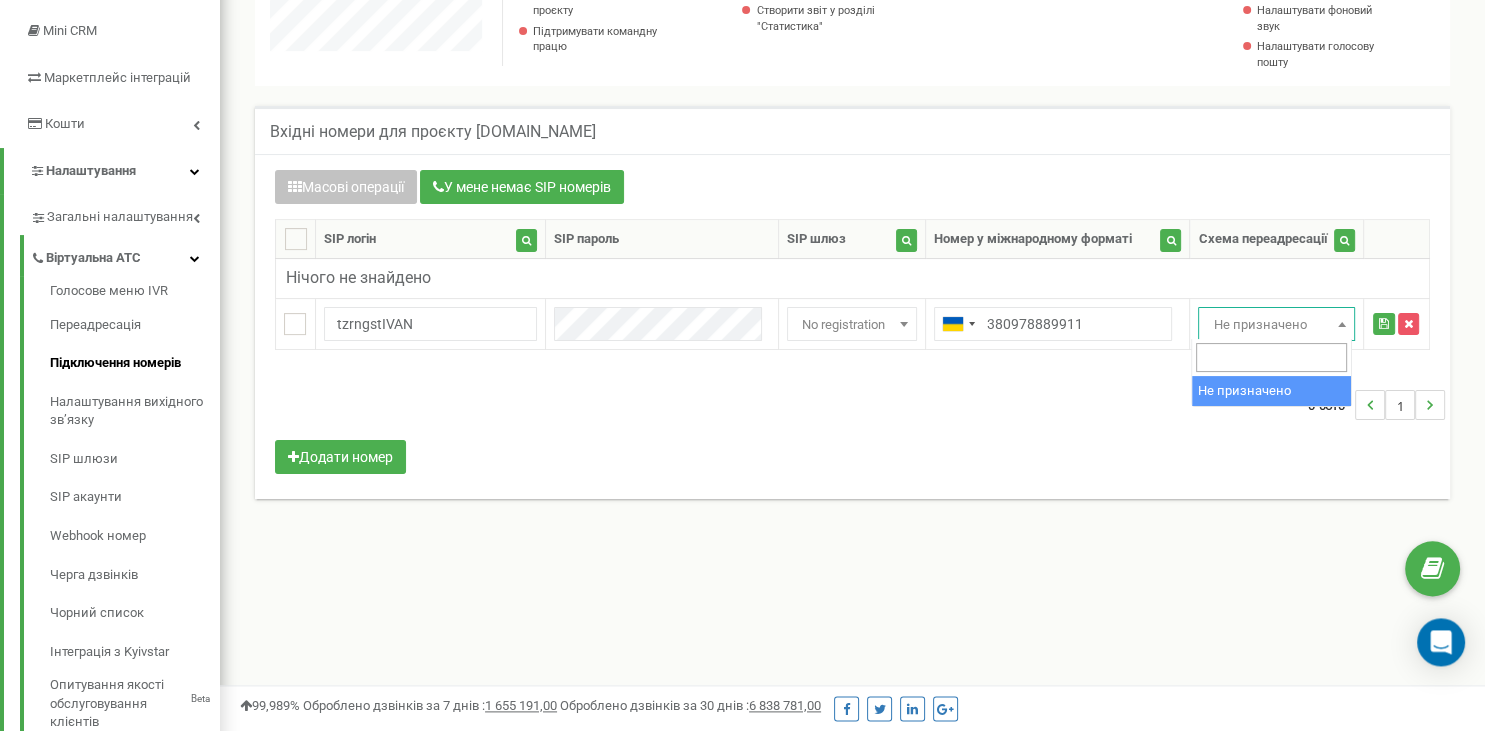 scroll, scrollTop: 316, scrollLeft: 0, axis: vertical 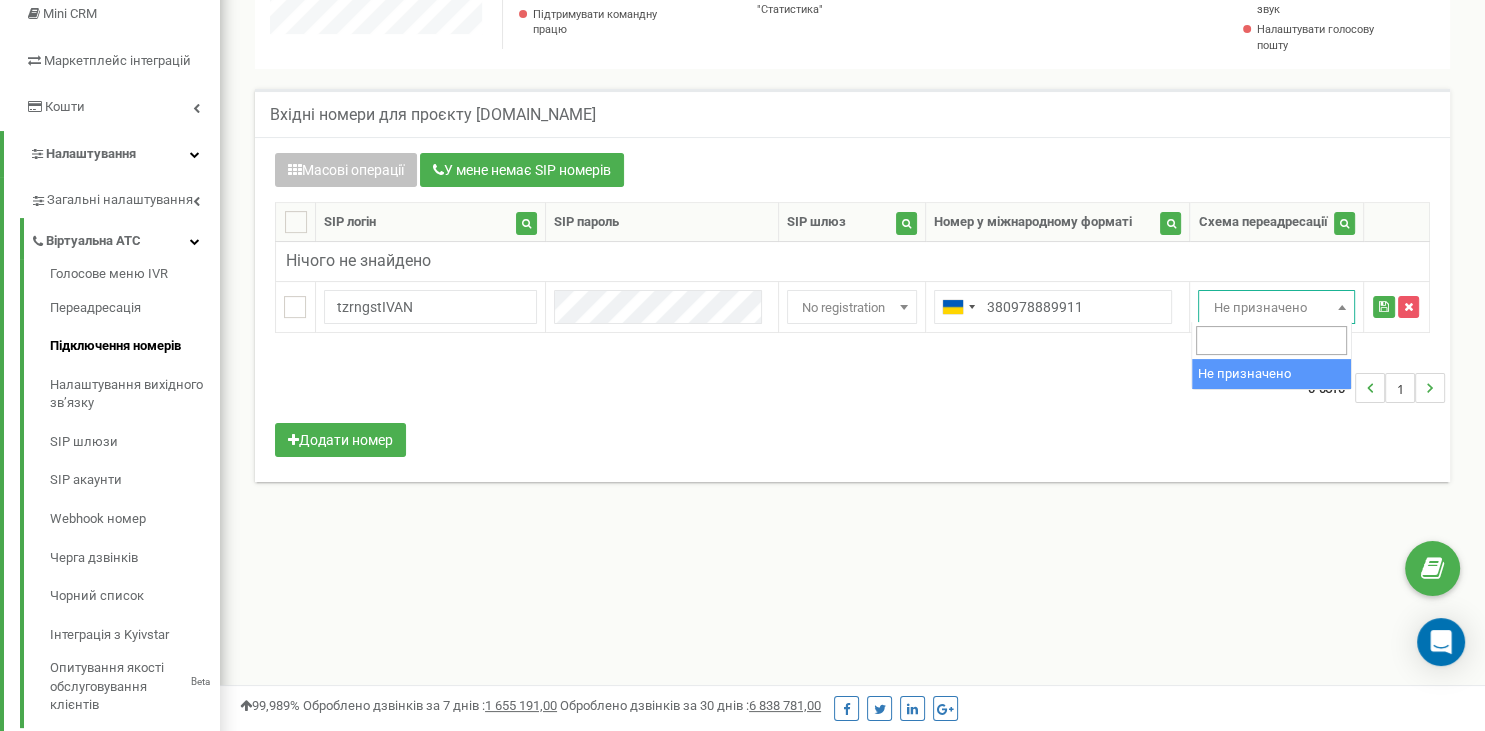 click at bounding box center (1271, 340) 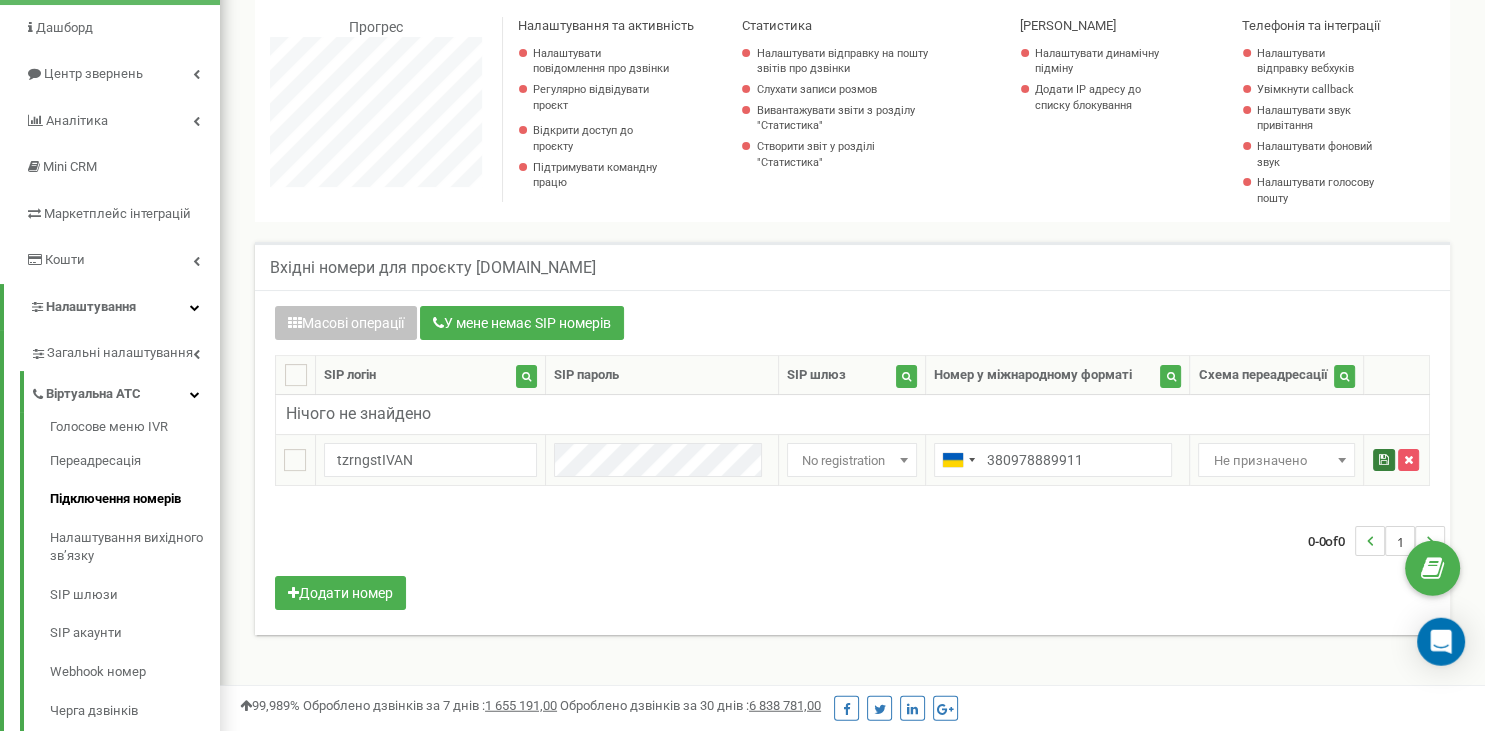 scroll, scrollTop: 105, scrollLeft: 0, axis: vertical 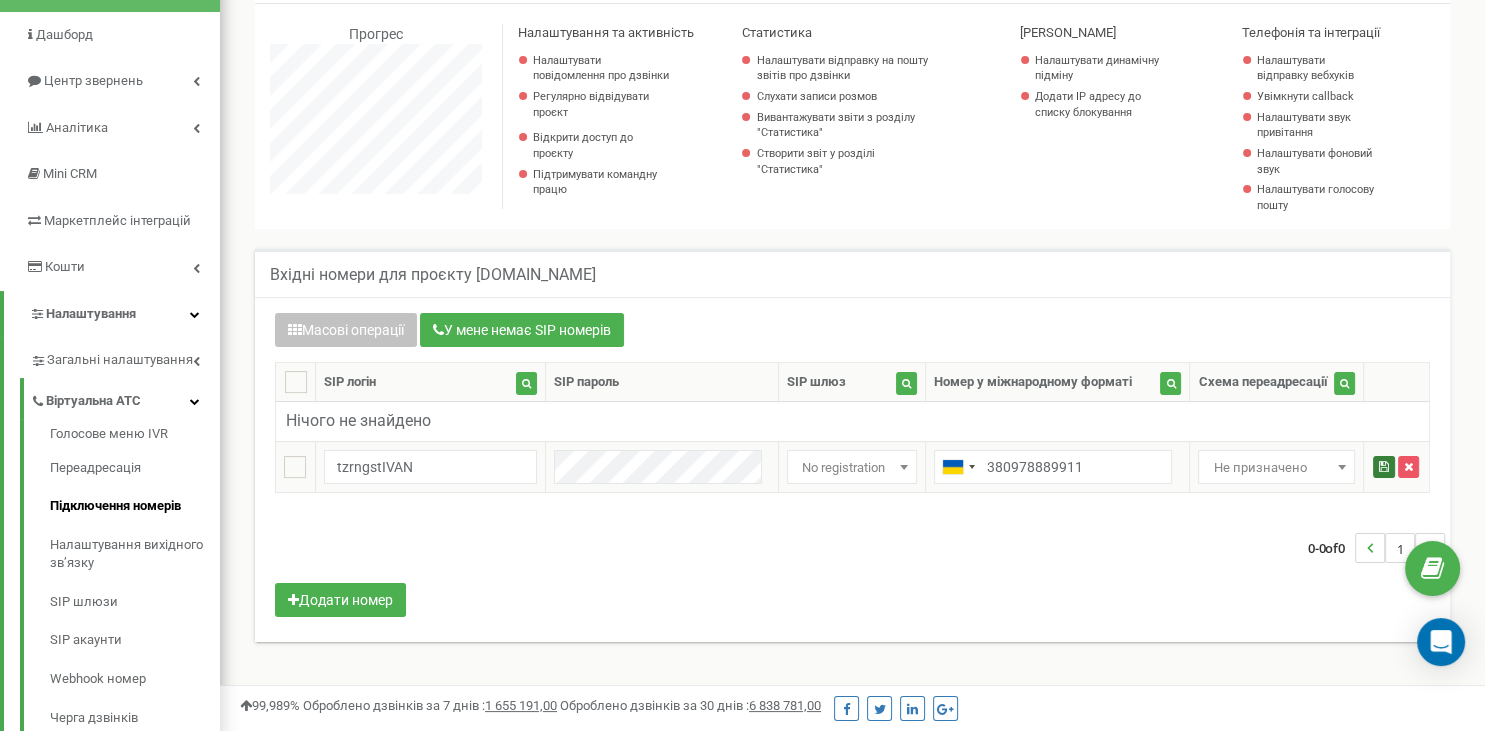 click at bounding box center (1384, 467) 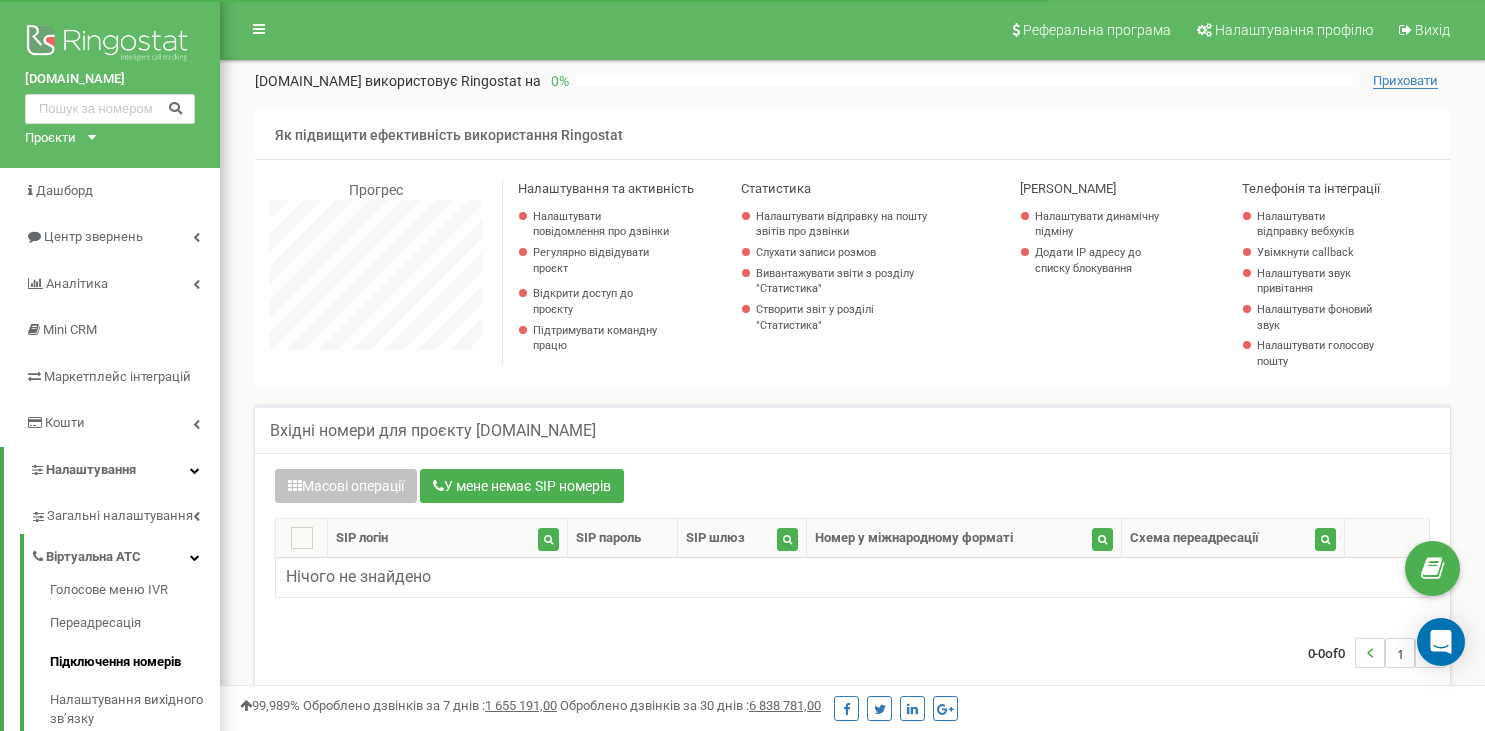 scroll, scrollTop: 0, scrollLeft: 0, axis: both 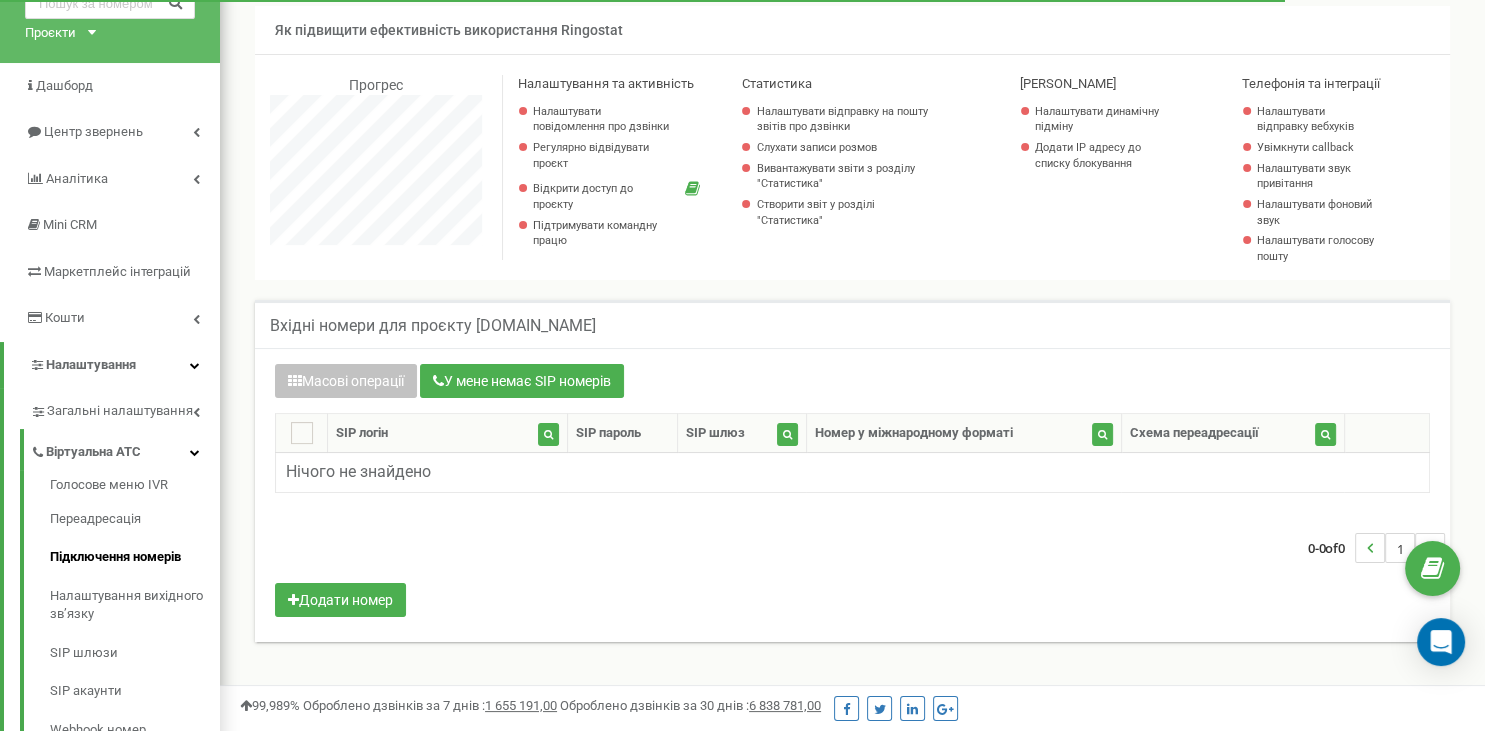 drag, startPoint x: 512, startPoint y: 270, endPoint x: 476, endPoint y: 275, distance: 36.345562 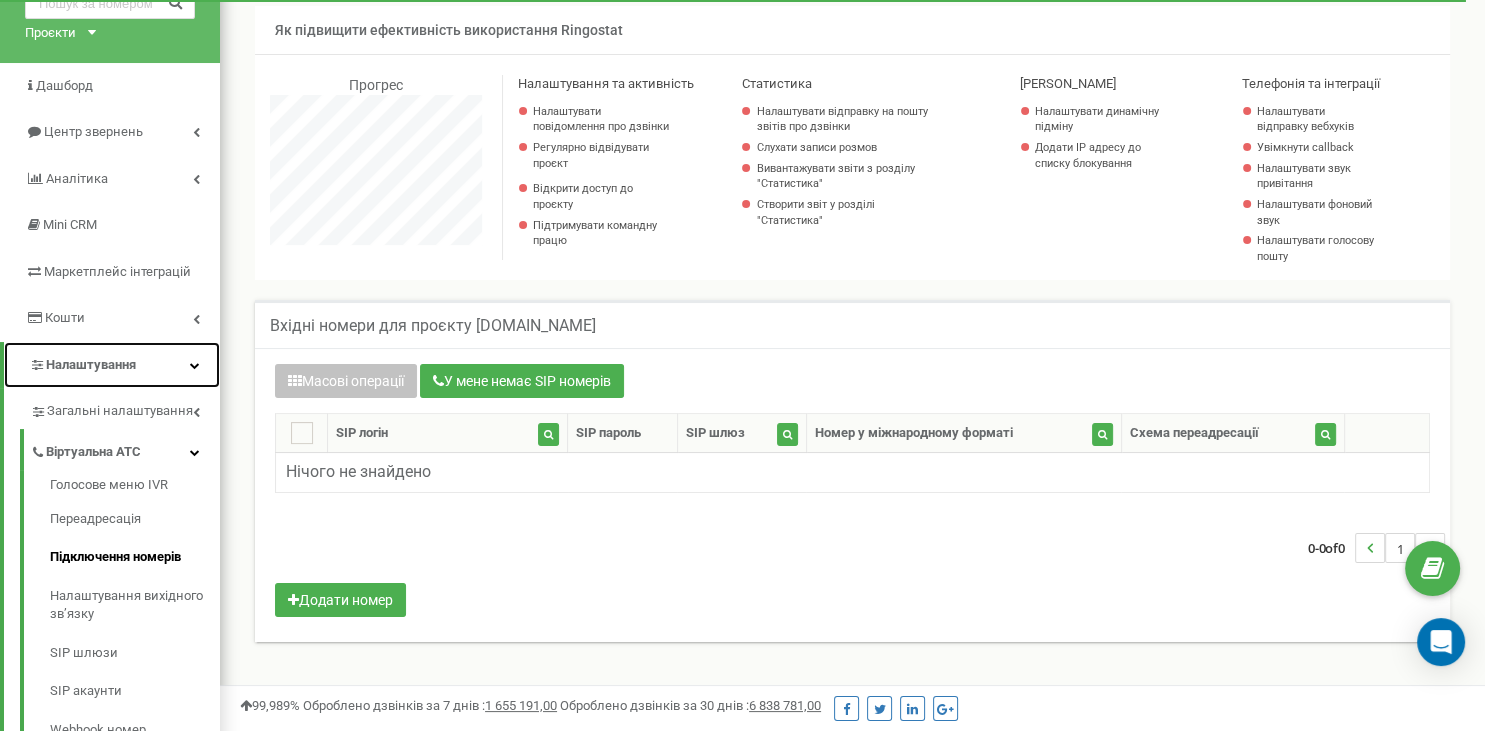 click on "Налаштування" at bounding box center (112, 365) 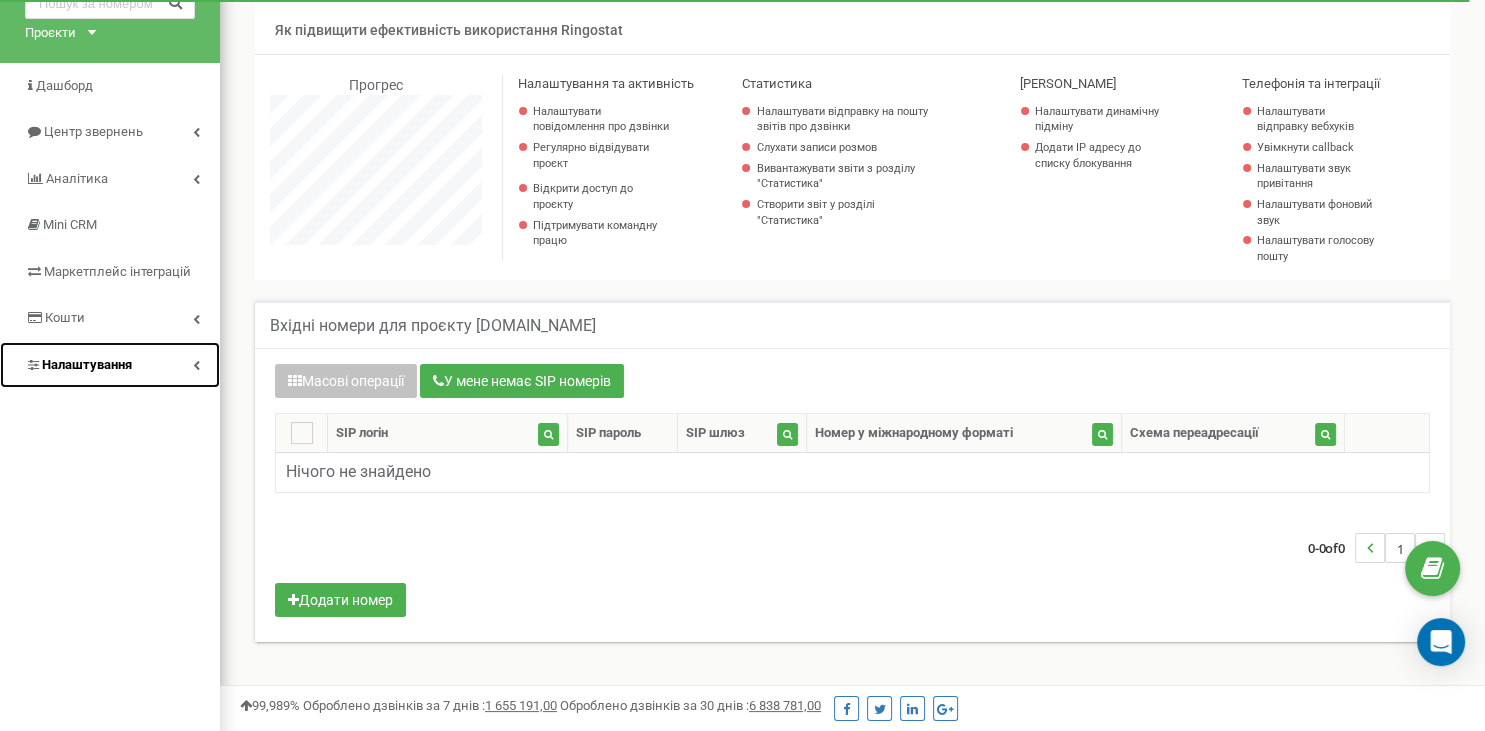 click at bounding box center [196, 365] 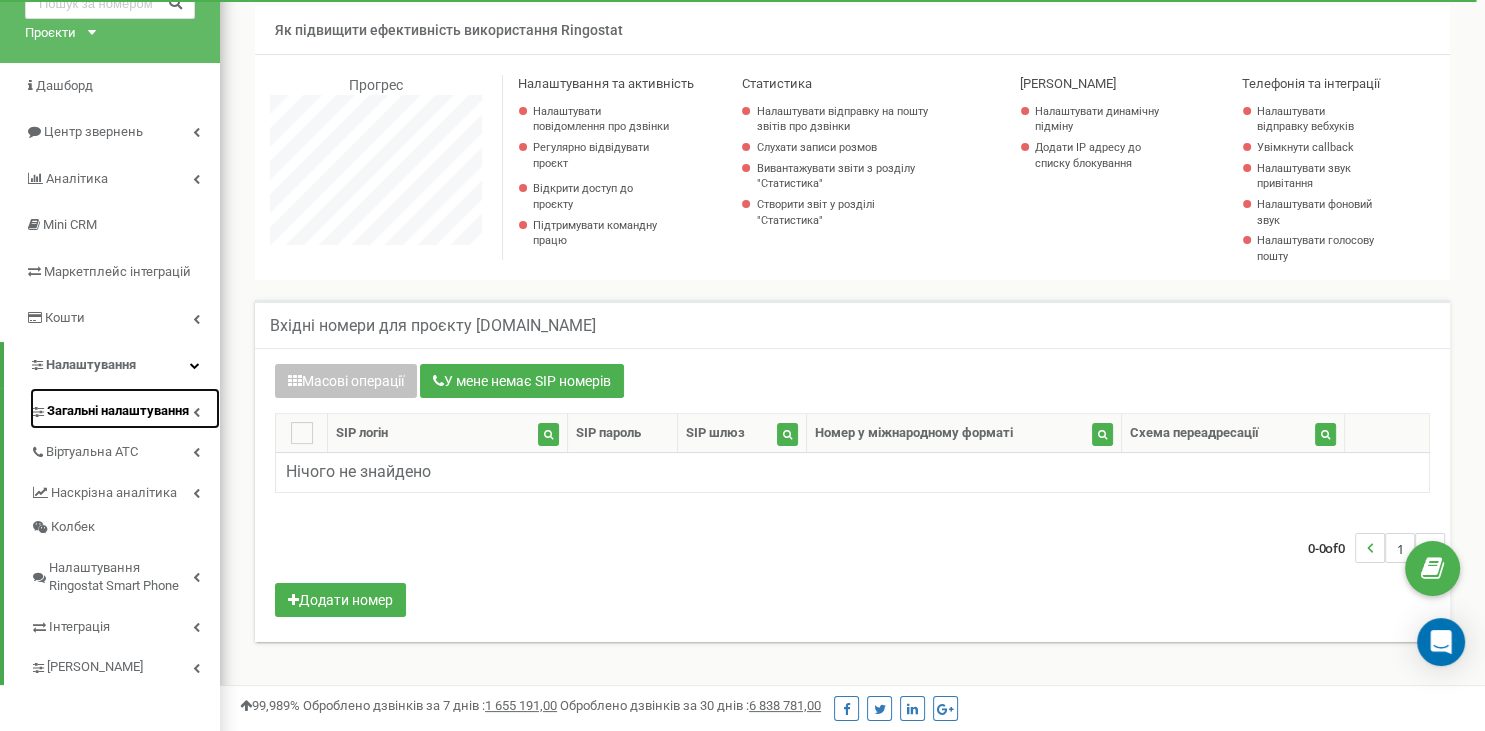 click on "Загальні налаштування" at bounding box center (118, 411) 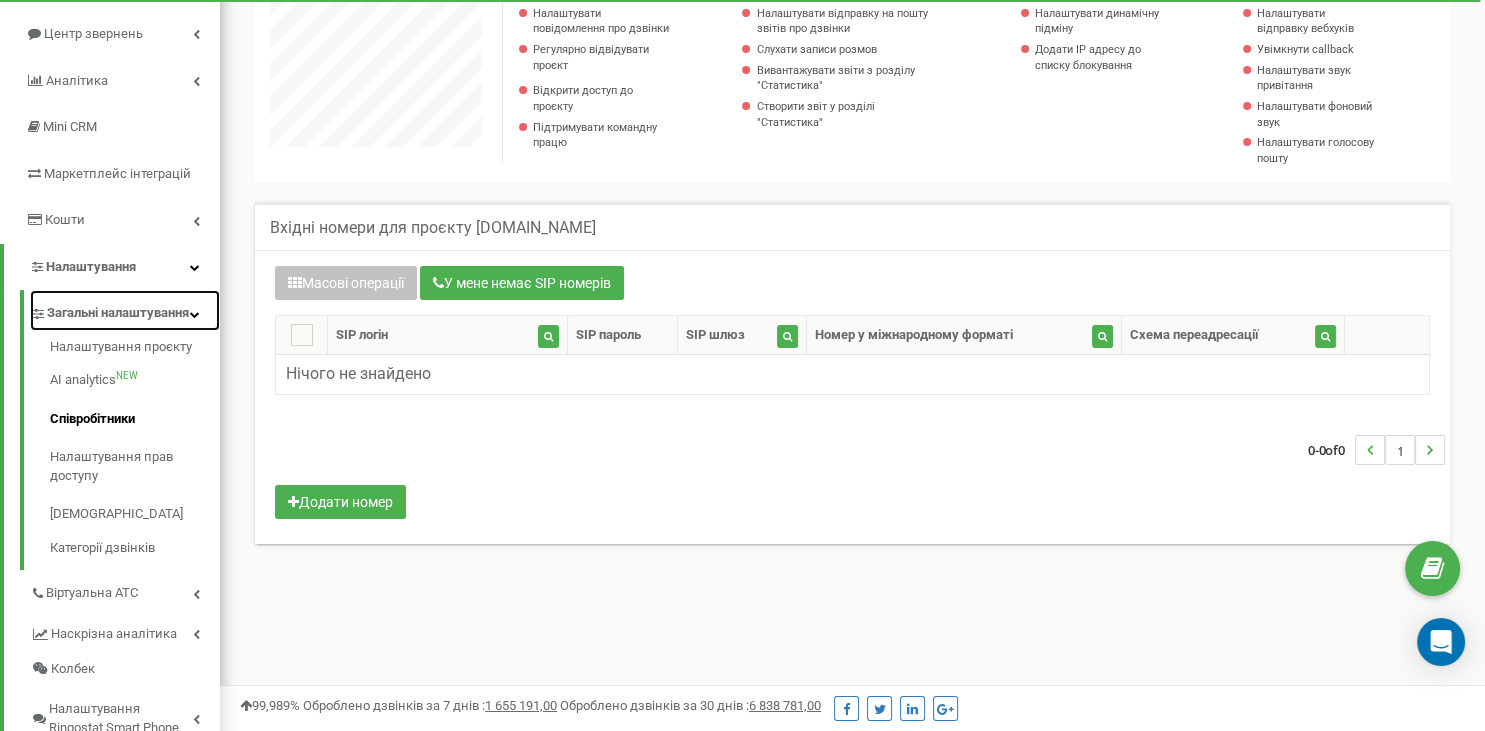 scroll, scrollTop: 211, scrollLeft: 0, axis: vertical 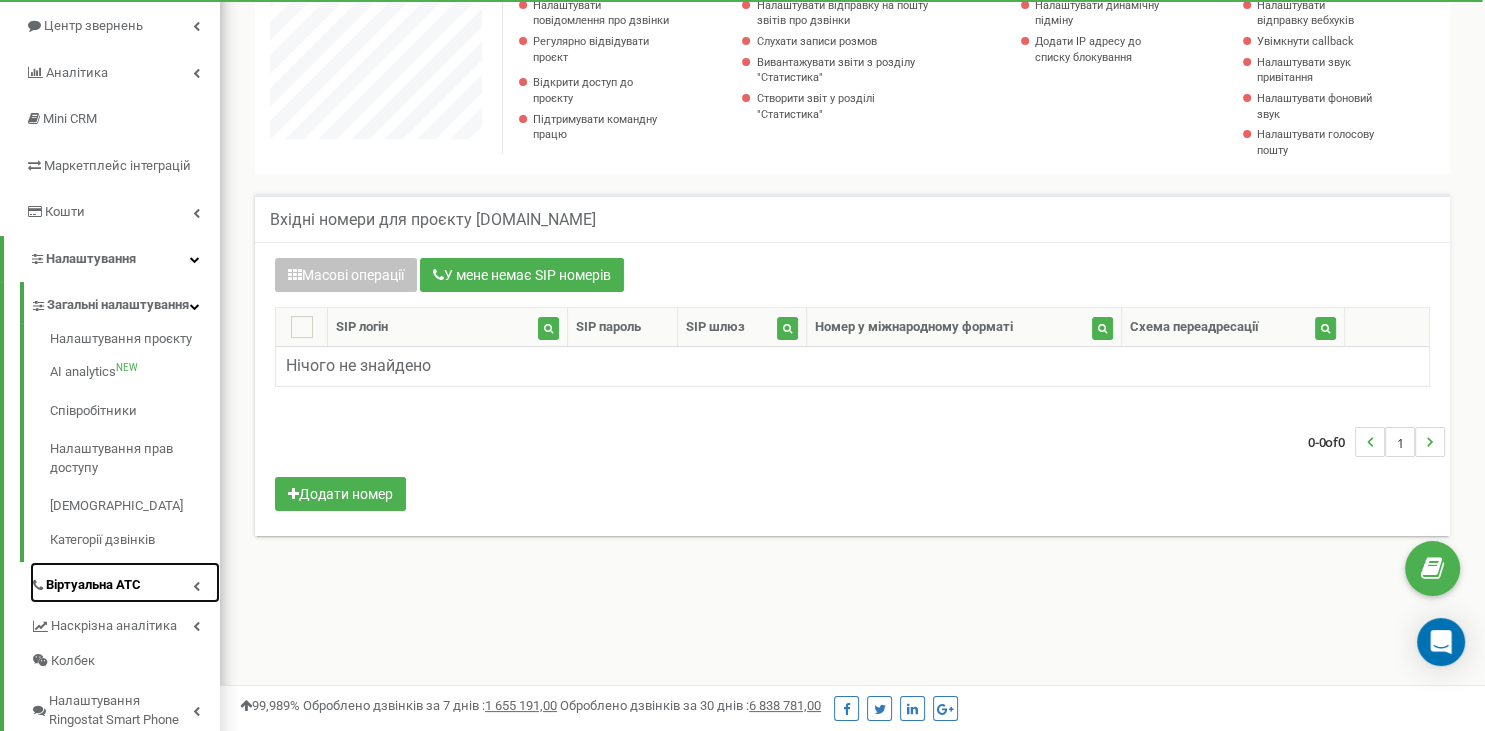 click on "Віртуальна АТС" at bounding box center [125, 582] 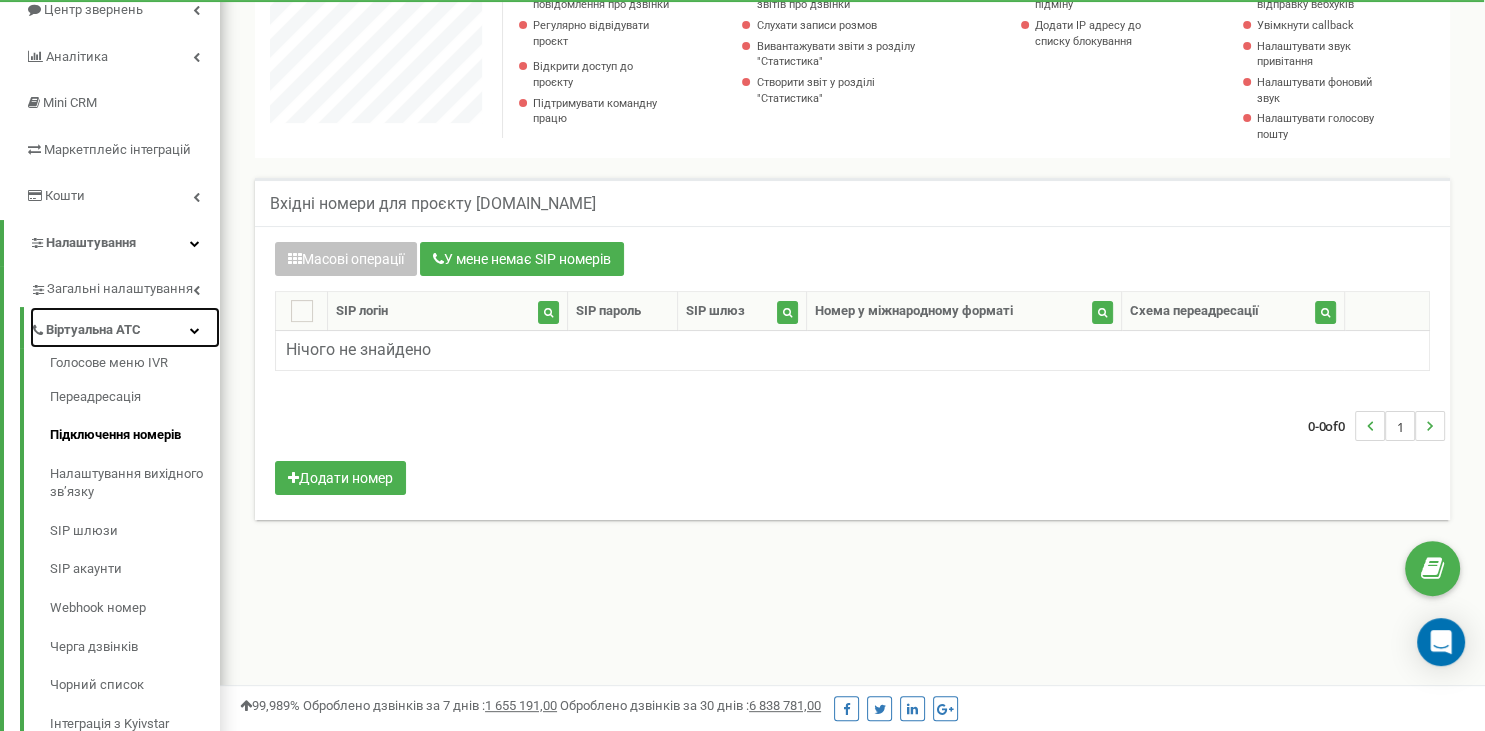 scroll, scrollTop: 211, scrollLeft: 0, axis: vertical 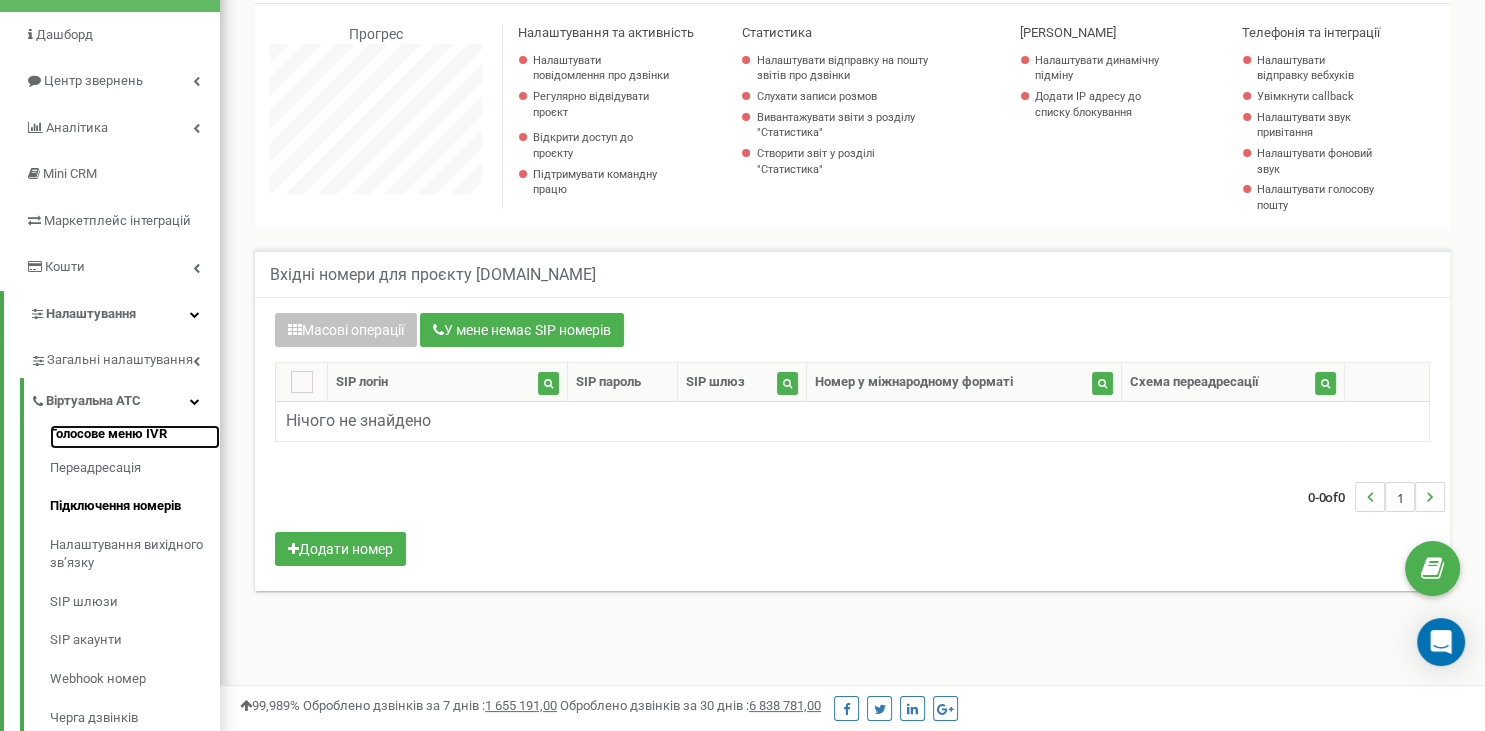 click on "Голосове меню IVR" at bounding box center (135, 437) 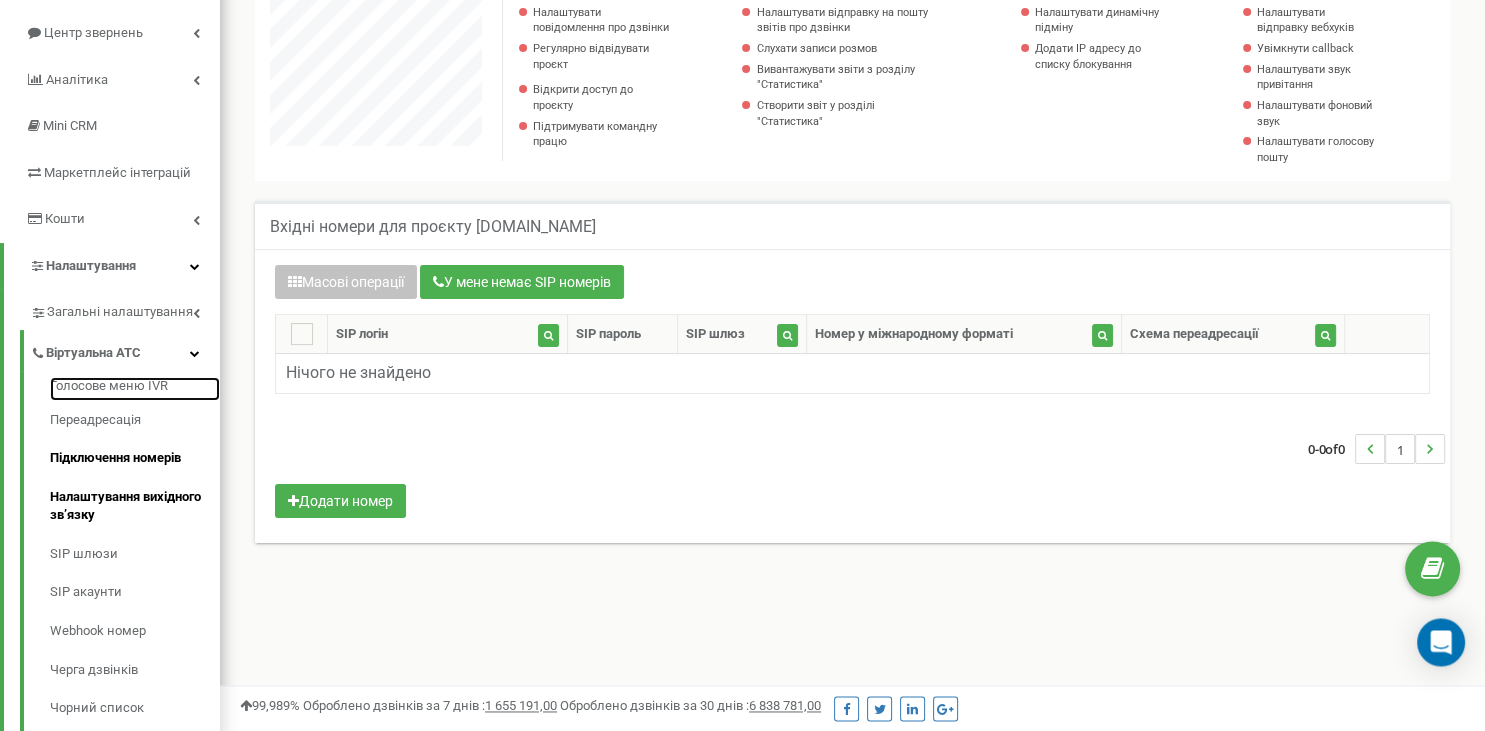 scroll, scrollTop: 261, scrollLeft: 0, axis: vertical 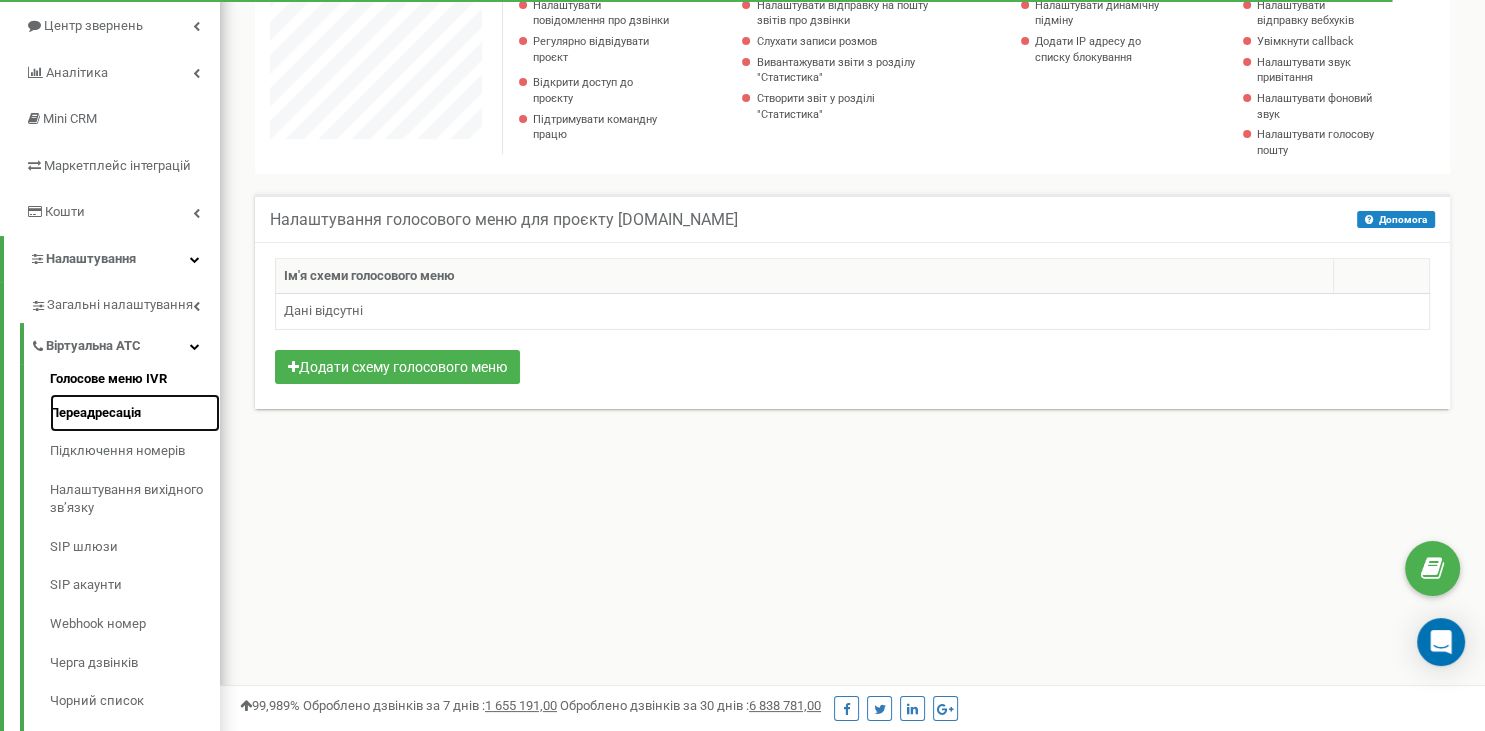 click on "Переадресація" at bounding box center (135, 413) 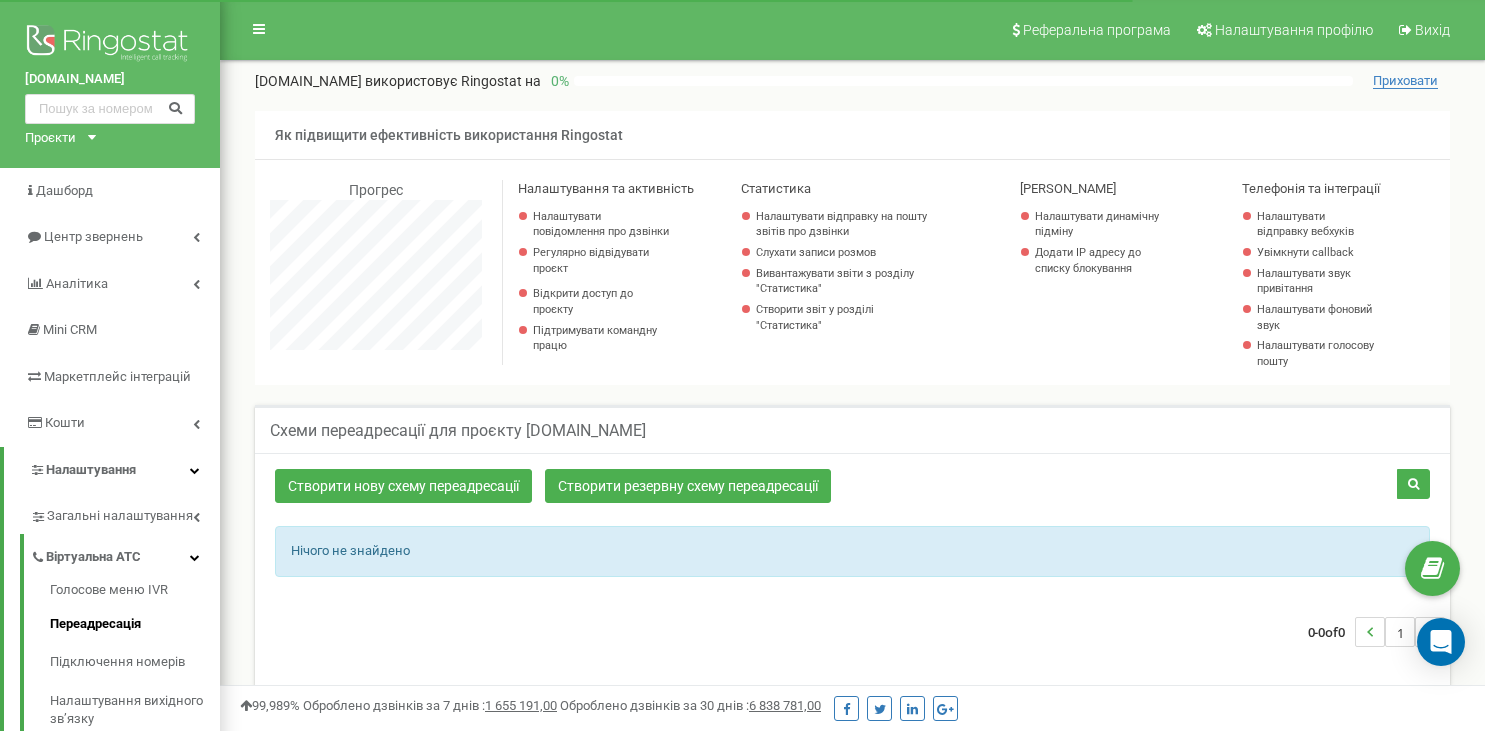 scroll, scrollTop: 211, scrollLeft: 0, axis: vertical 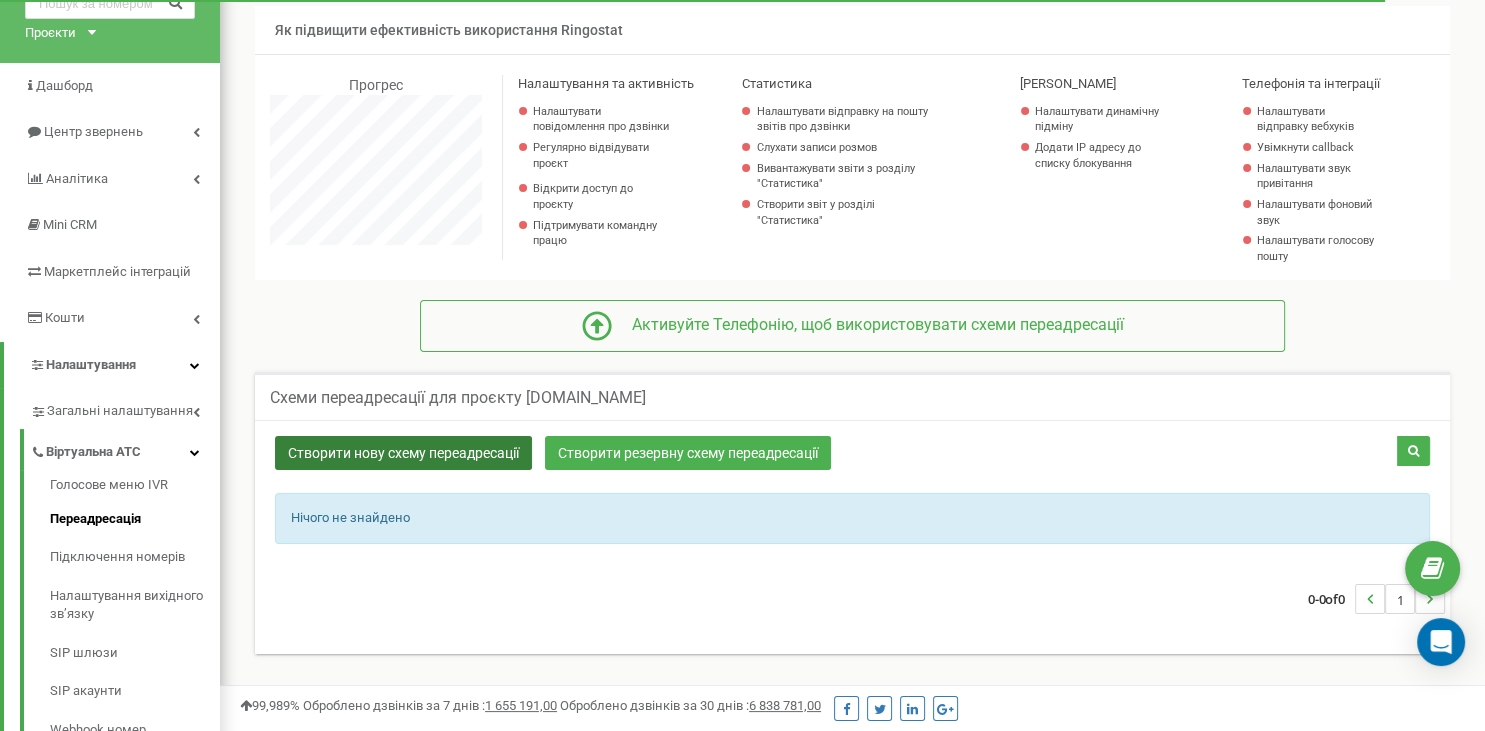 click on "Схеми переадресації для проєкту [DOMAIN_NAME]" at bounding box center (852, 396) 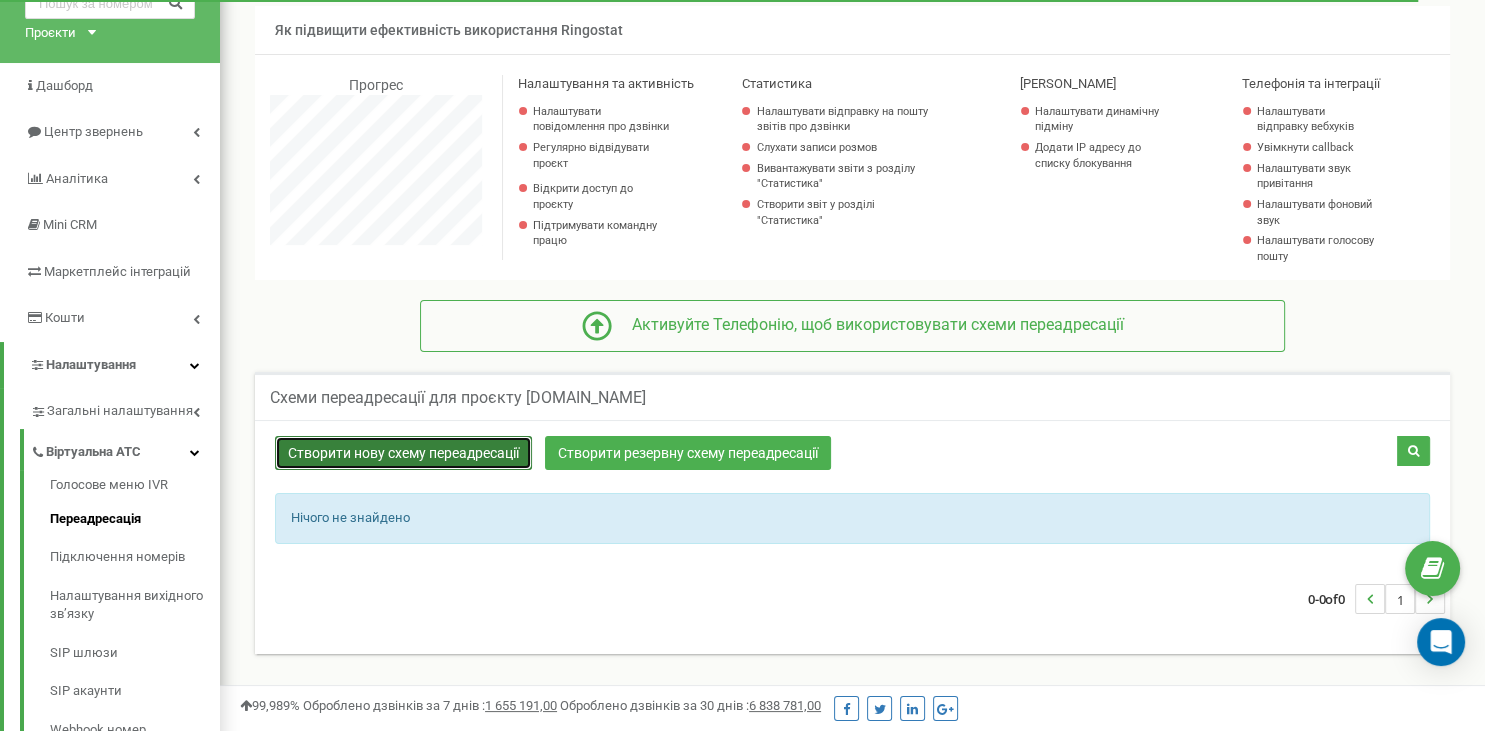 click on "Створити нову схему переадресації" at bounding box center [403, 453] 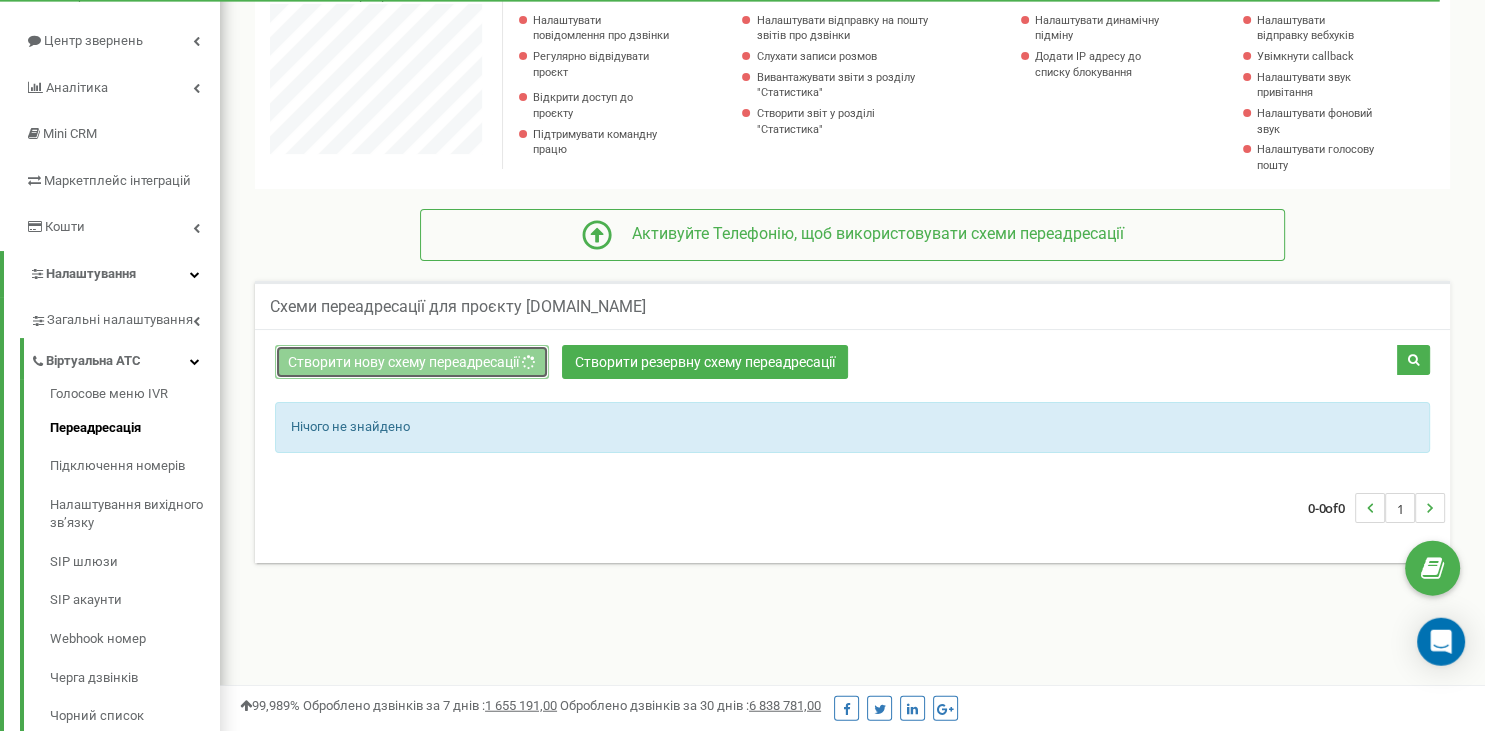 scroll, scrollTop: 211, scrollLeft: 0, axis: vertical 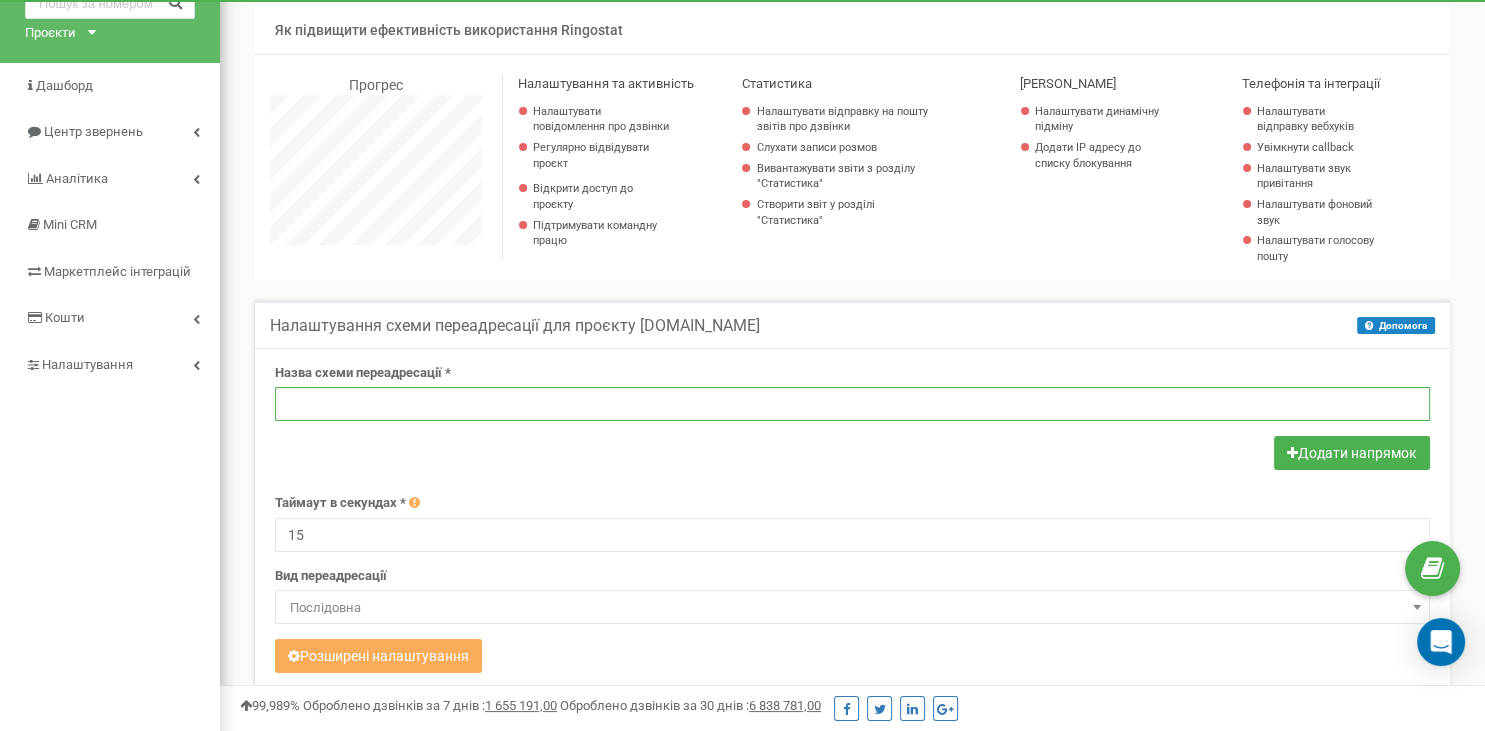 click at bounding box center [852, 404] 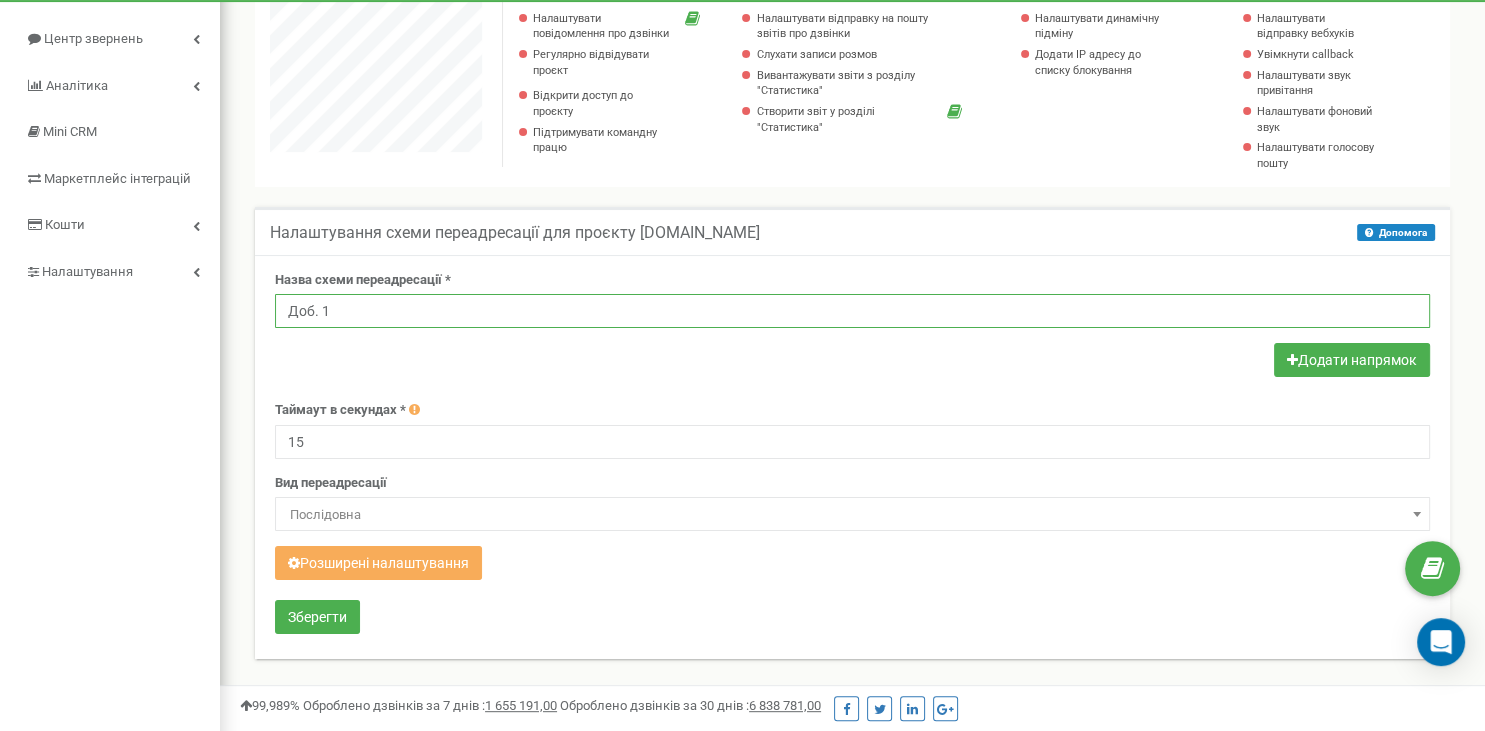scroll, scrollTop: 211, scrollLeft: 0, axis: vertical 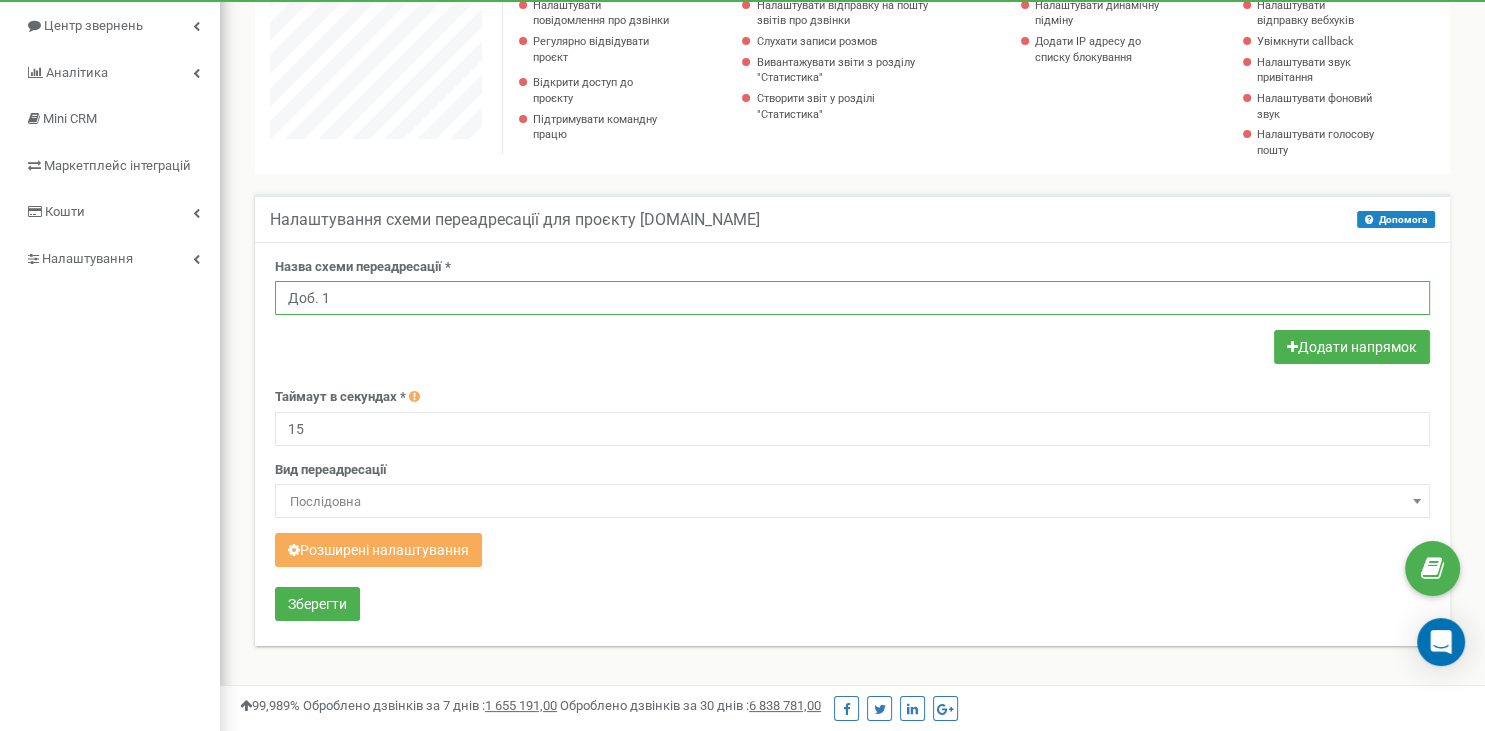 type on "Доб. 1" 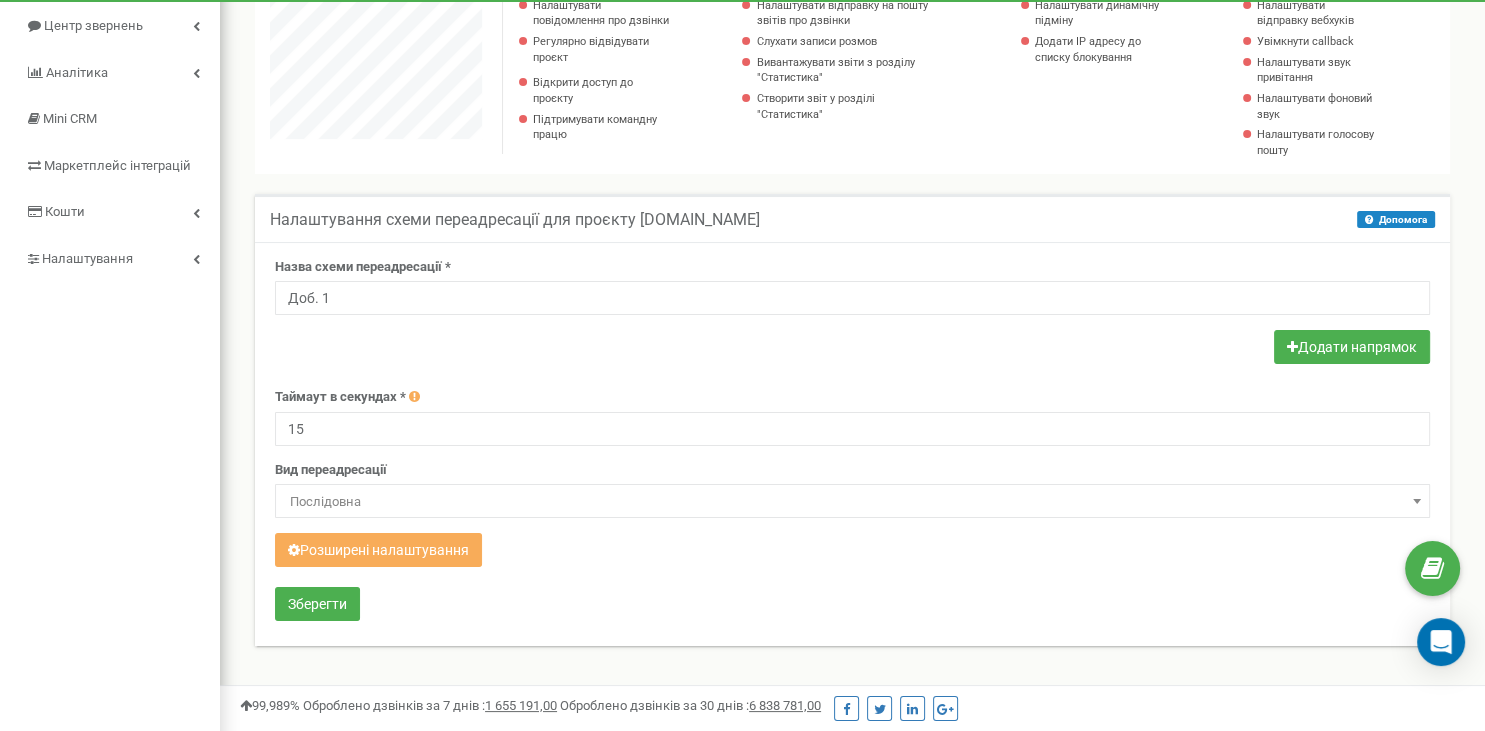 click on "Послідовна" at bounding box center [852, 502] 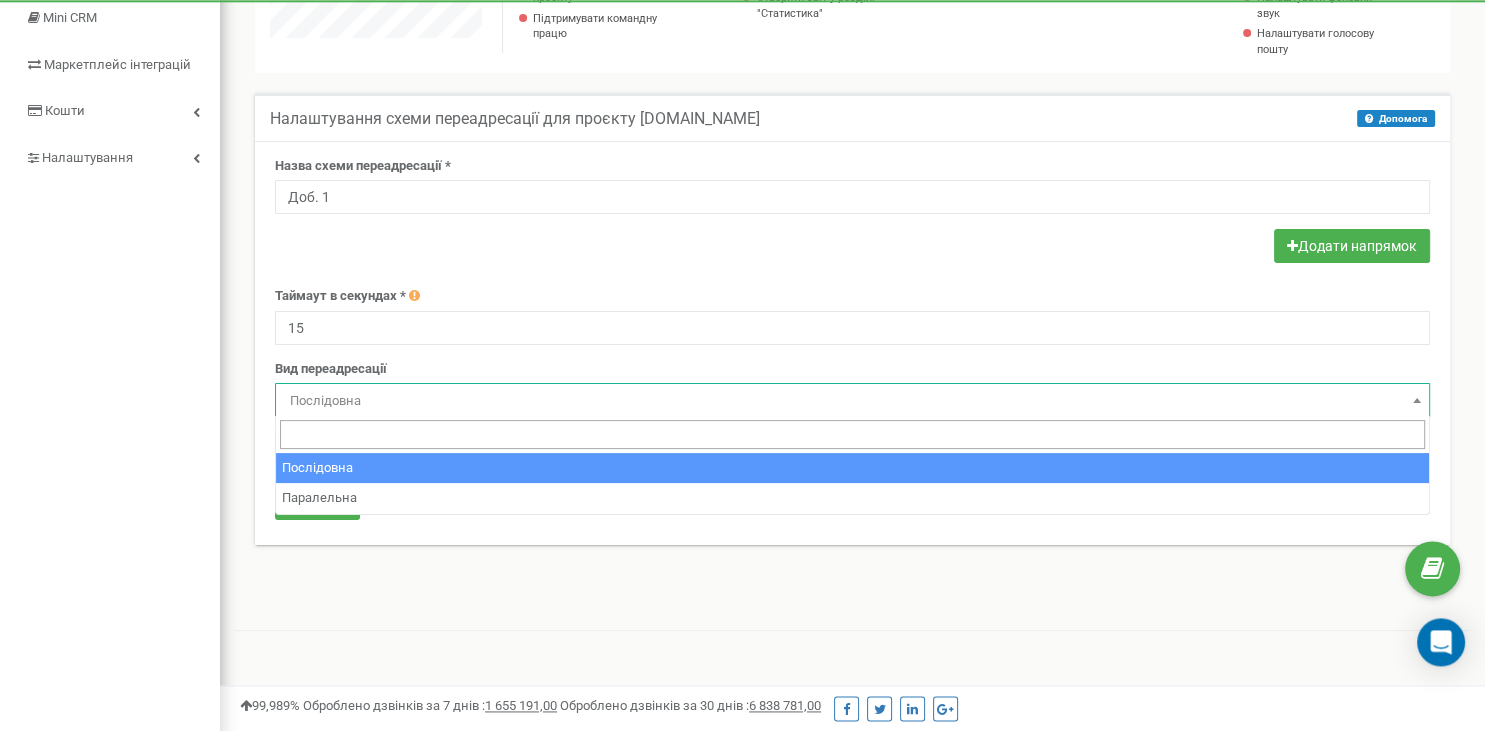 scroll, scrollTop: 316, scrollLeft: 0, axis: vertical 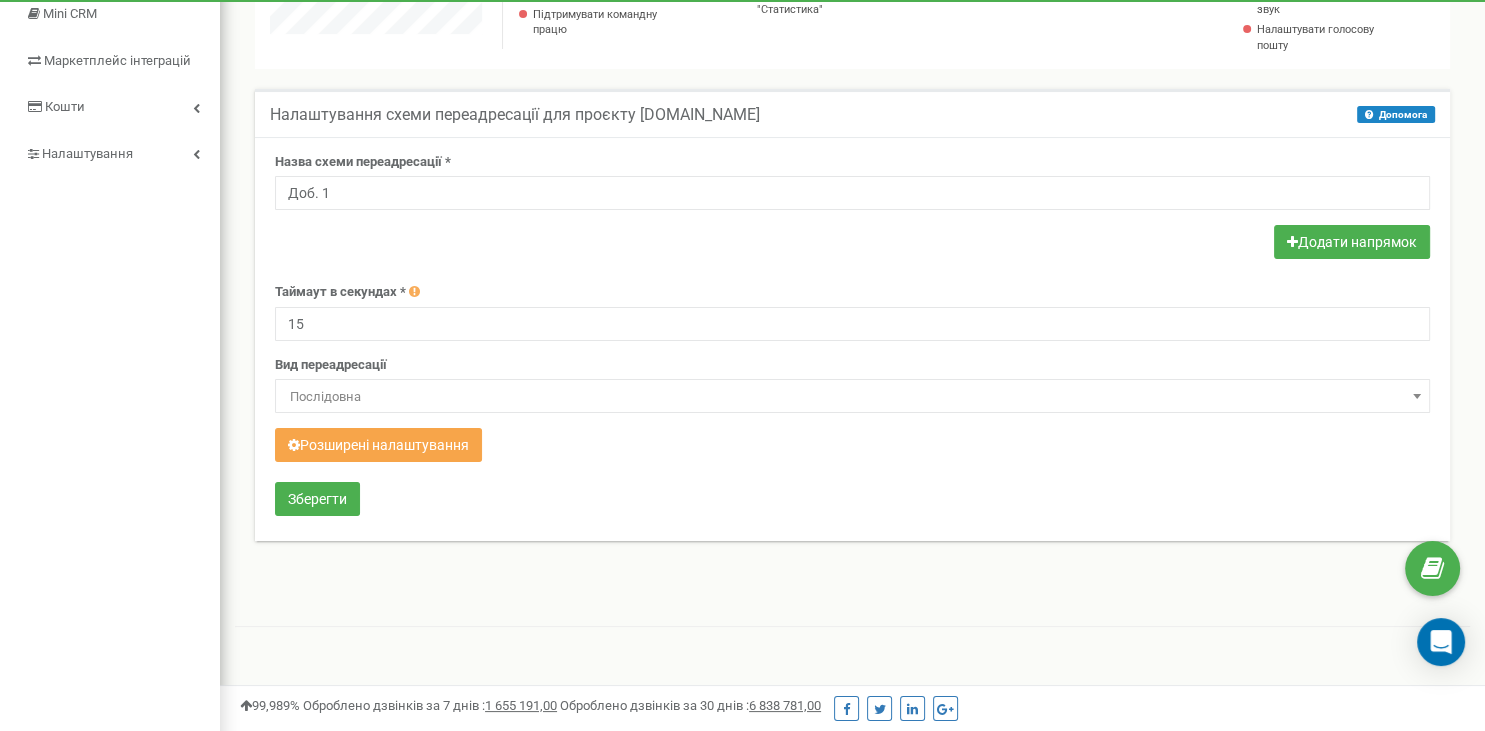 click on "Розширені налаштування" at bounding box center [378, 445] 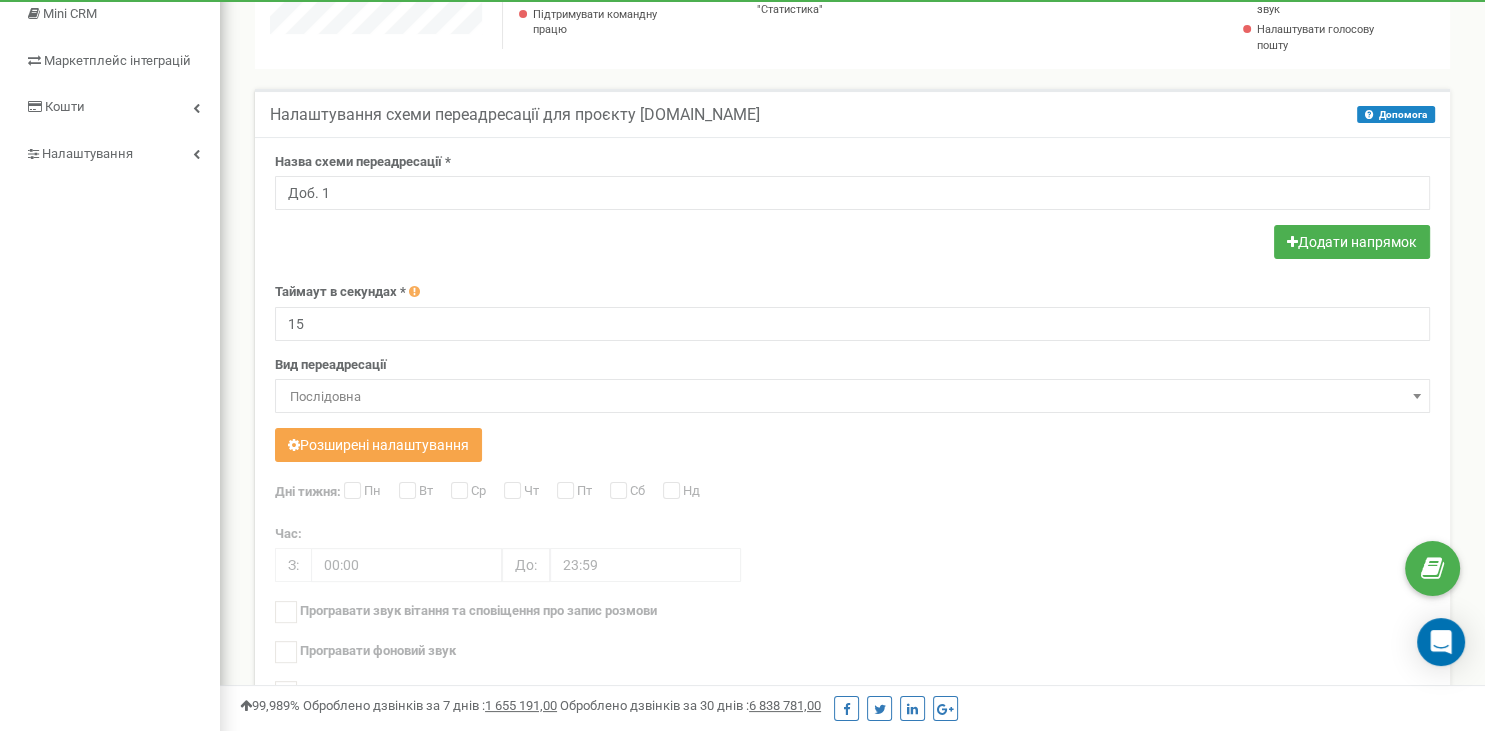 scroll, scrollTop: 998744, scrollLeft: 998735, axis: both 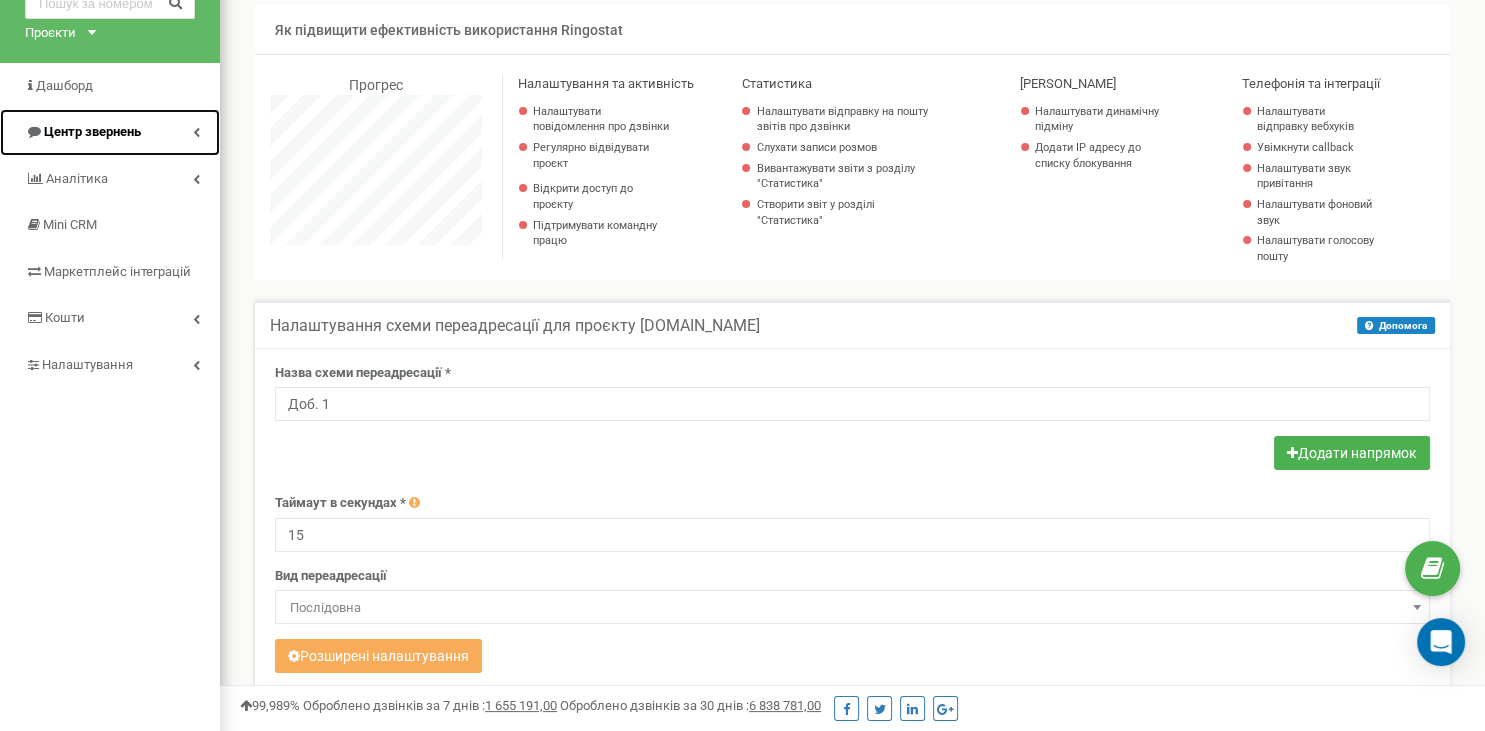 click at bounding box center [196, 132] 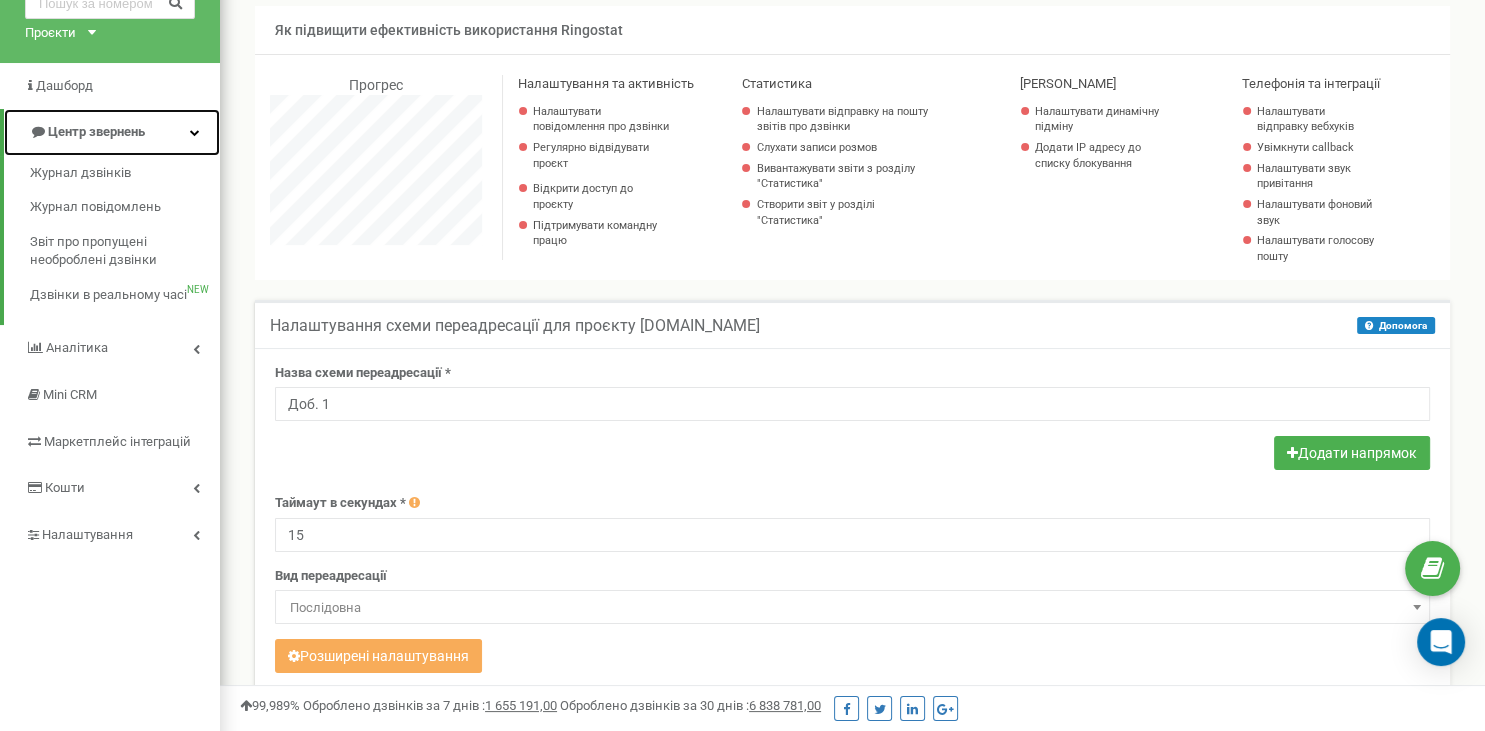 click at bounding box center (195, 132) 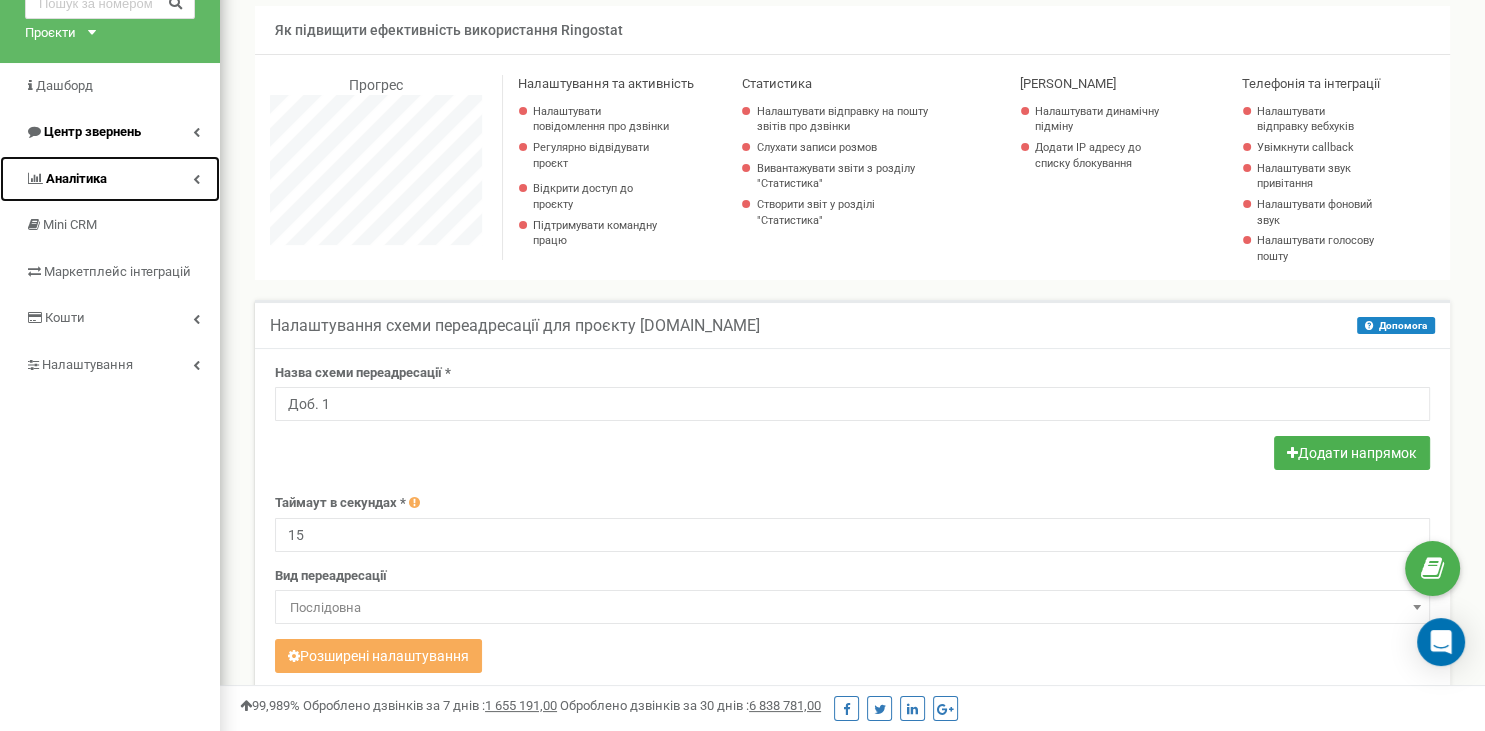 click on "Аналiтика" at bounding box center [110, 179] 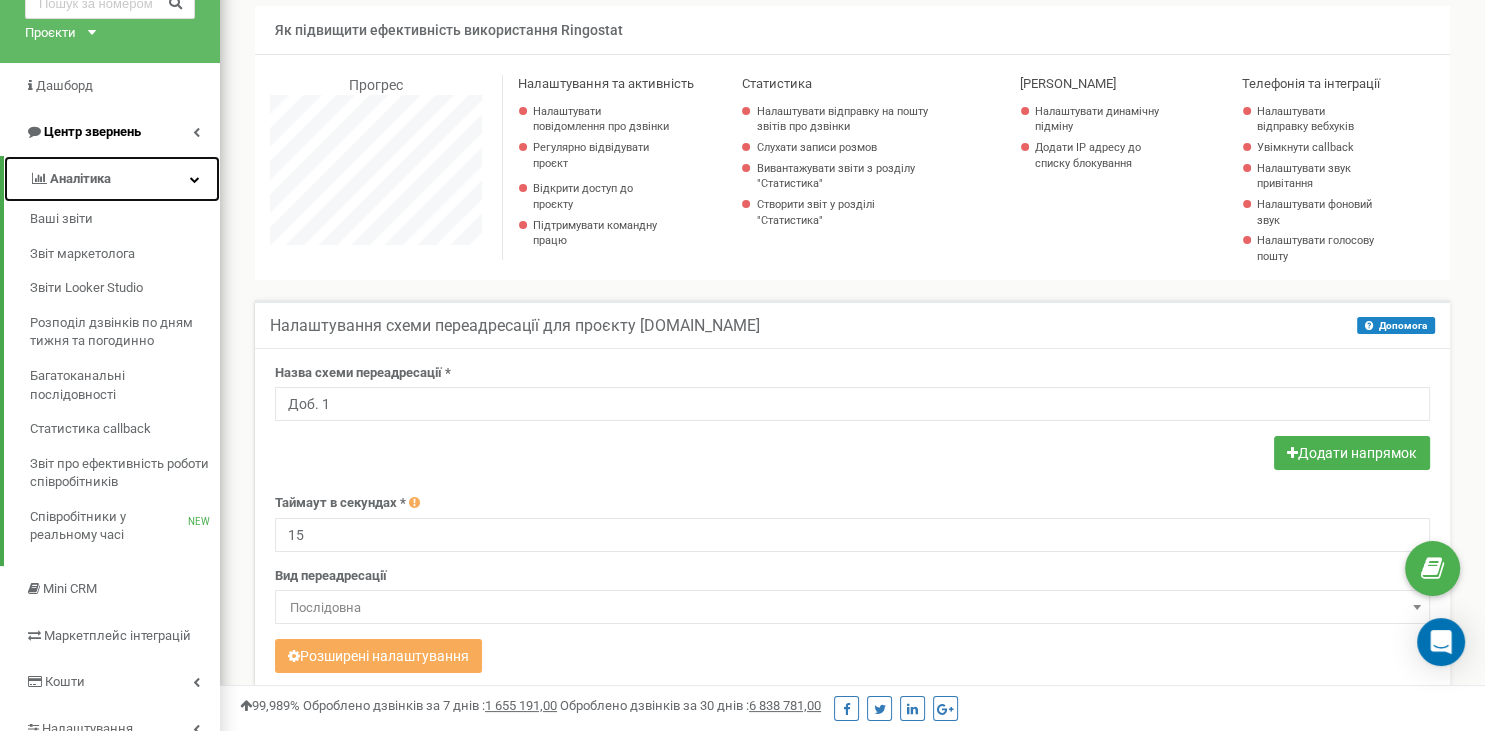 click on "Аналiтика" at bounding box center (112, 179) 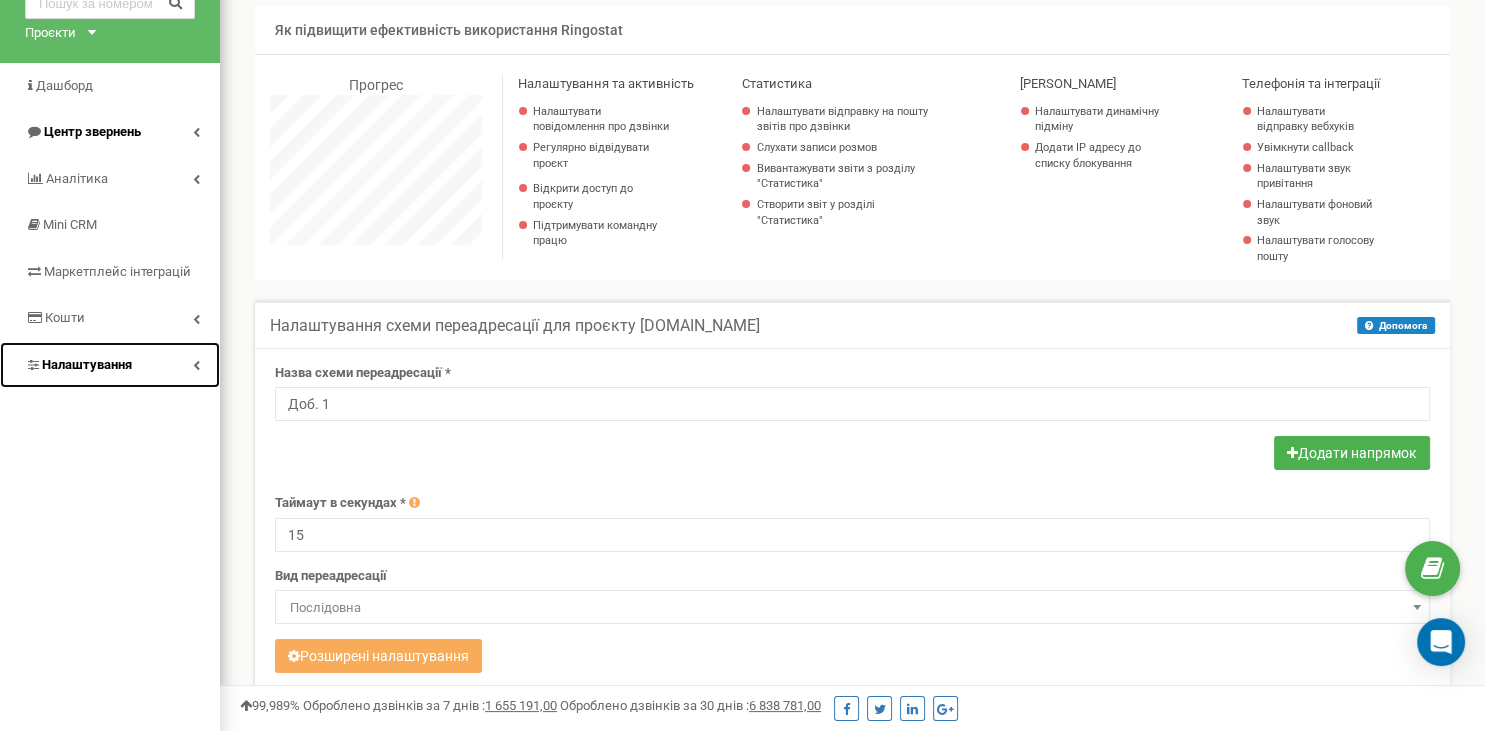 click at bounding box center [196, 365] 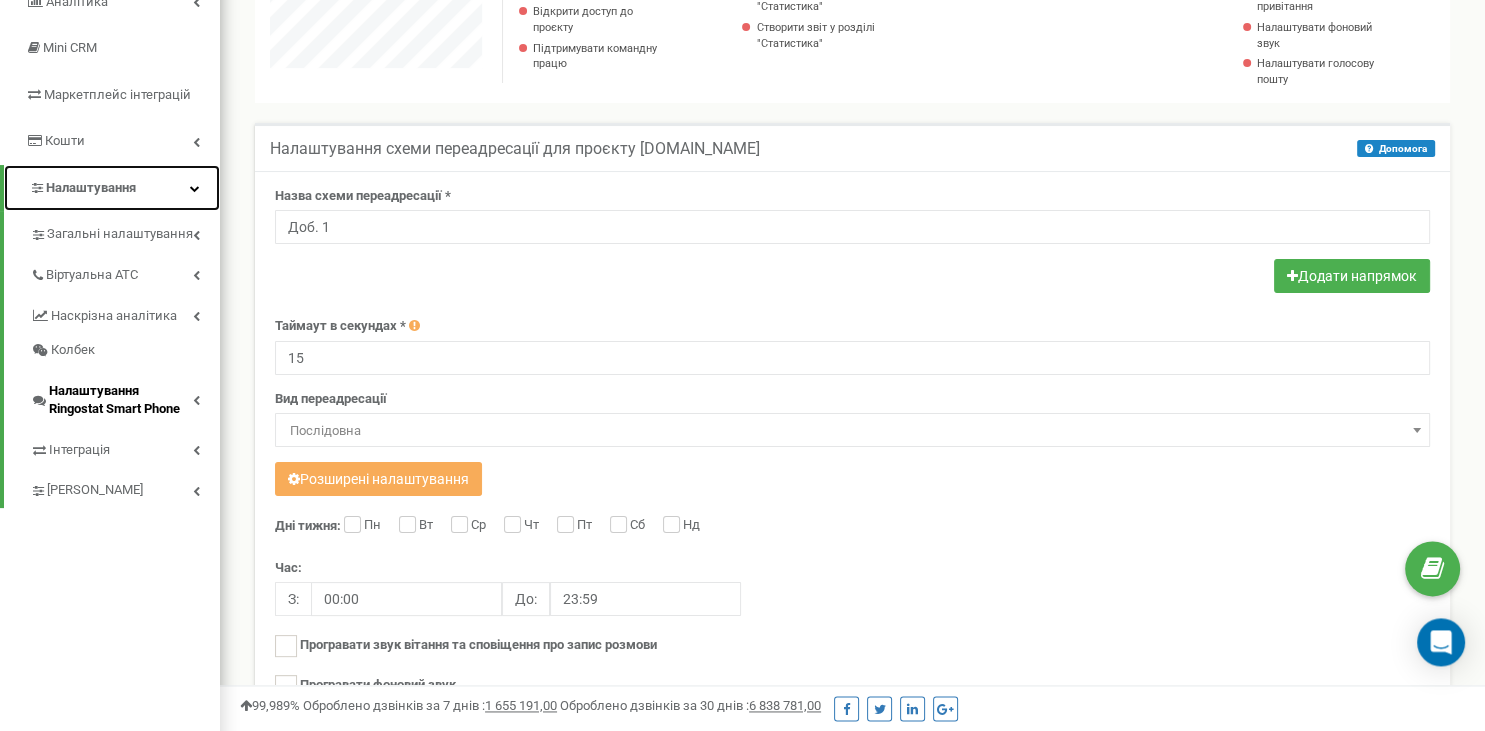 scroll, scrollTop: 316, scrollLeft: 0, axis: vertical 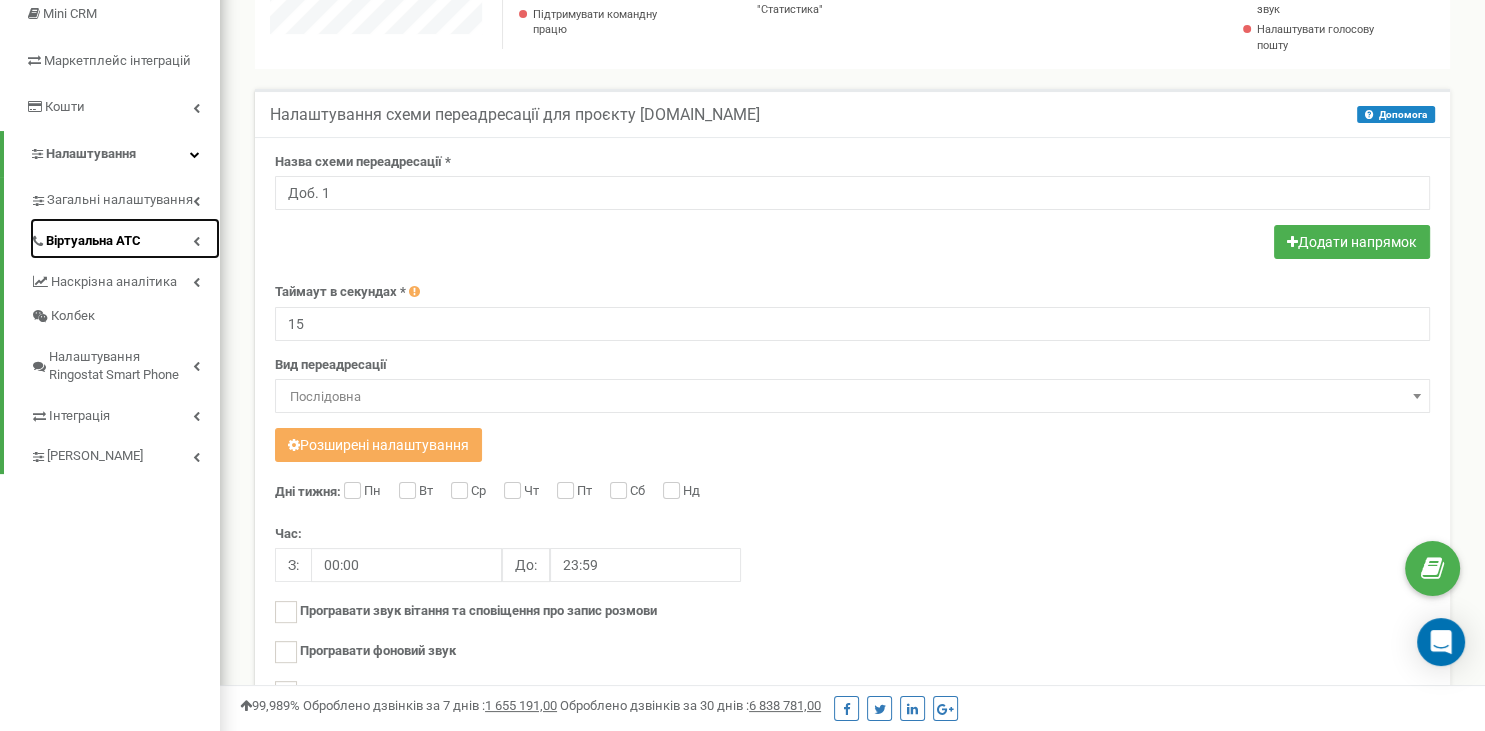 click on "Віртуальна АТС" at bounding box center (125, 238) 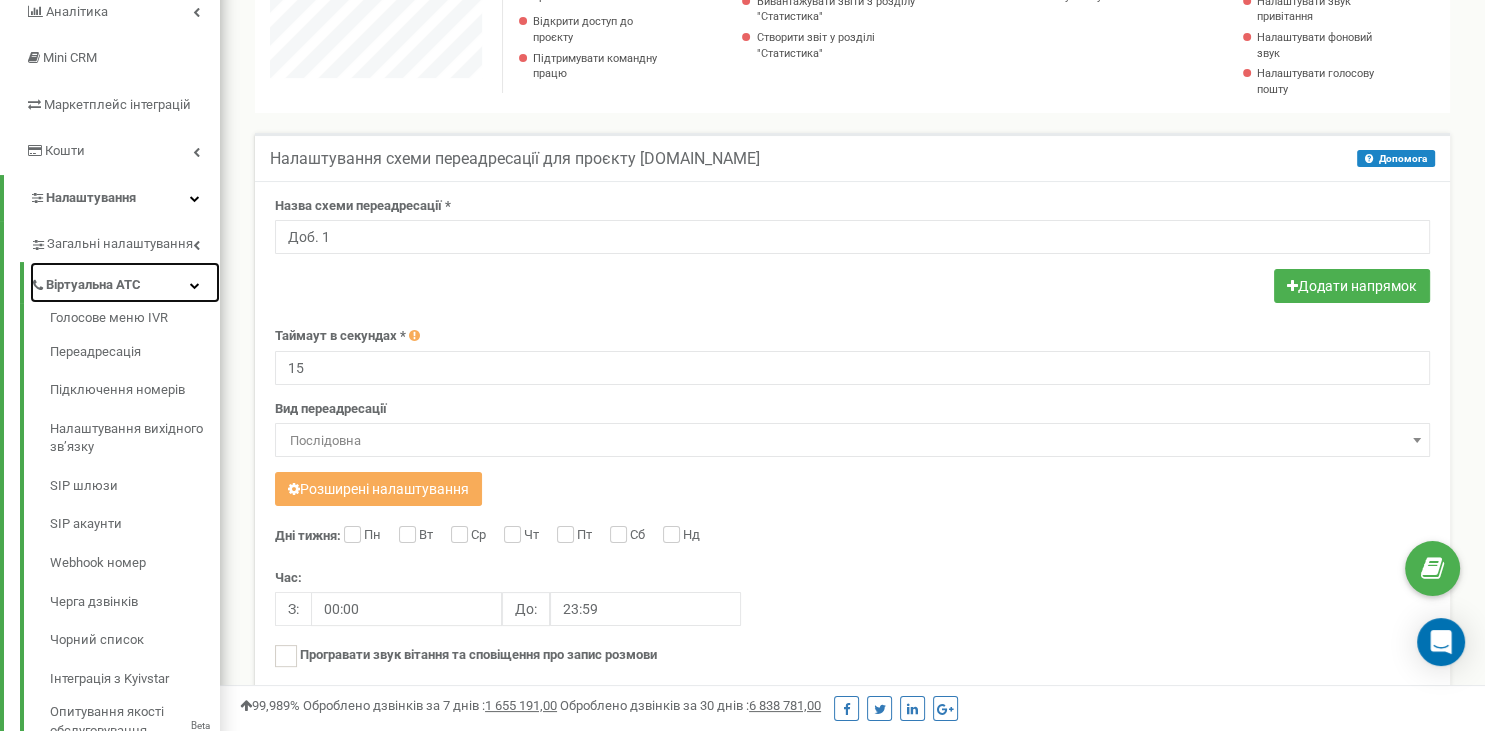 scroll, scrollTop: 105, scrollLeft: 0, axis: vertical 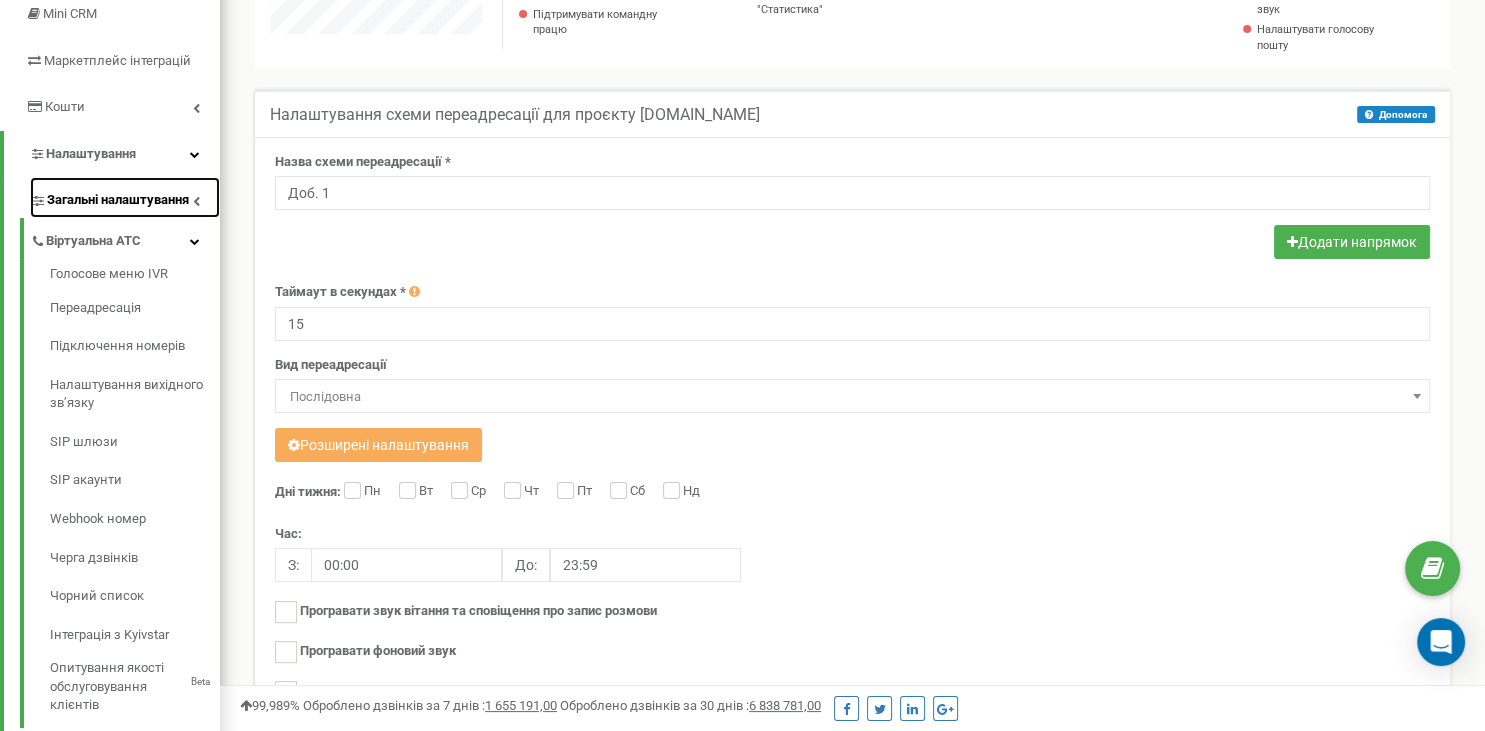 click on "Загальні налаштування" at bounding box center [125, 197] 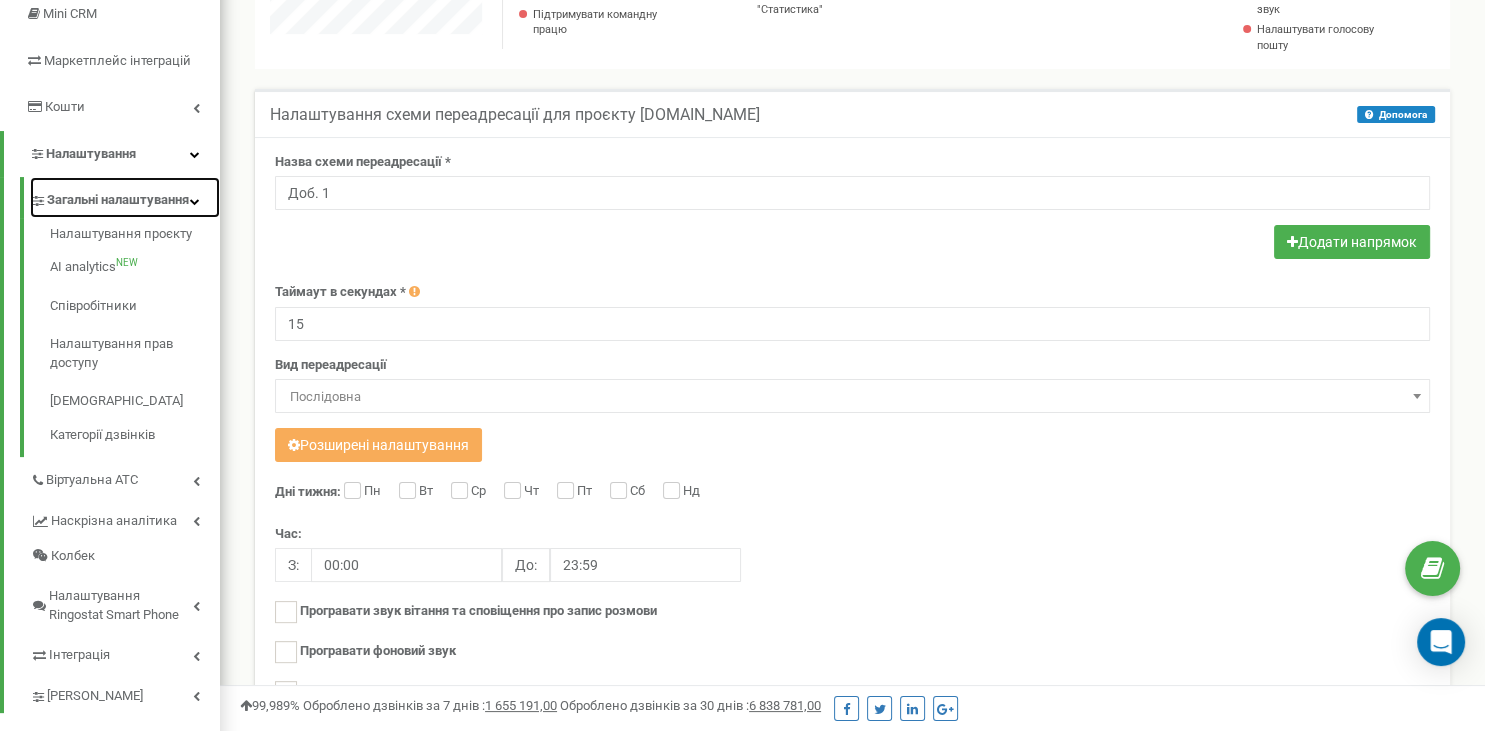click on "Загальні налаштування" at bounding box center (125, 197) 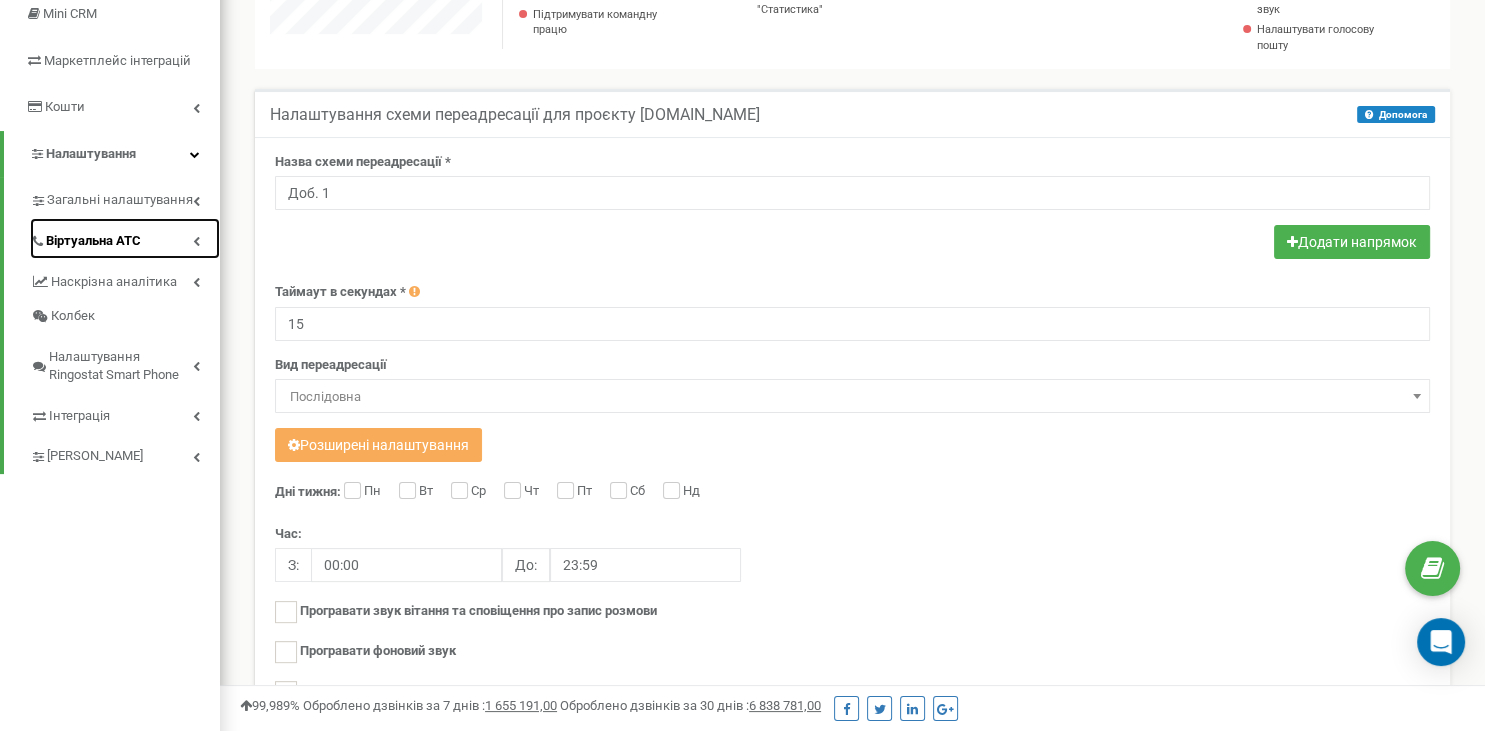 click on "Віртуальна АТС" at bounding box center [125, 238] 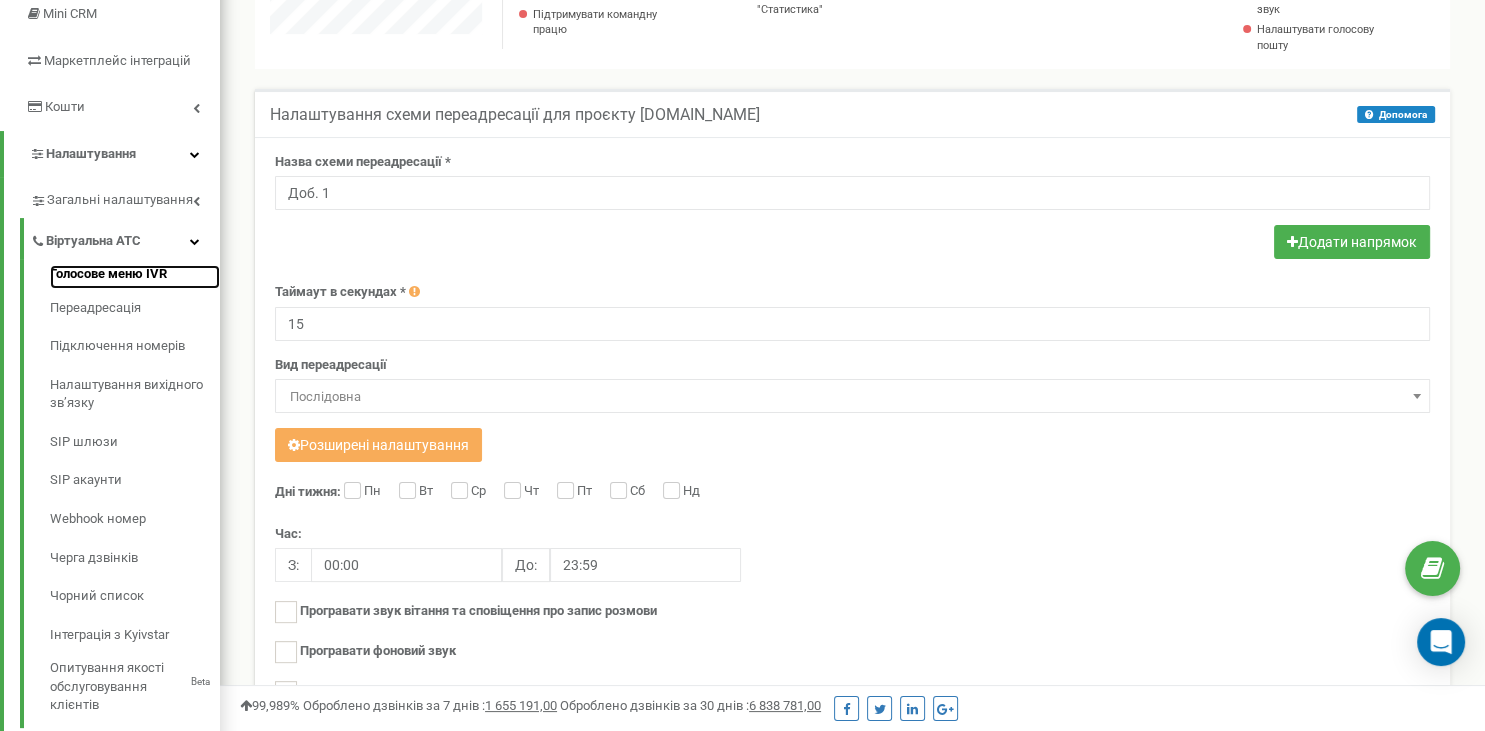 click on "Голосове меню IVR" at bounding box center (135, 277) 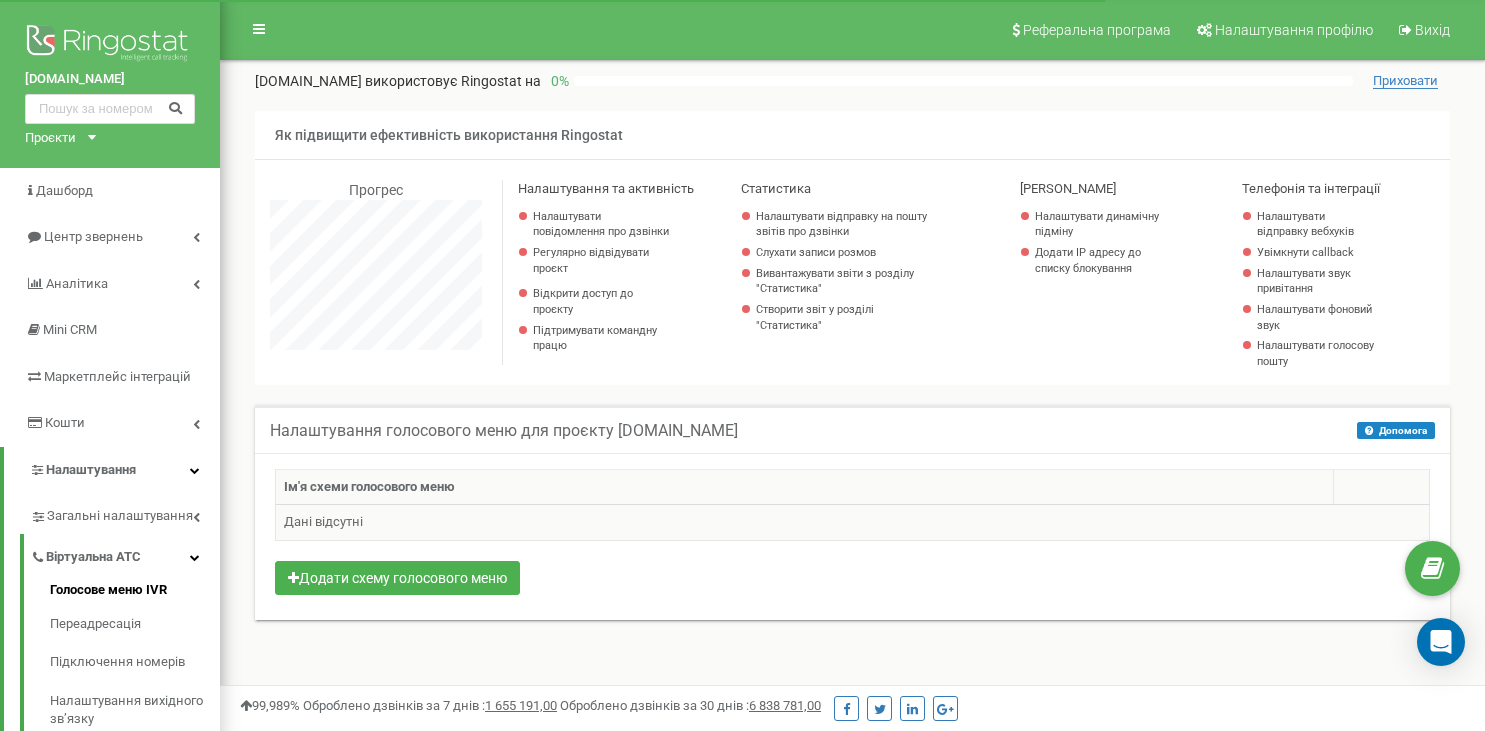 scroll, scrollTop: 106, scrollLeft: 0, axis: vertical 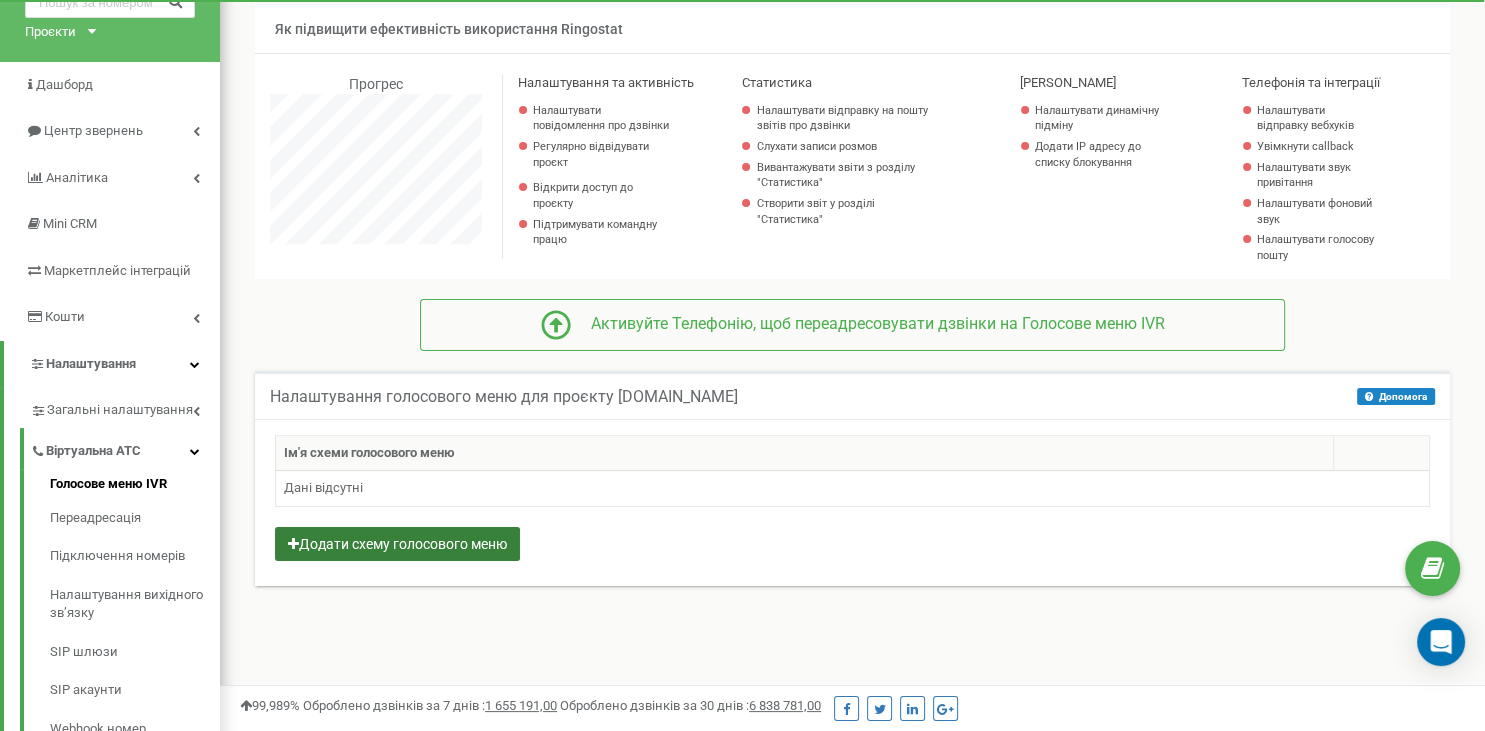 click on "Додати схему голосового меню" at bounding box center (397, 544) 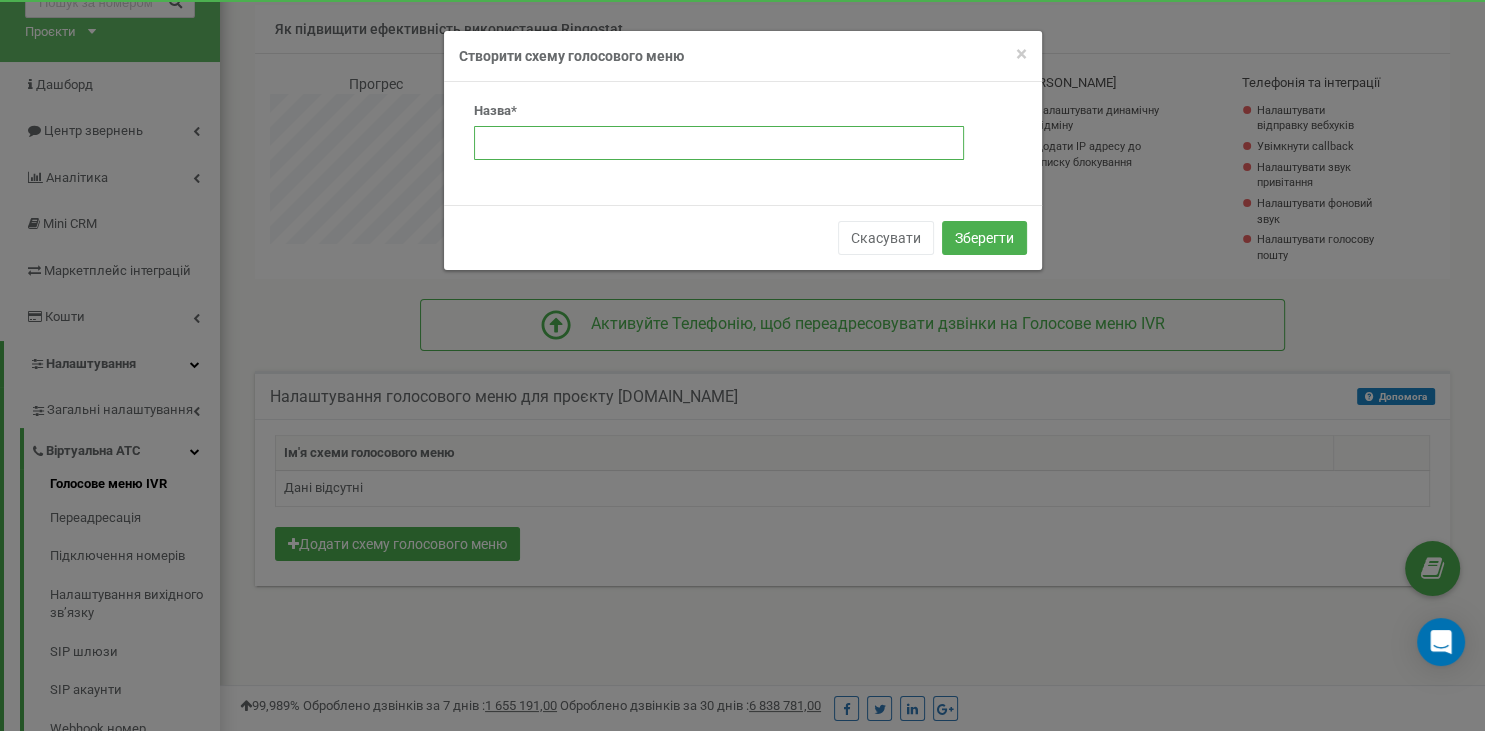 click at bounding box center [719, 143] 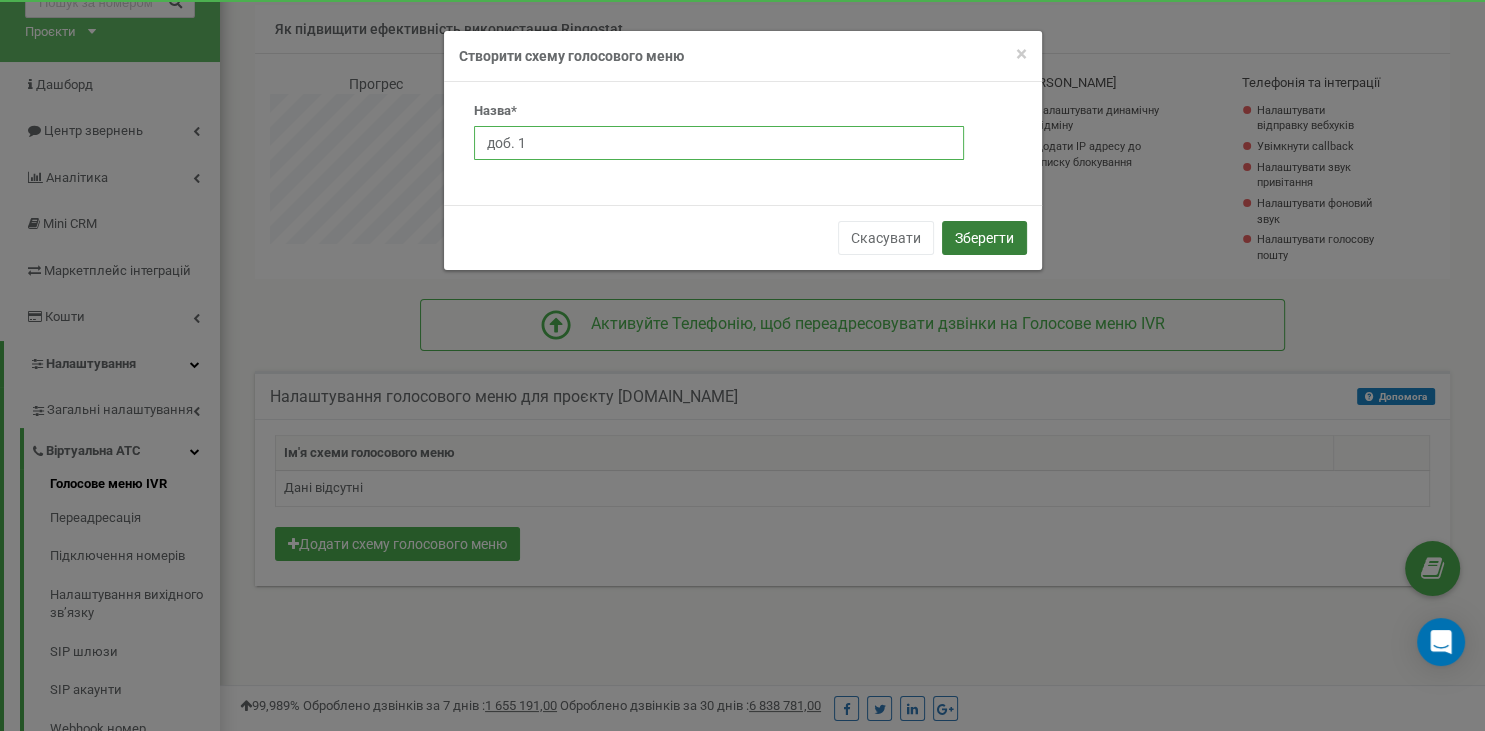 type on "доб. 1" 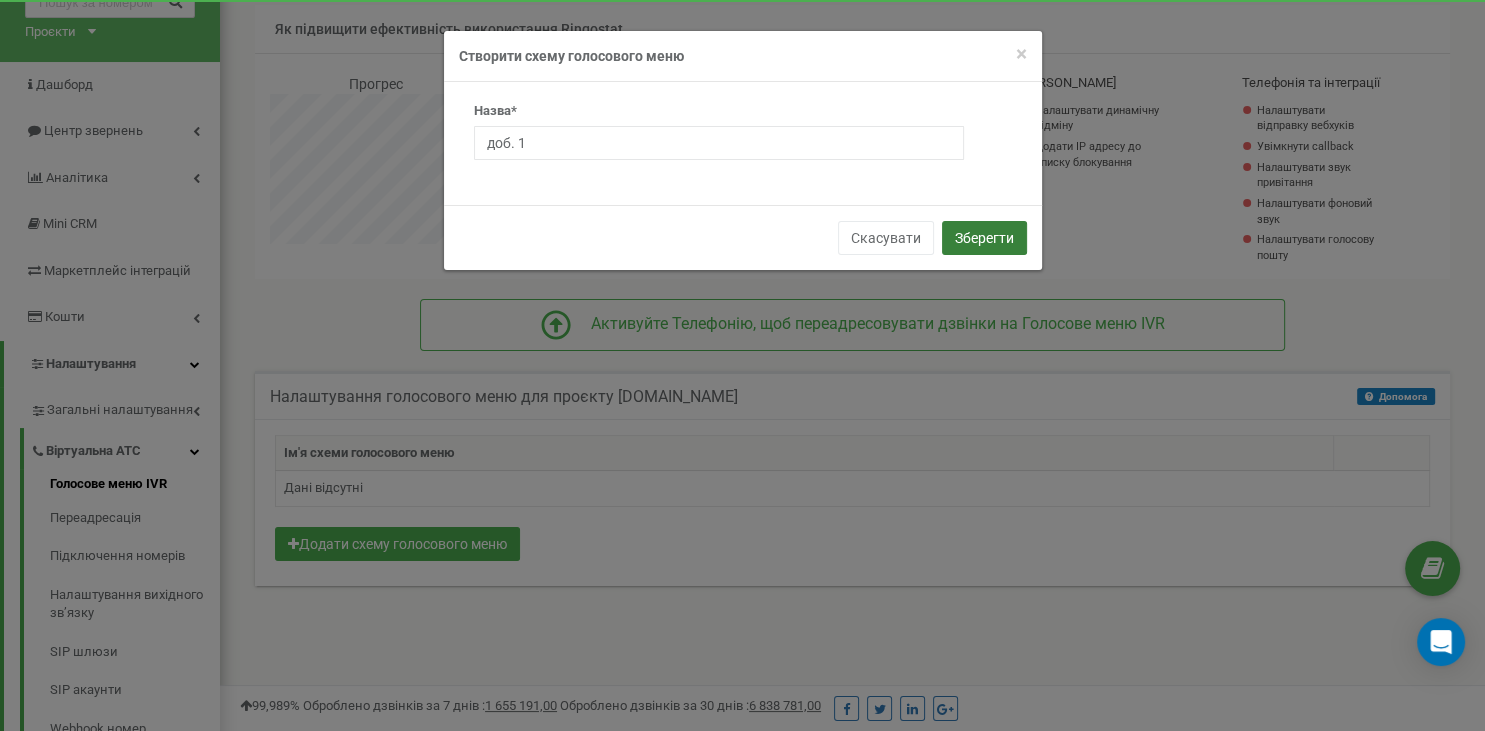 click on "Зберегти" at bounding box center [984, 238] 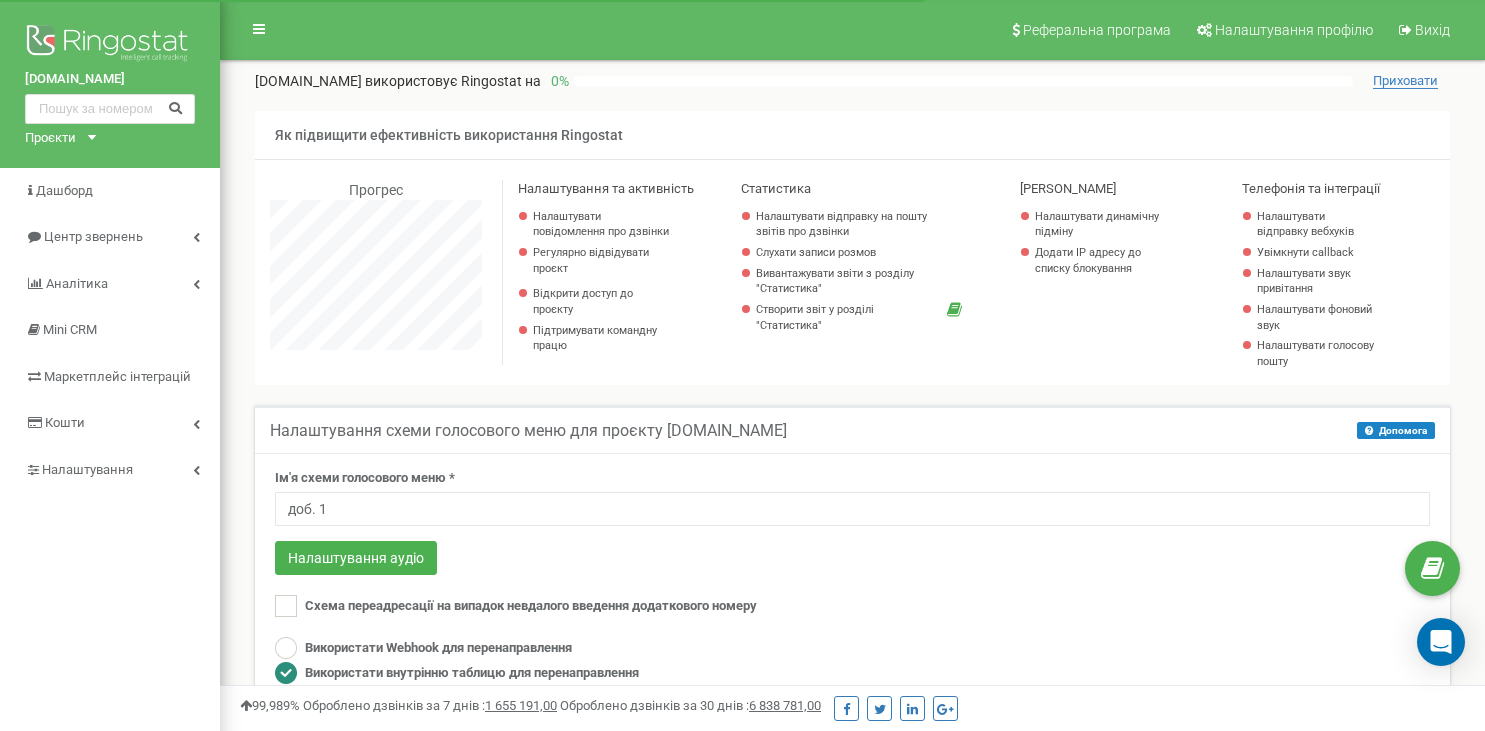 scroll, scrollTop: 317, scrollLeft: 0, axis: vertical 